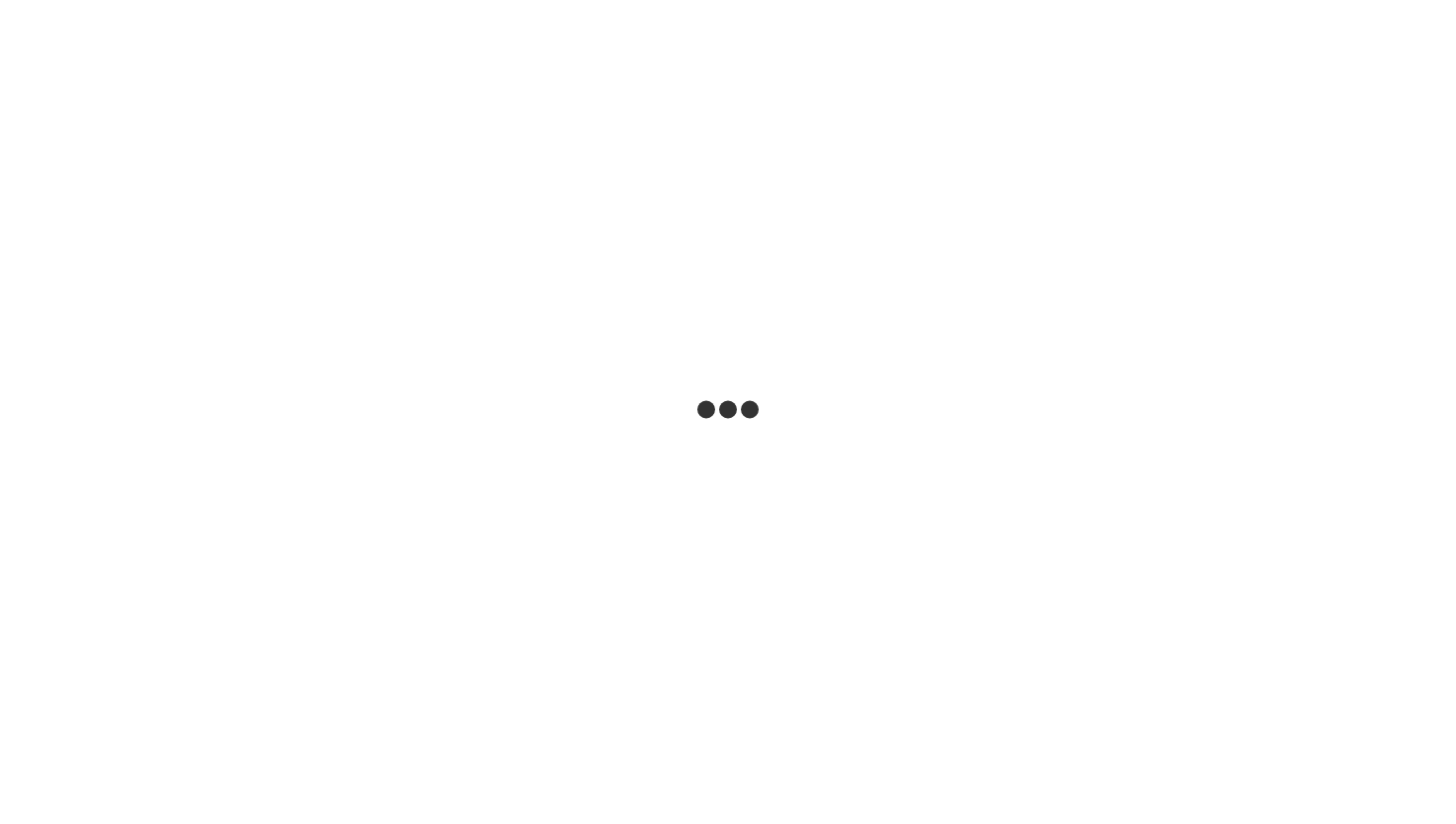 scroll, scrollTop: 0, scrollLeft: 0, axis: both 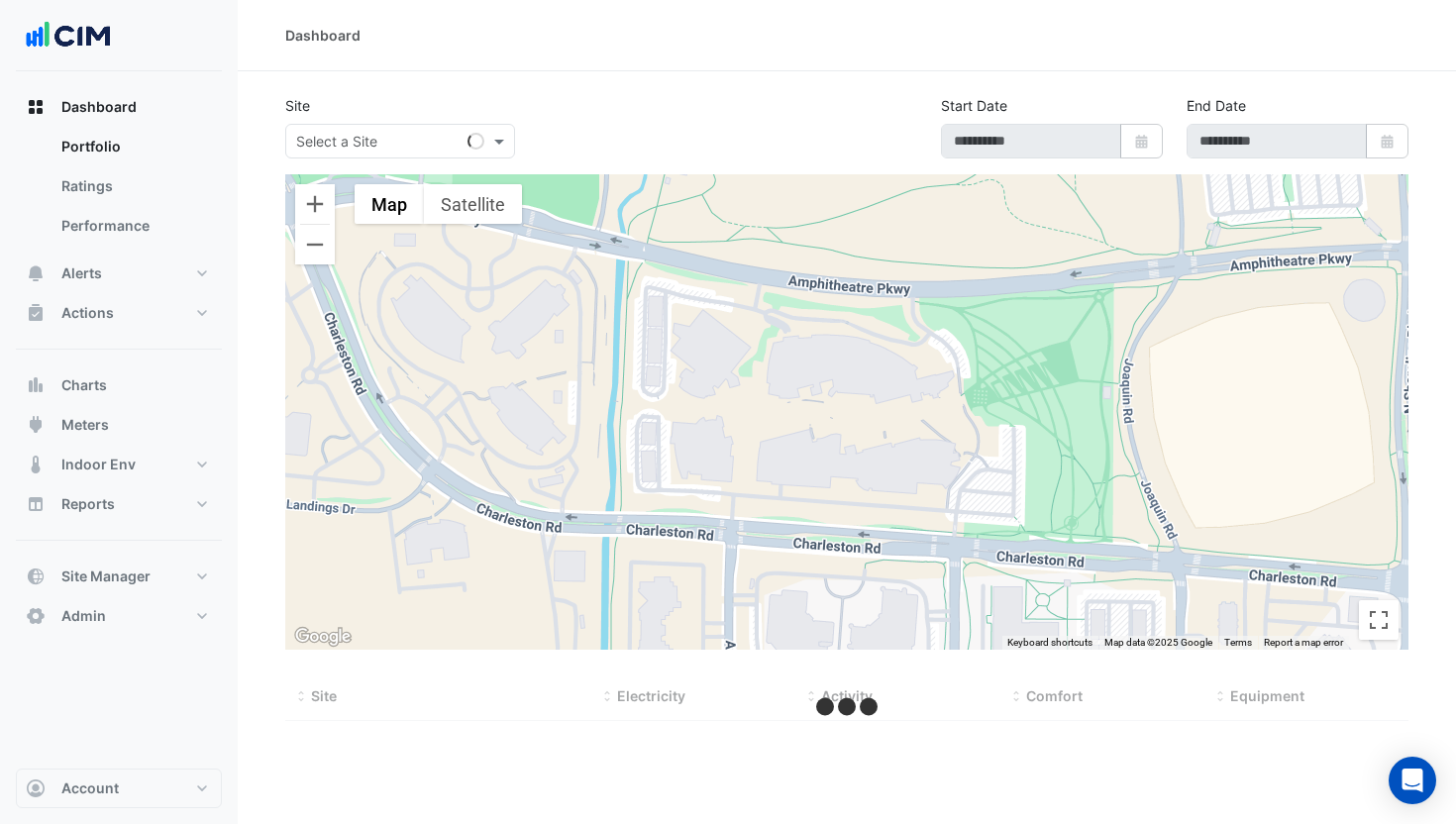 type on "**********" 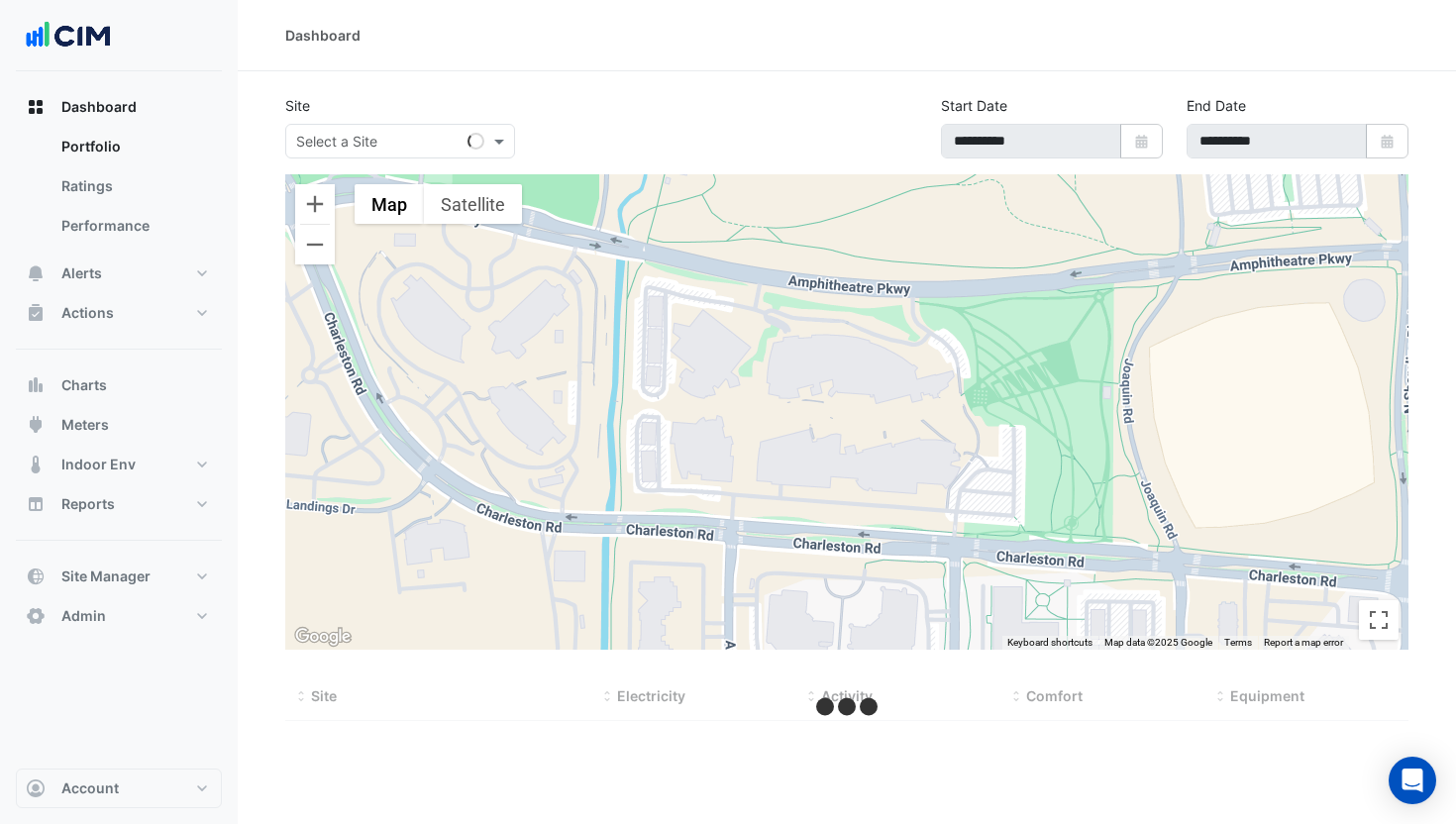 select on "***" 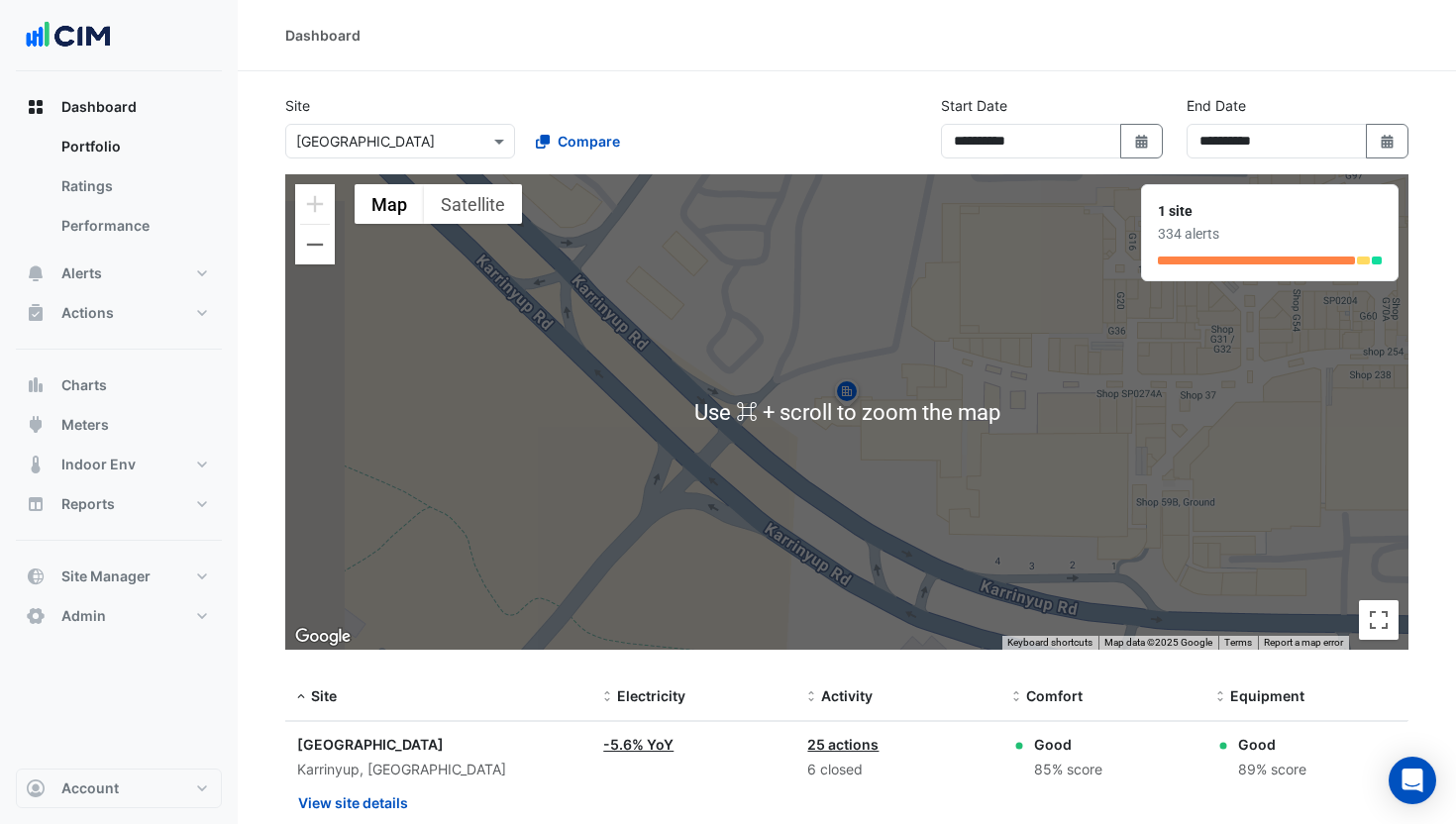 scroll, scrollTop: 11, scrollLeft: 0, axis: vertical 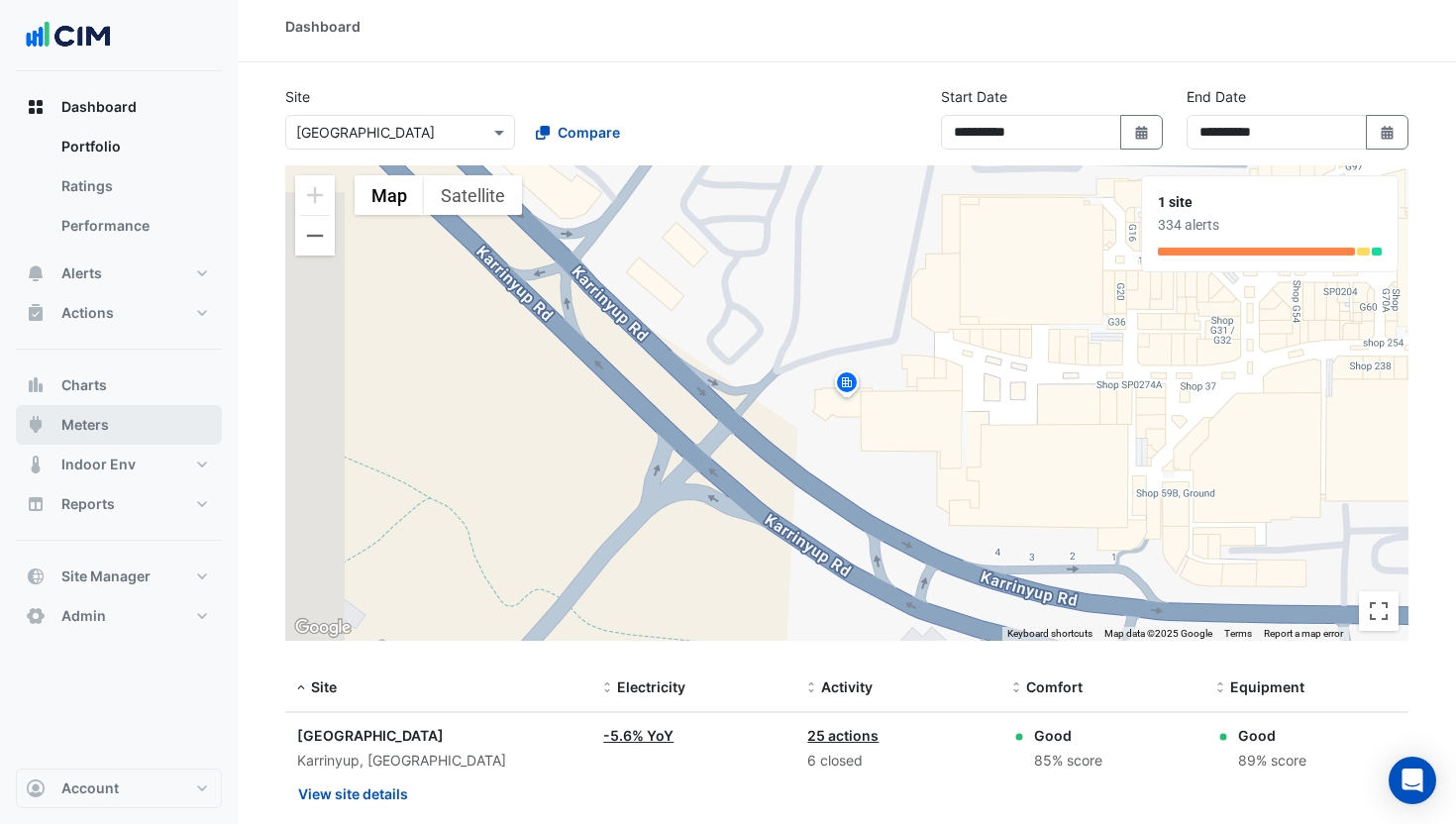 click on "Meters" at bounding box center [119, 425] 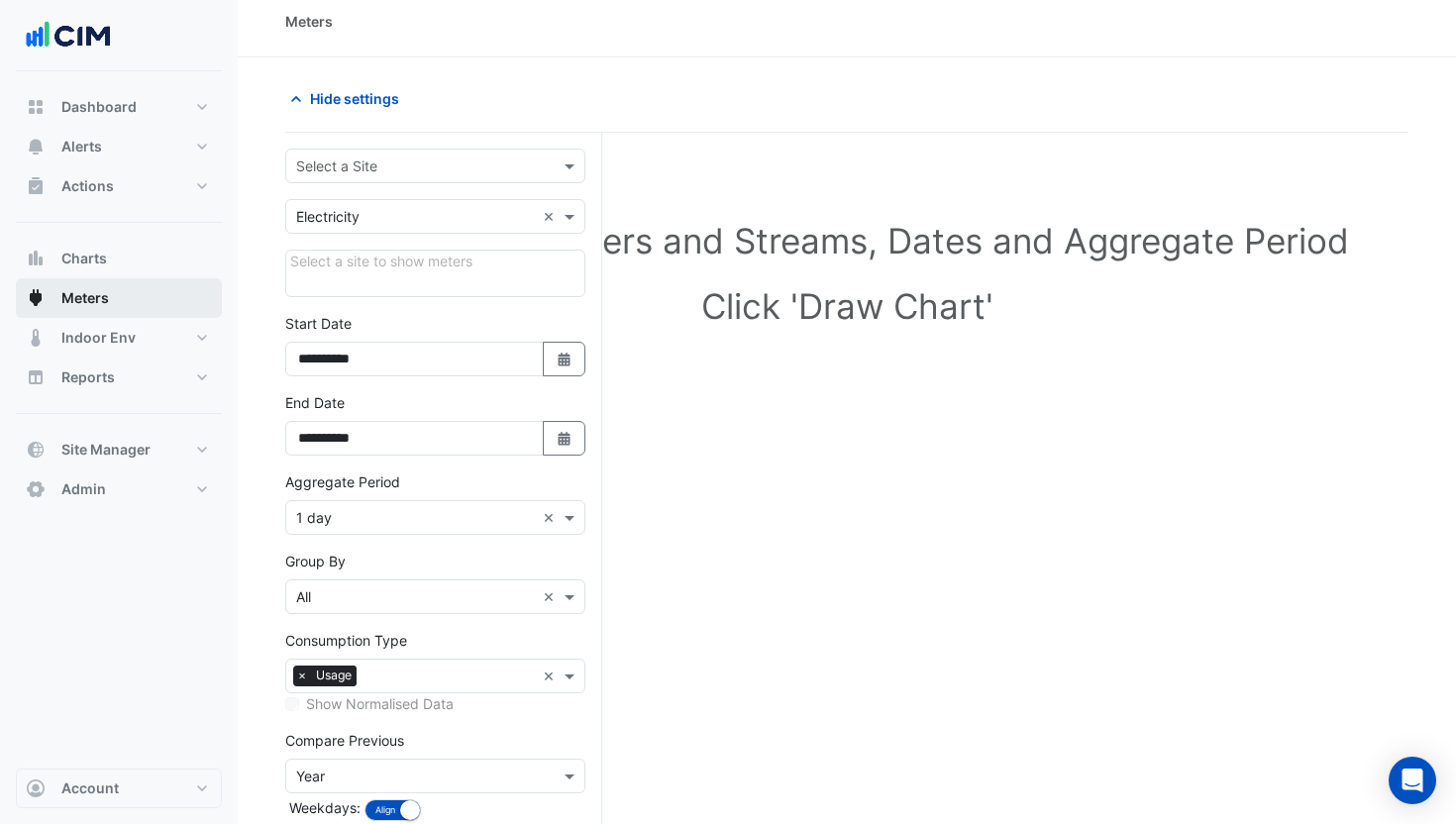 scroll, scrollTop: 16, scrollLeft: 0, axis: vertical 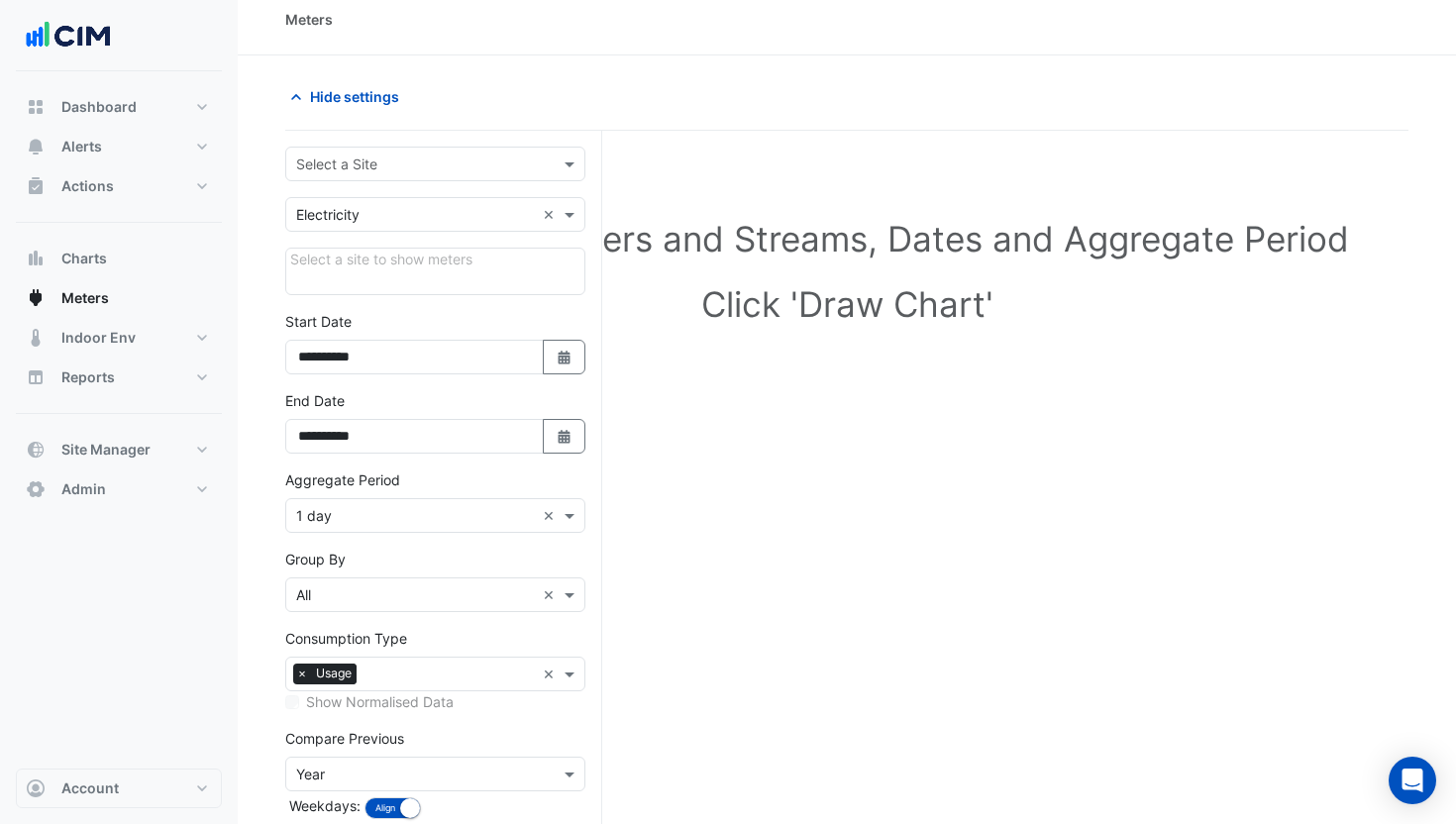 click at bounding box center (415, 164) 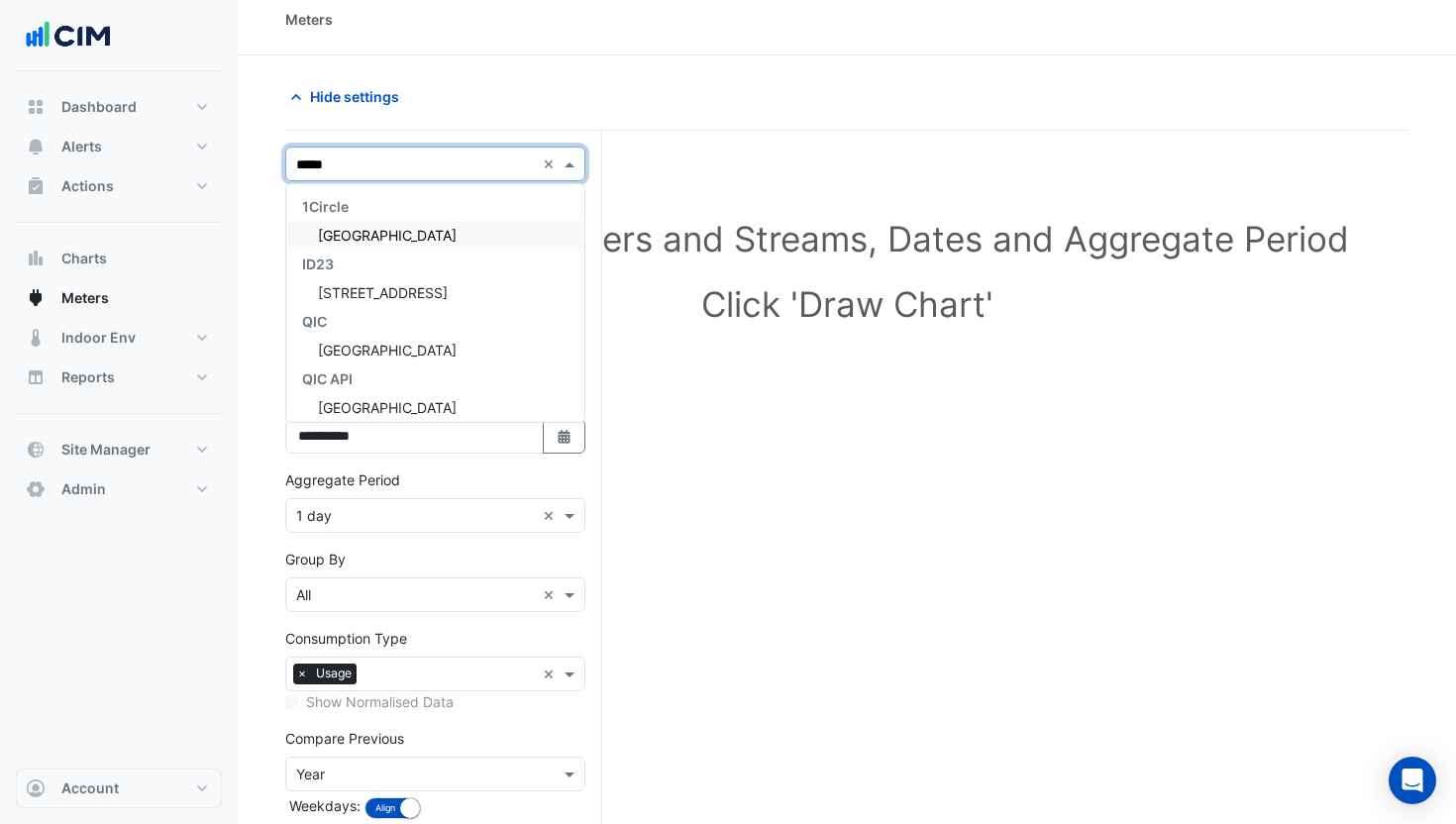 type on "******" 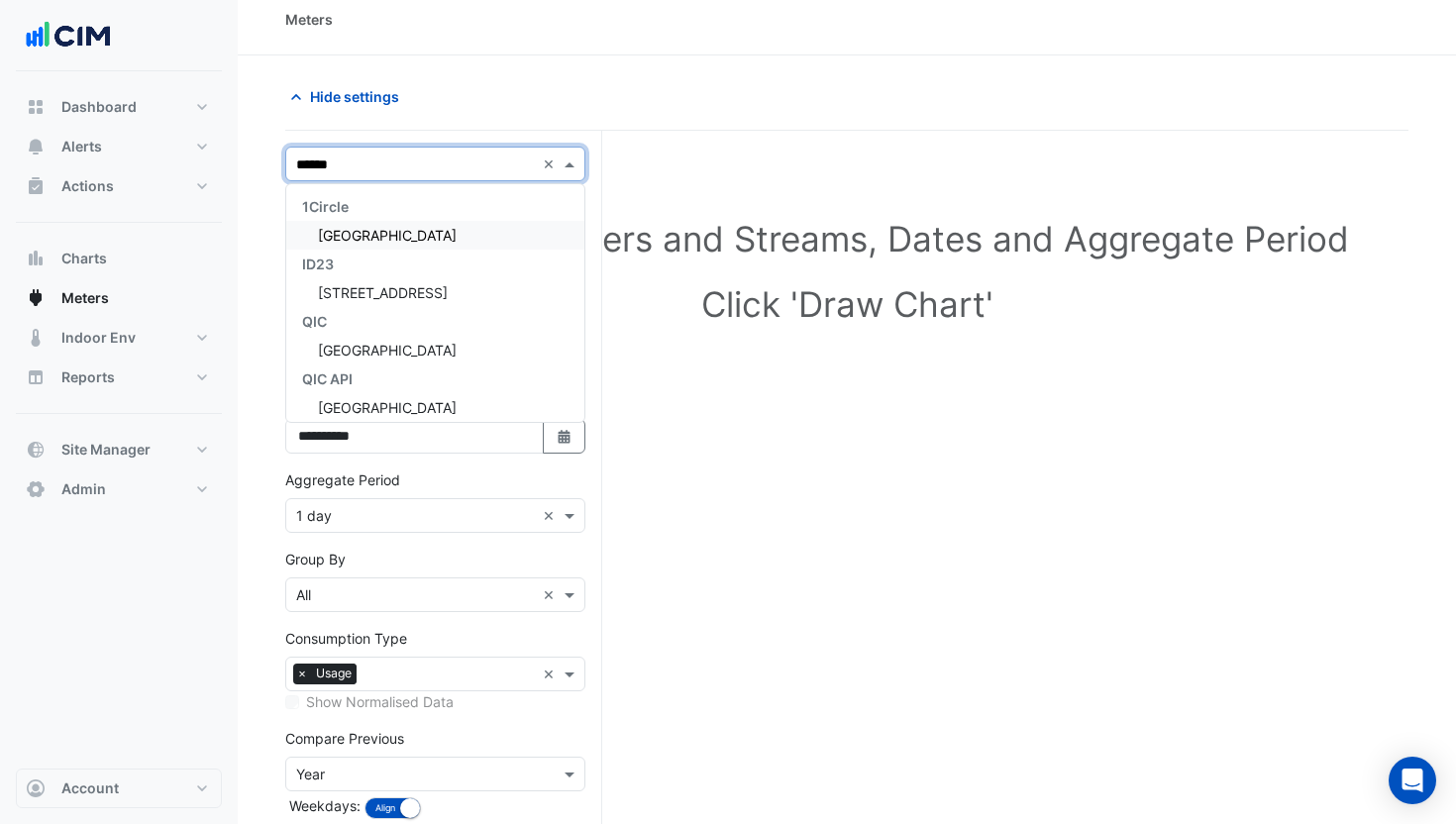 click on "[GEOGRAPHIC_DATA]" at bounding box center (387, 235) 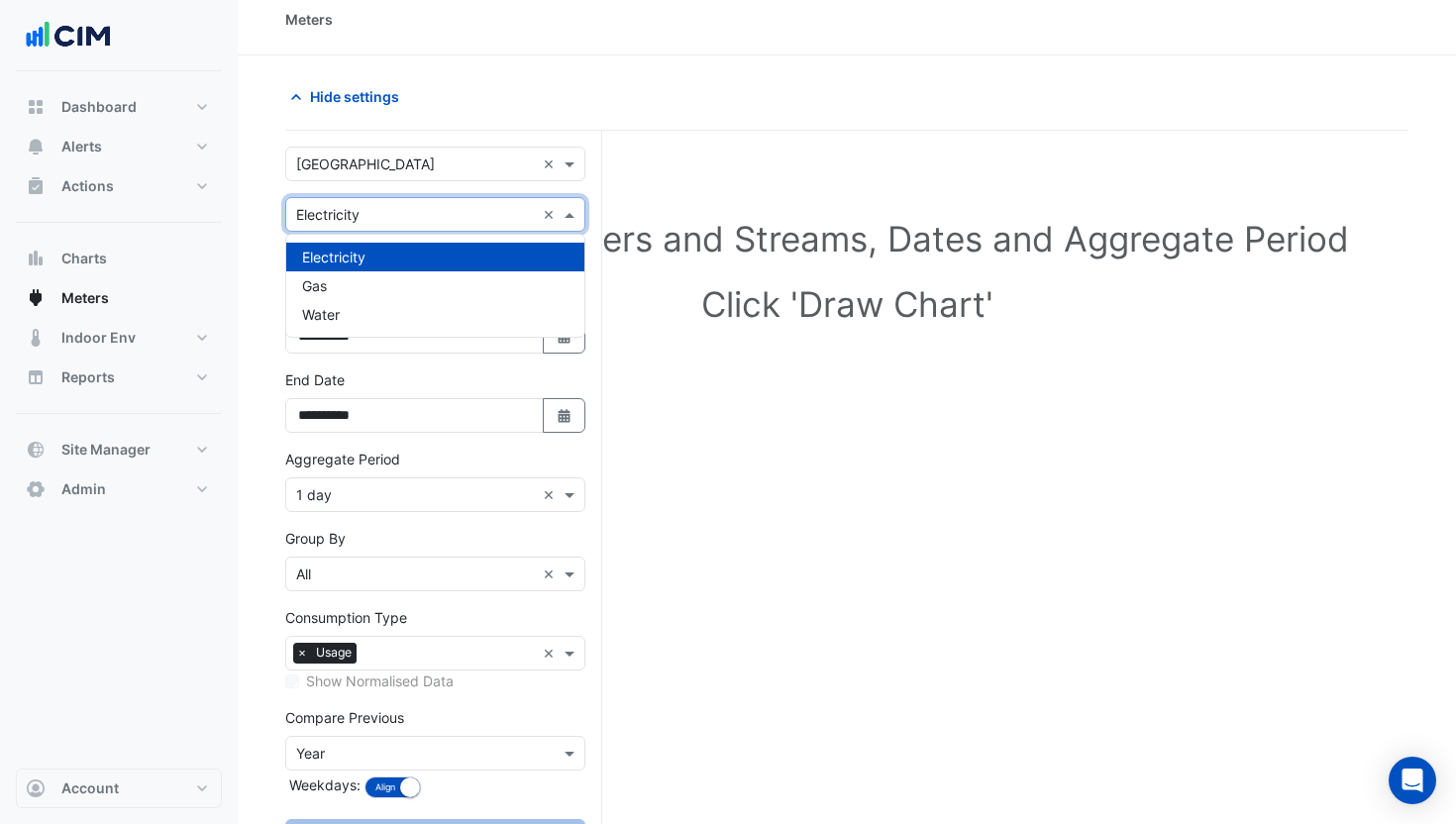 click at bounding box center (415, 215) 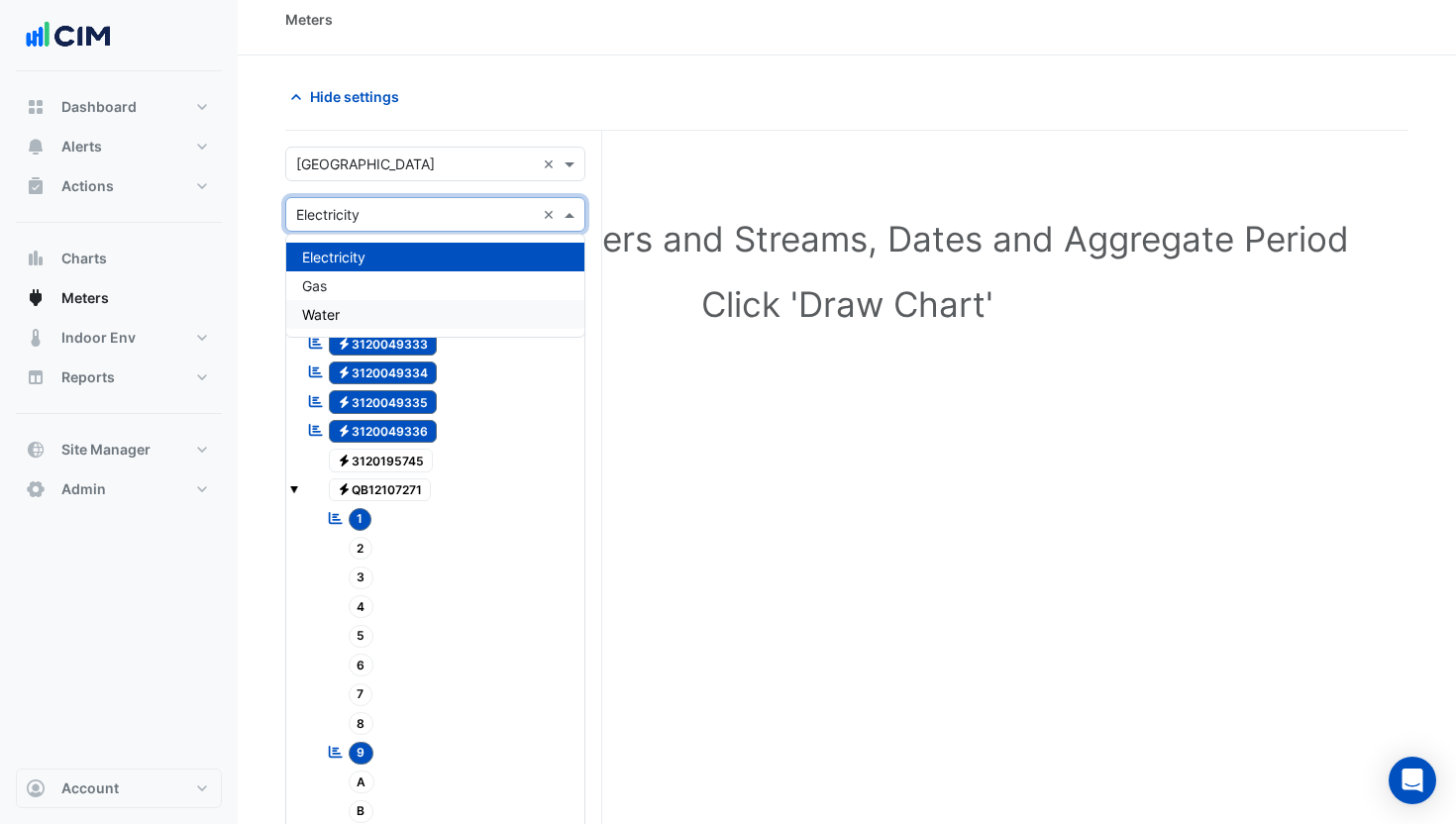 click on "Water" at bounding box center [435, 314] 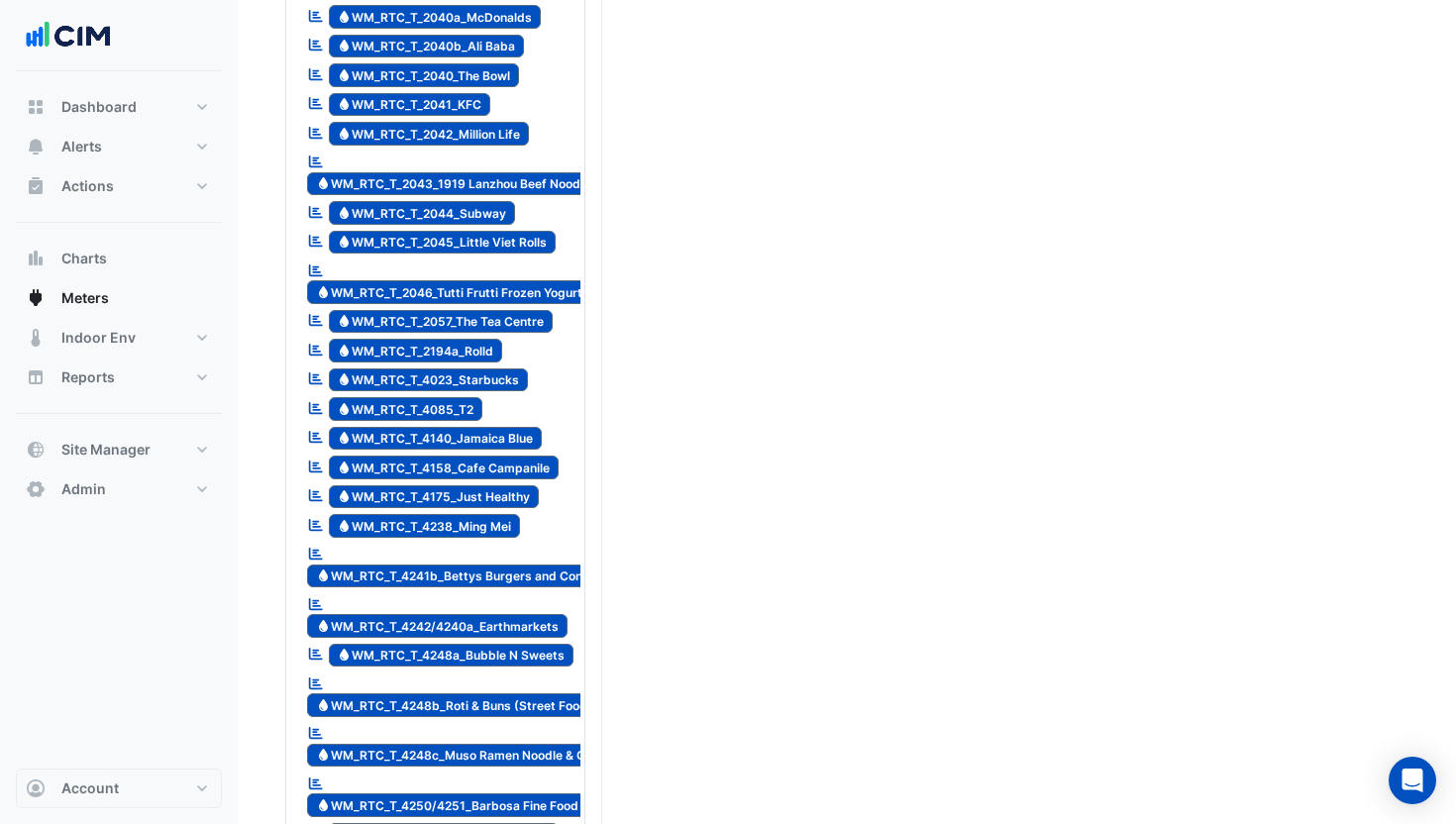 scroll, scrollTop: 2559, scrollLeft: 0, axis: vertical 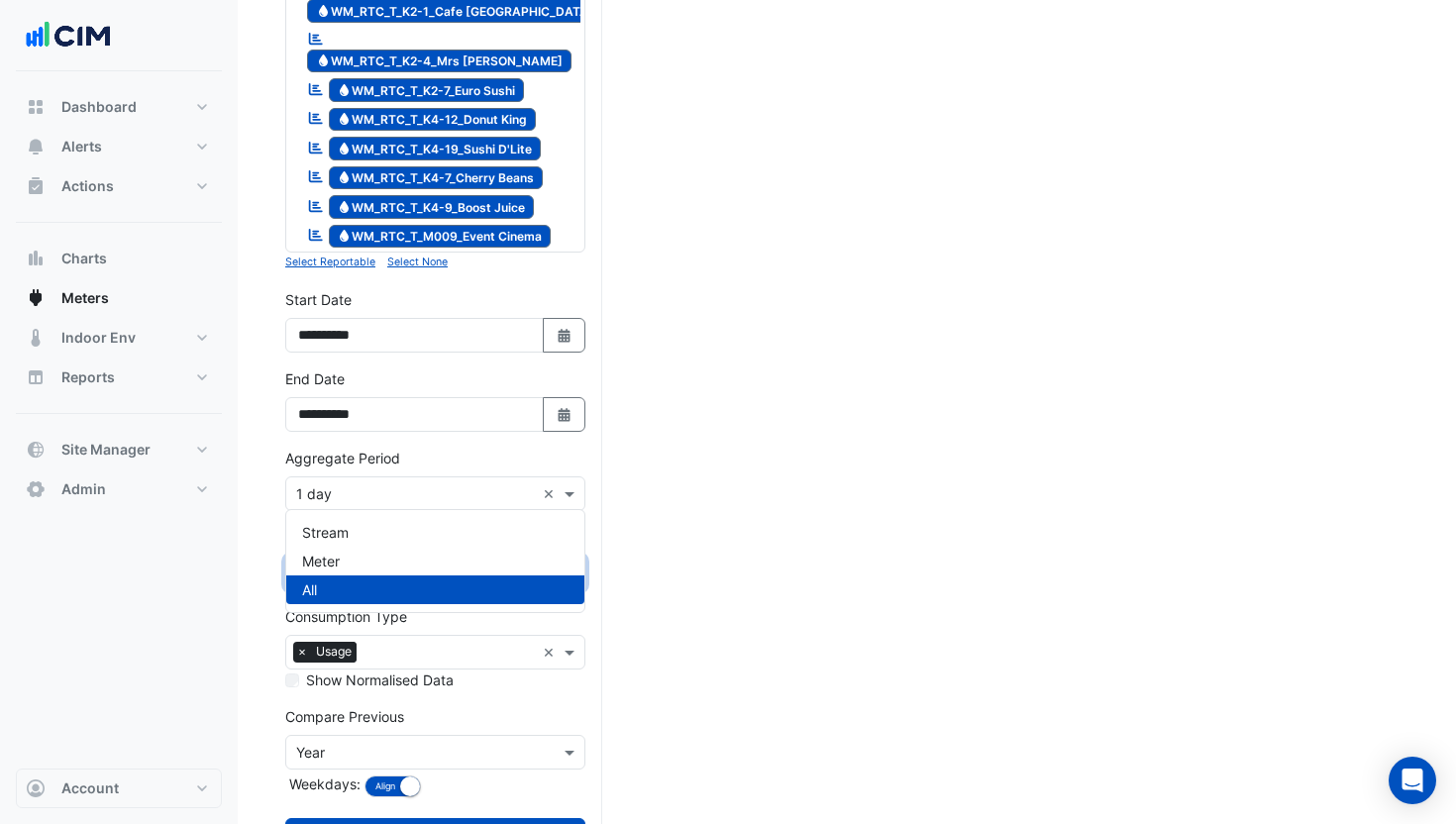 click at bounding box center [415, 573] 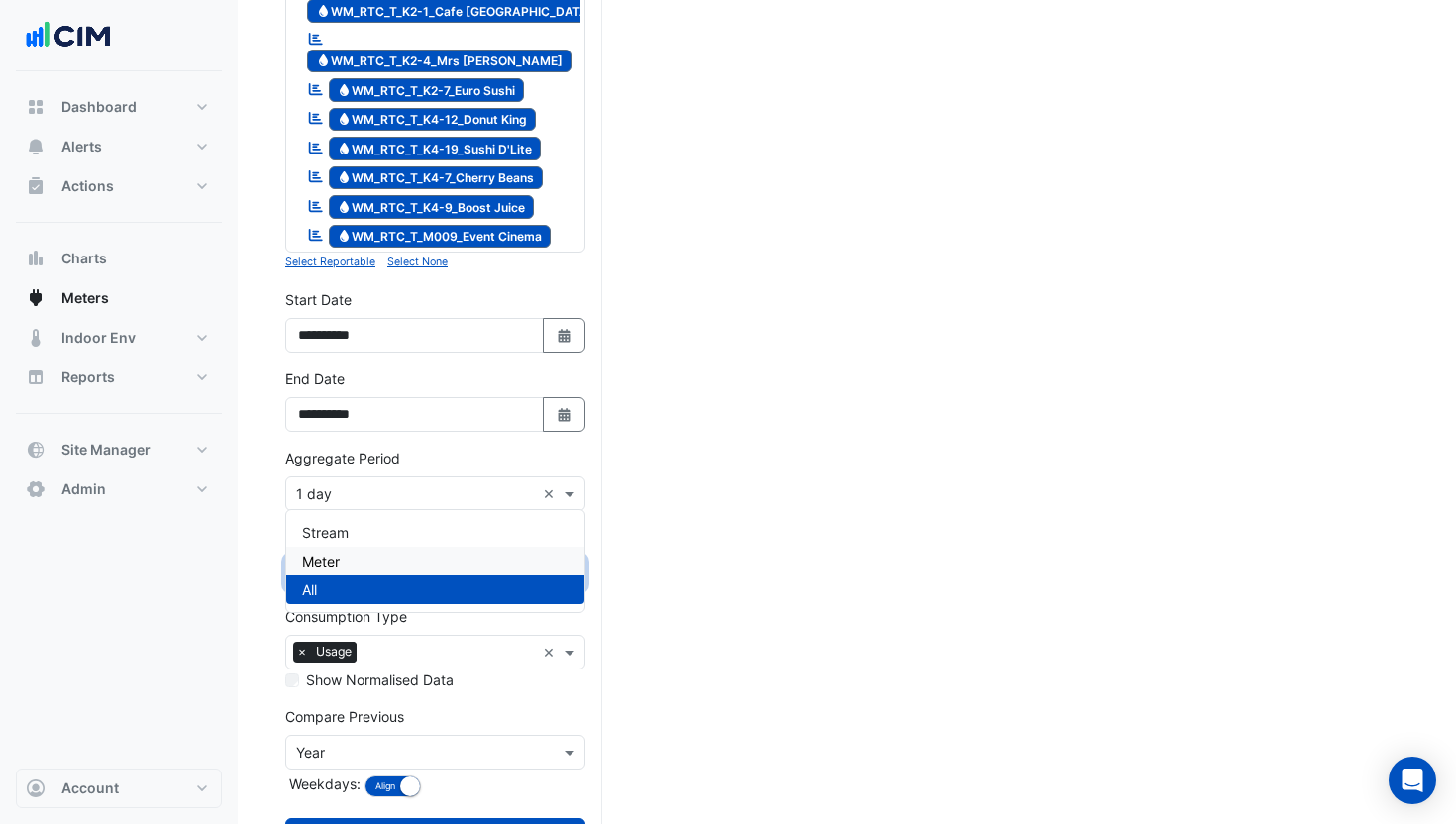 click on "Meter" at bounding box center (435, 561) 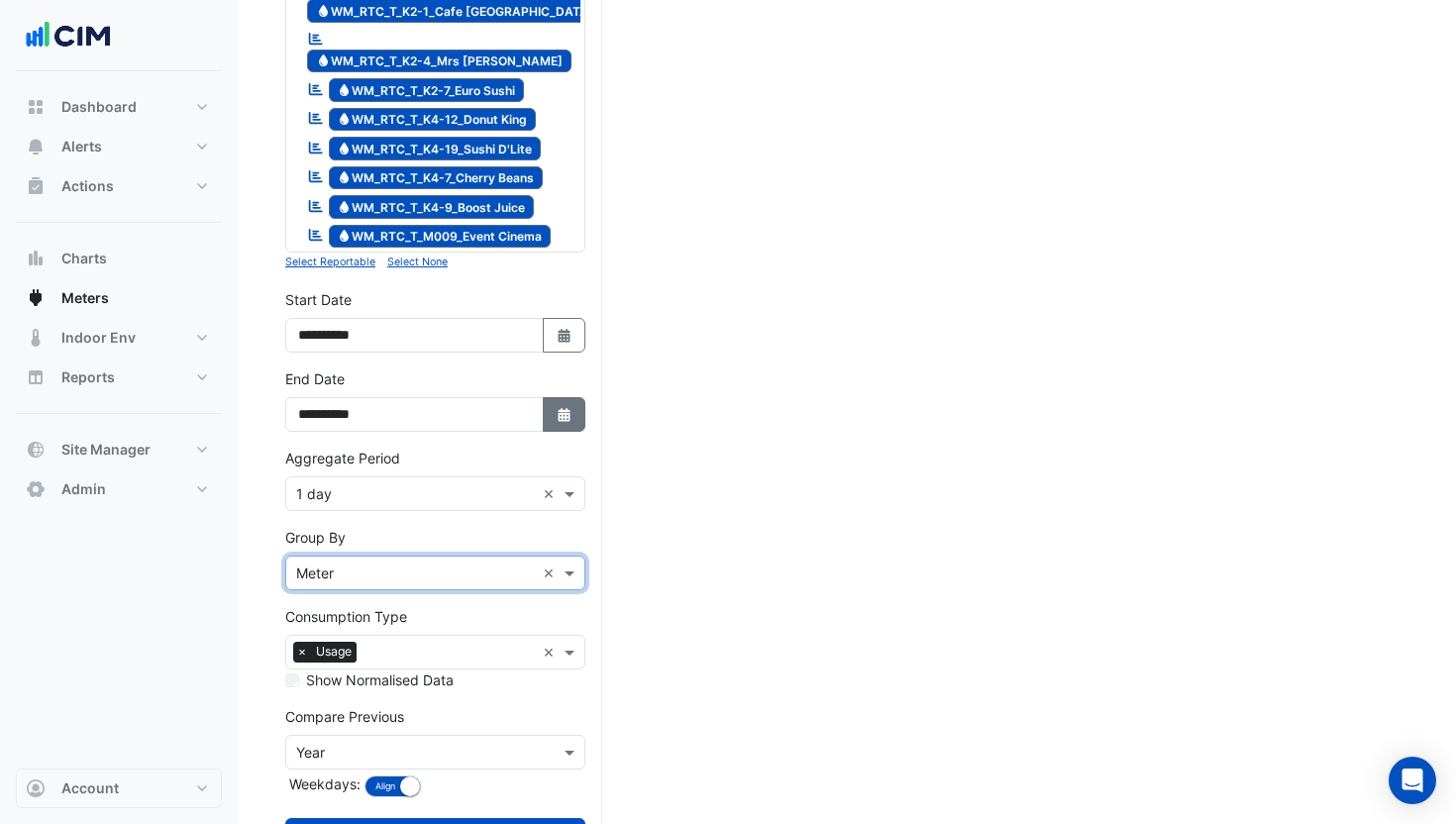 click on "Select Date" at bounding box center (565, 414) 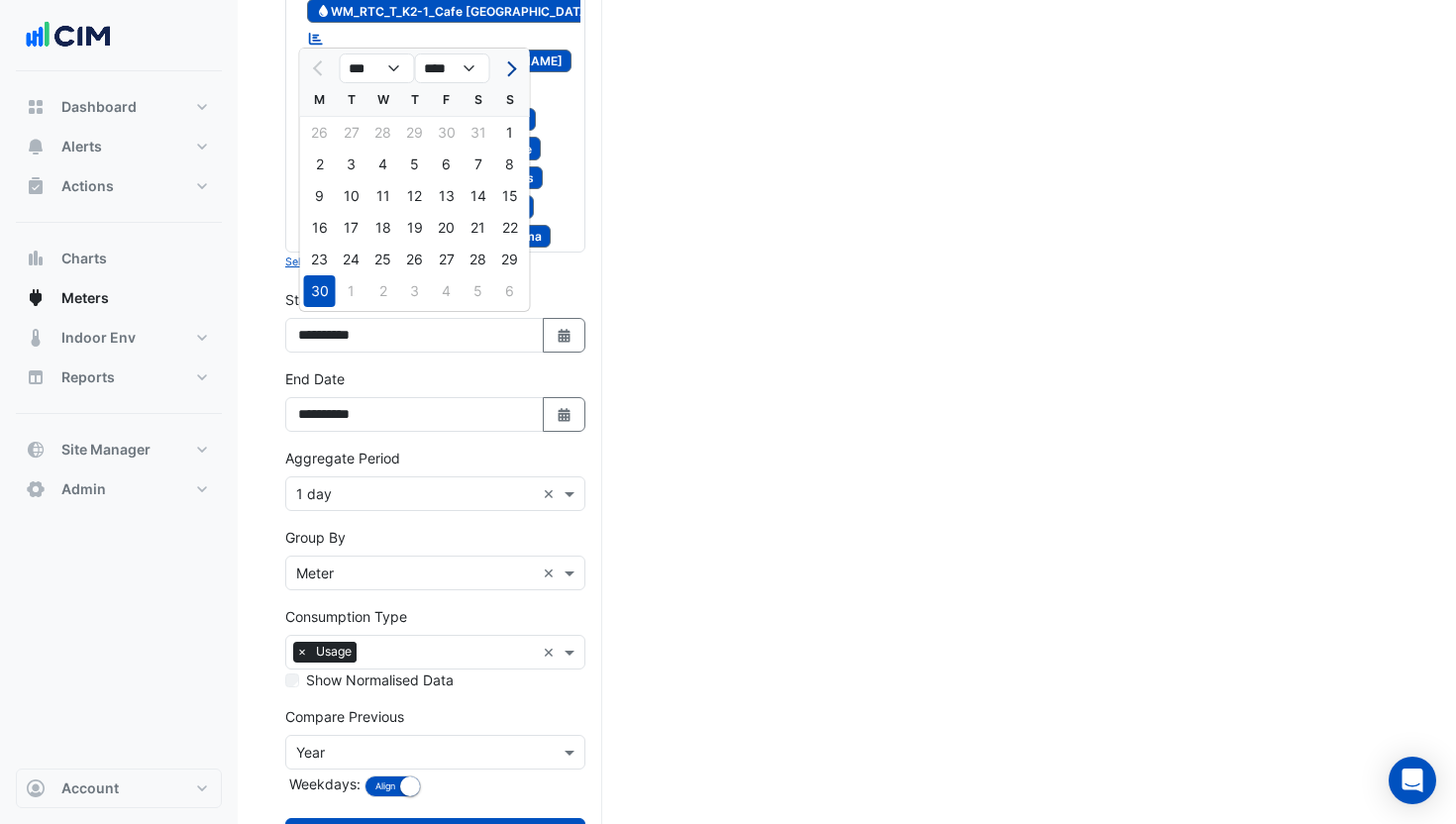 click 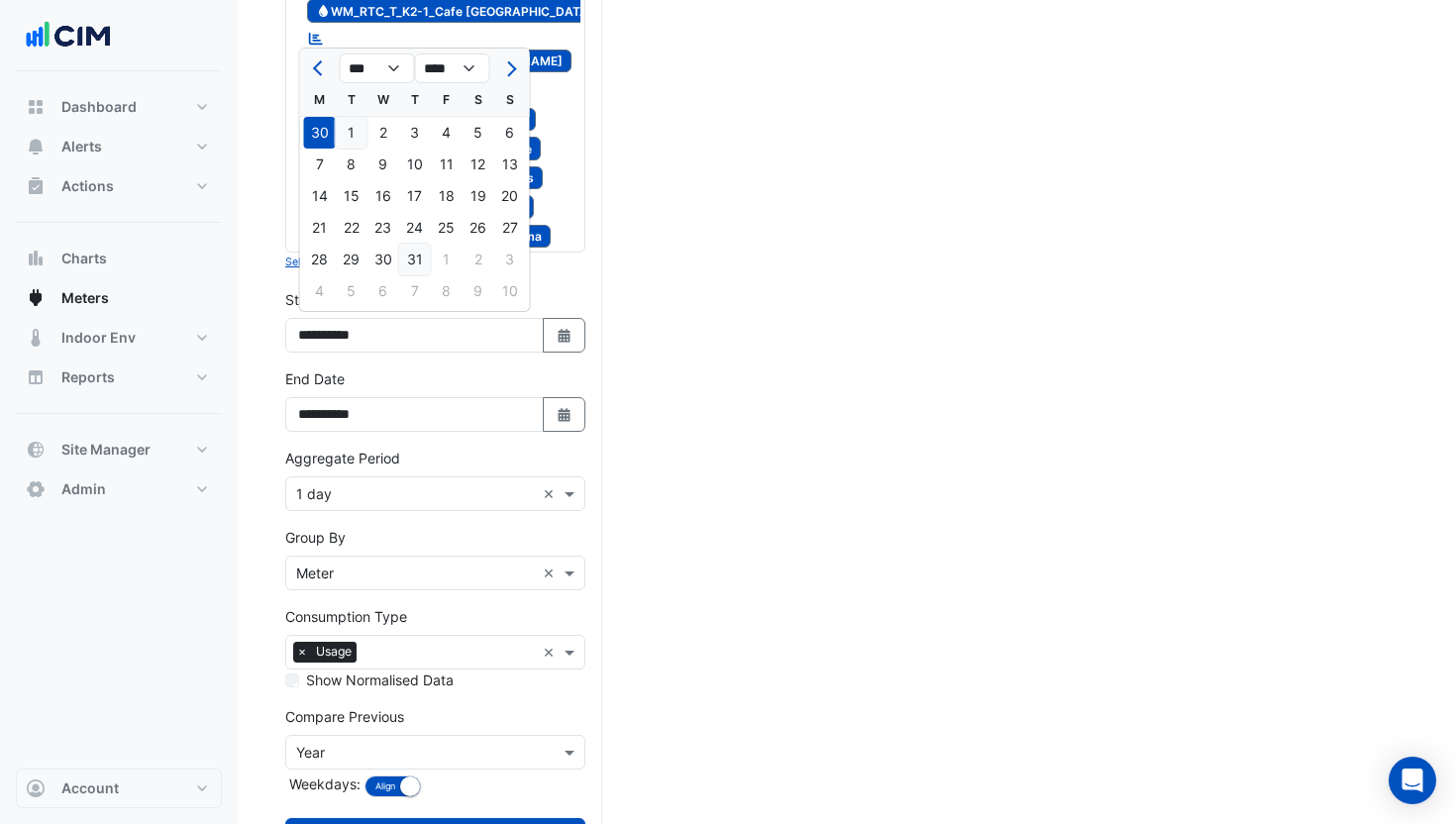 click on "31" 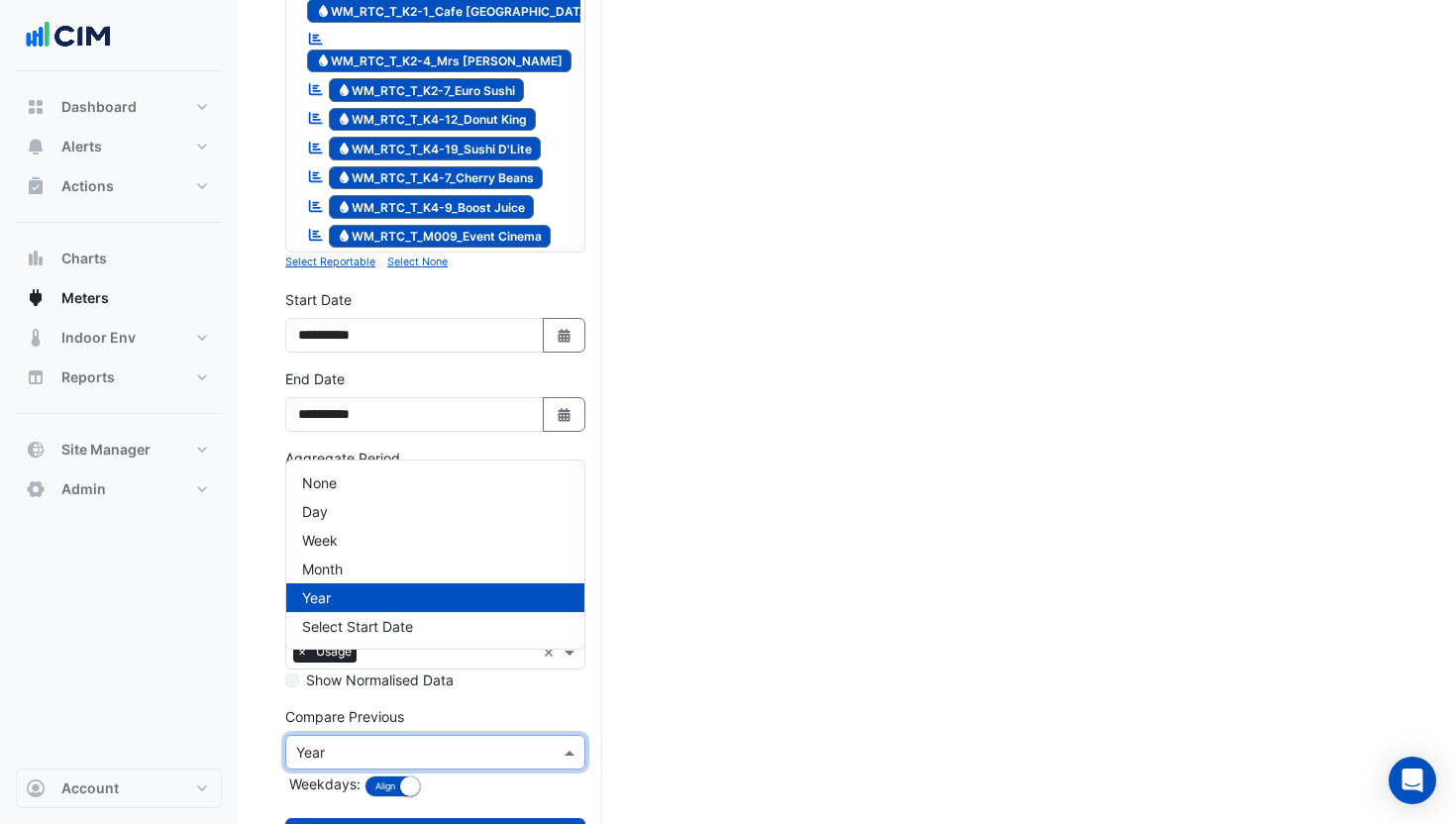 click at bounding box center [415, 753] 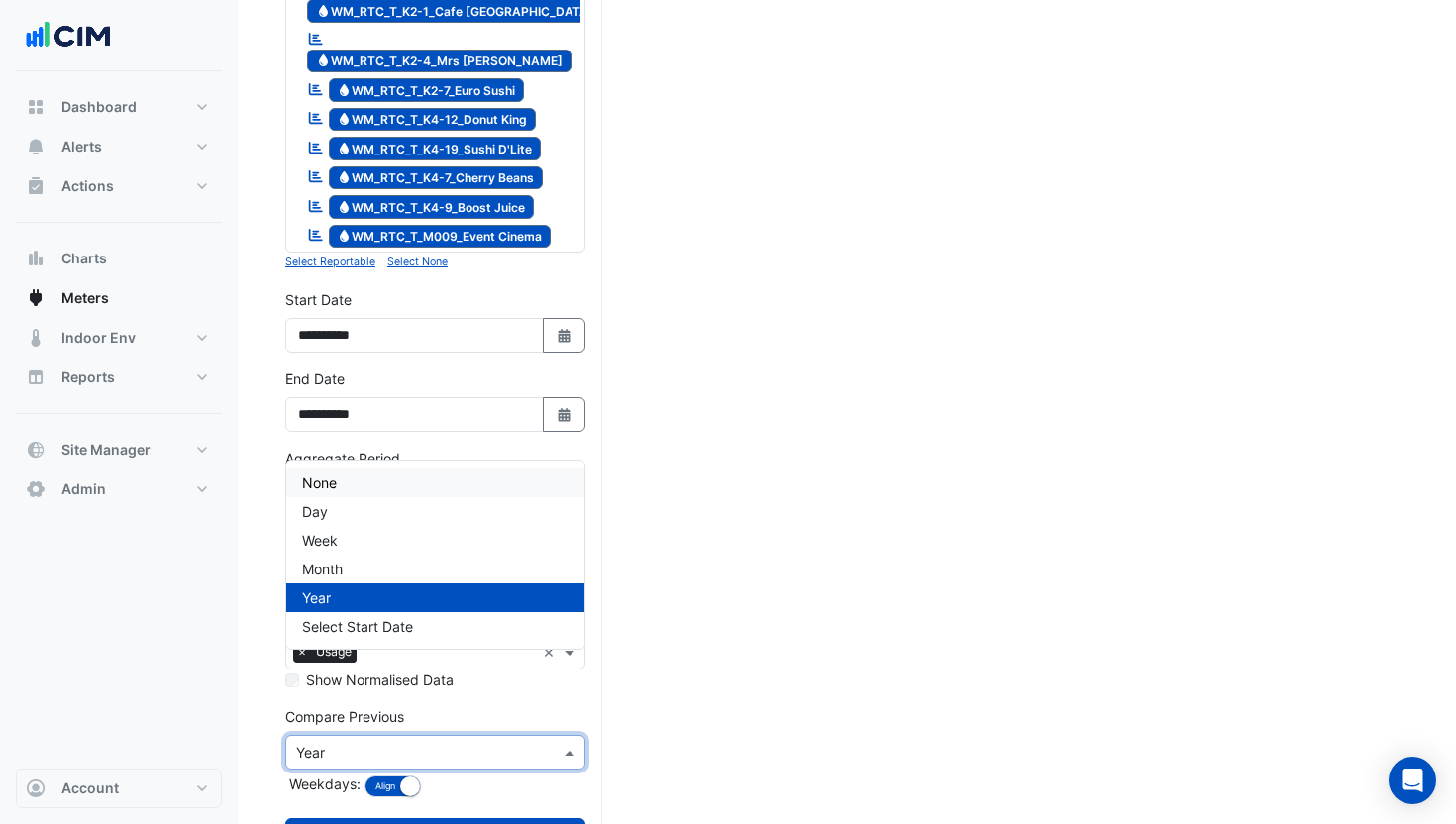 click on "None" at bounding box center (435, 482) 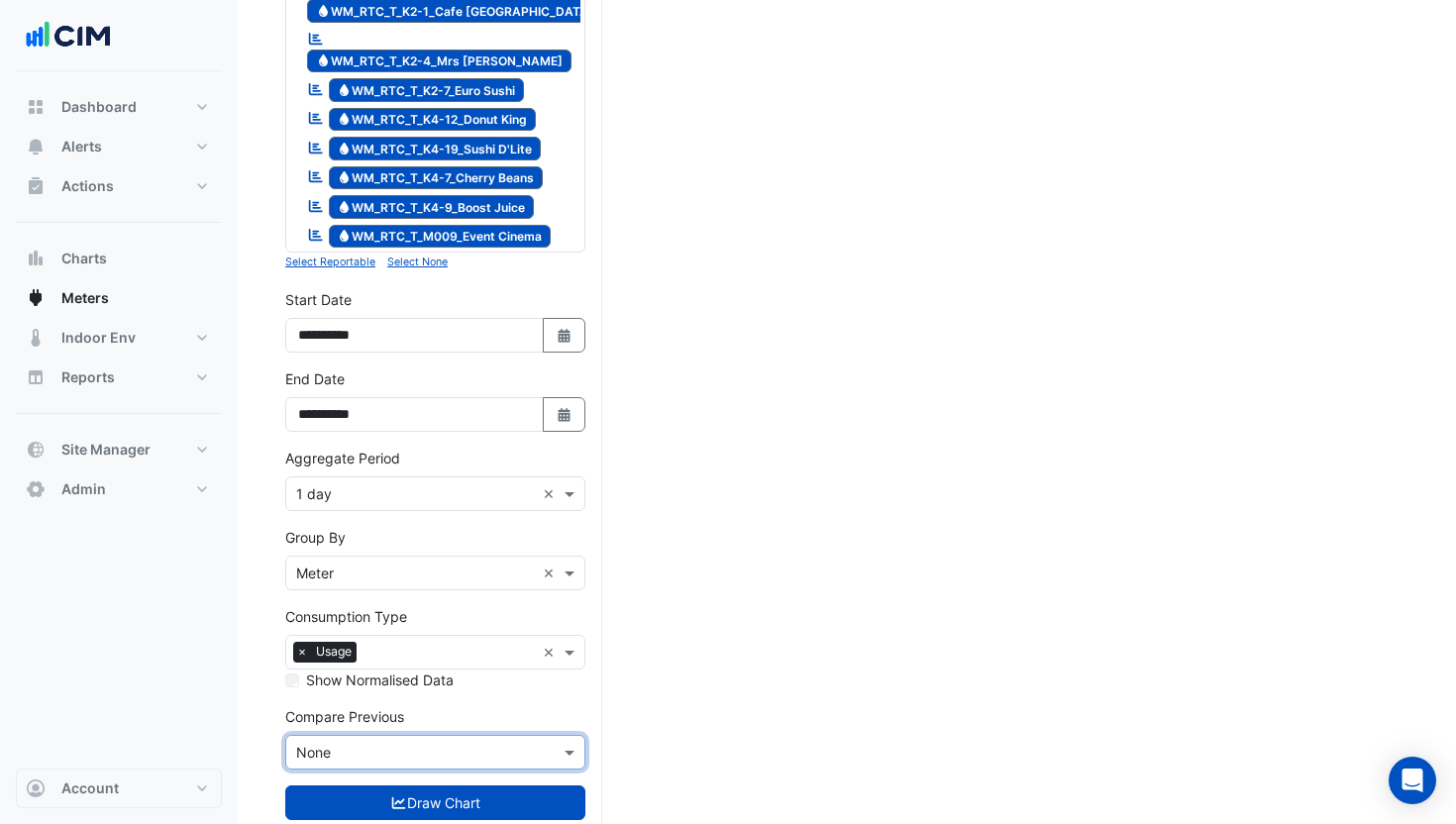 scroll, scrollTop: 2526, scrollLeft: 0, axis: vertical 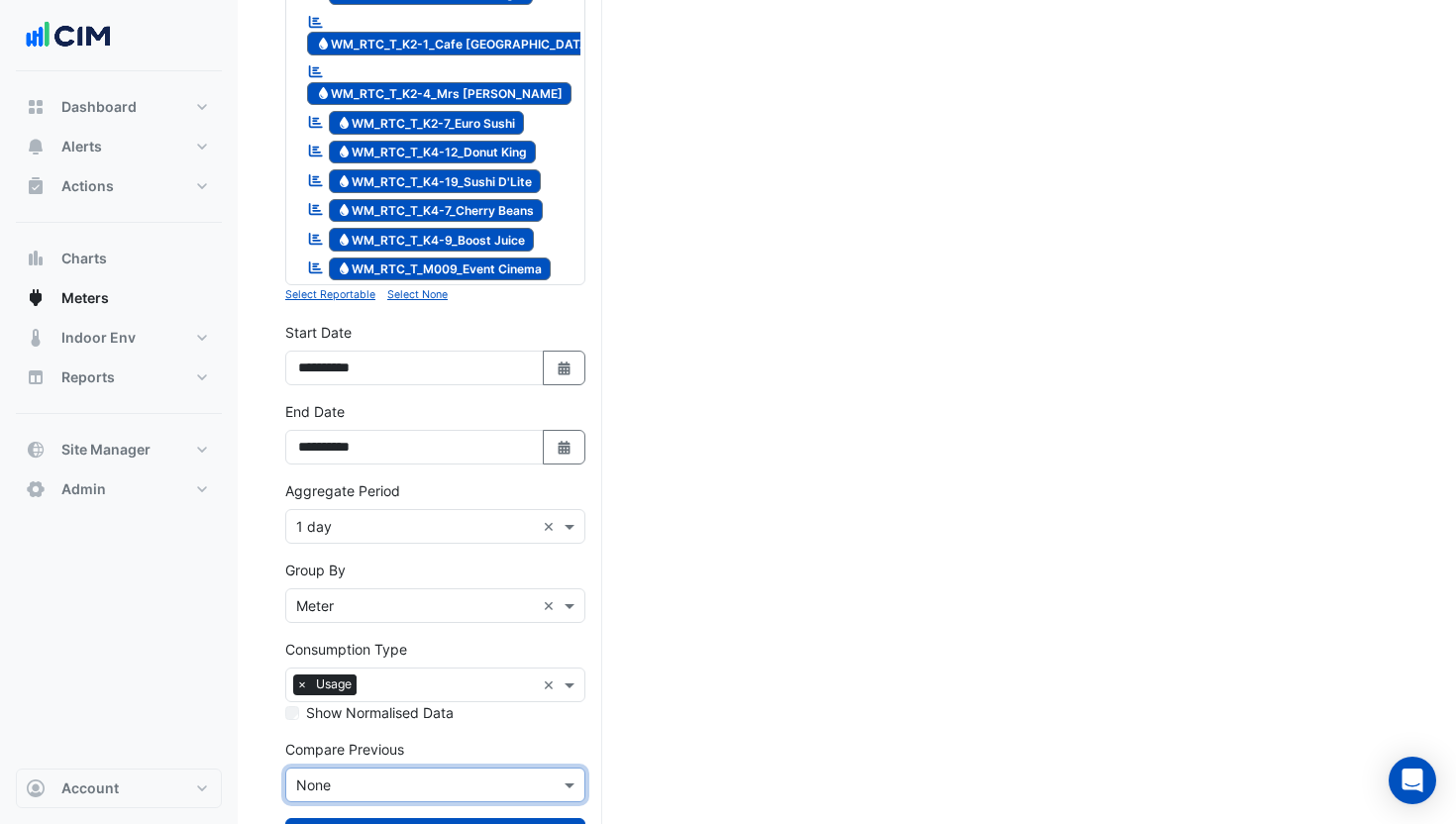 click at bounding box center (415, 527) 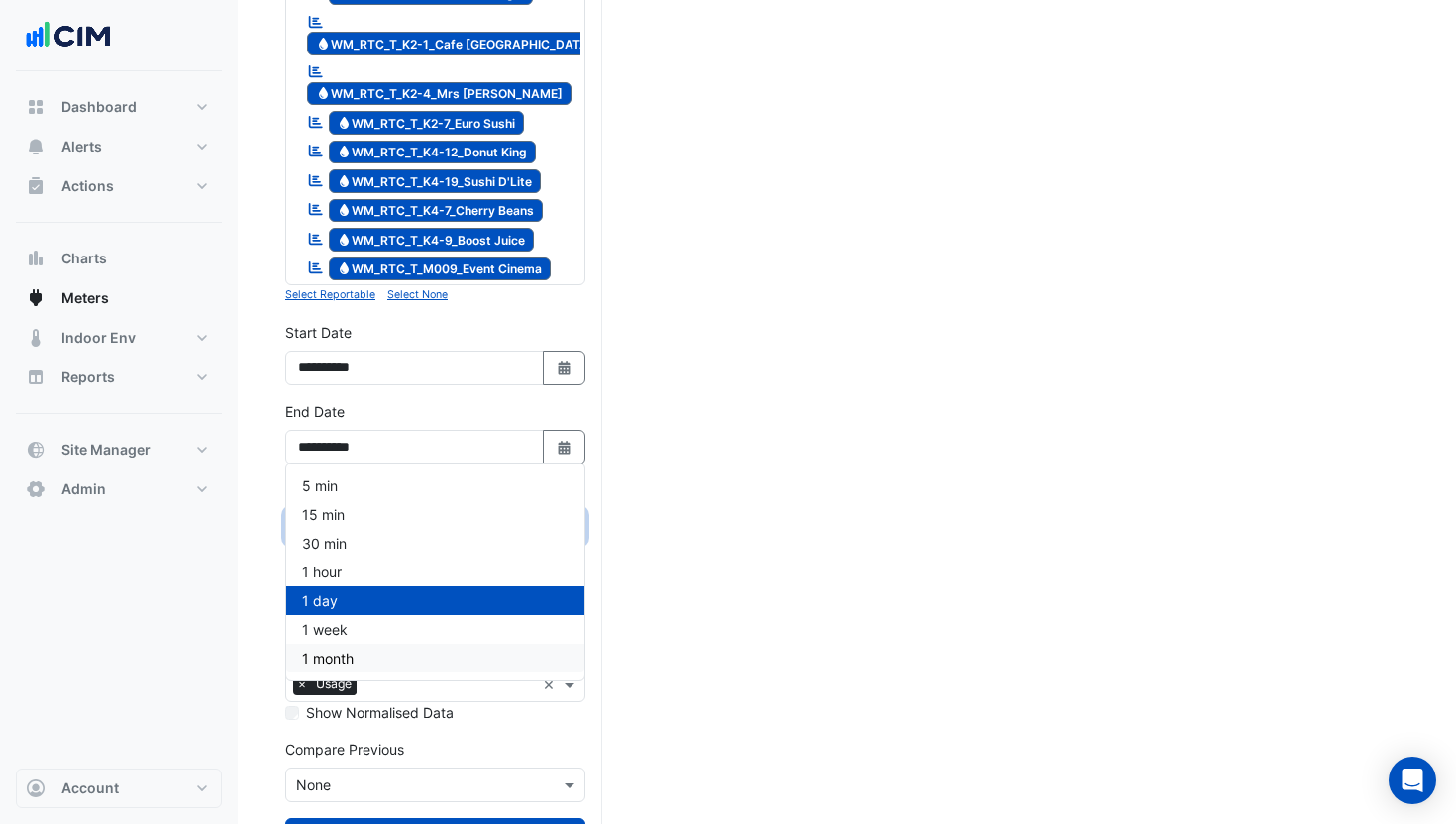 click on "1 month" at bounding box center (435, 658) 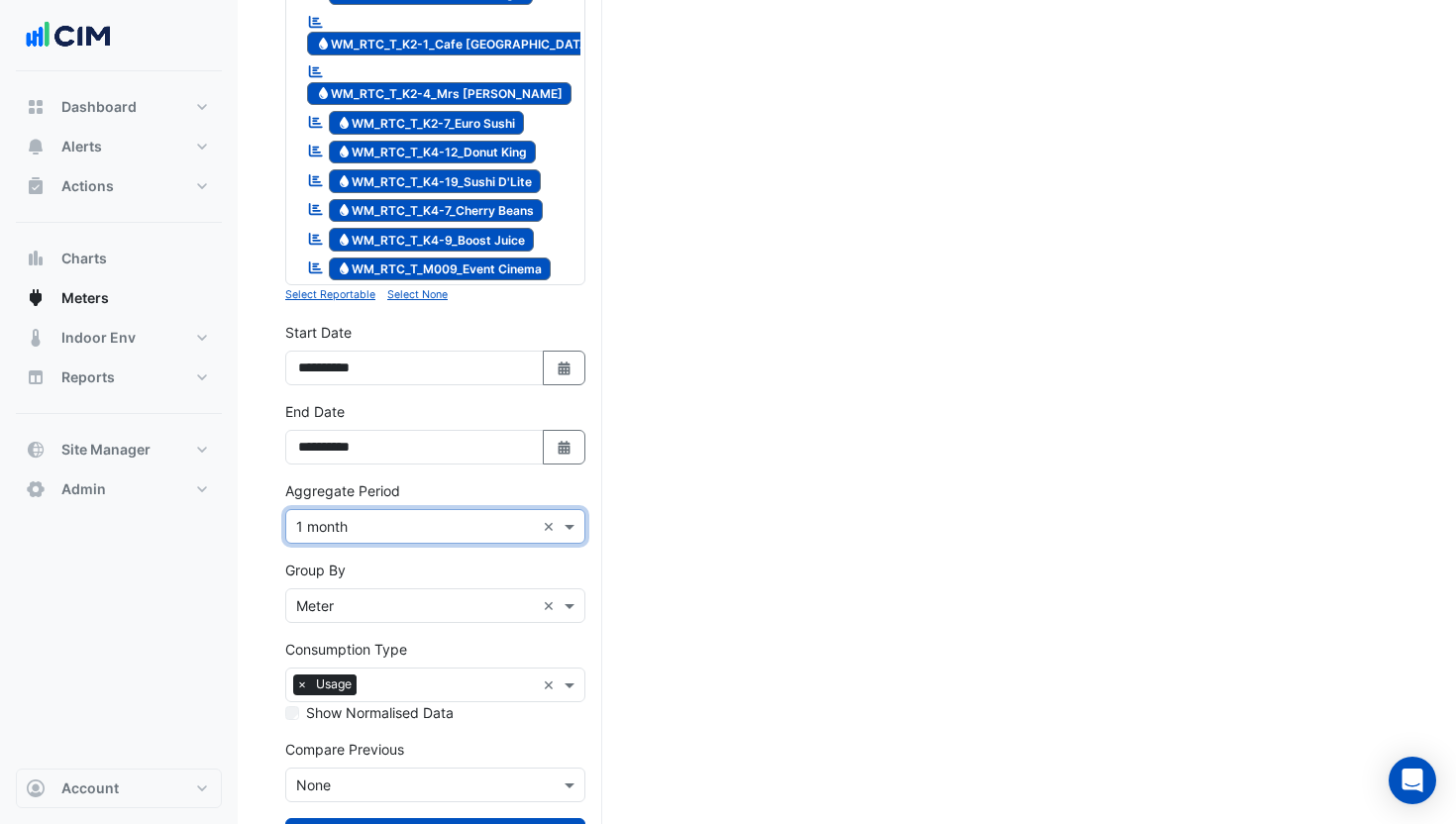scroll, scrollTop: 2517, scrollLeft: 0, axis: vertical 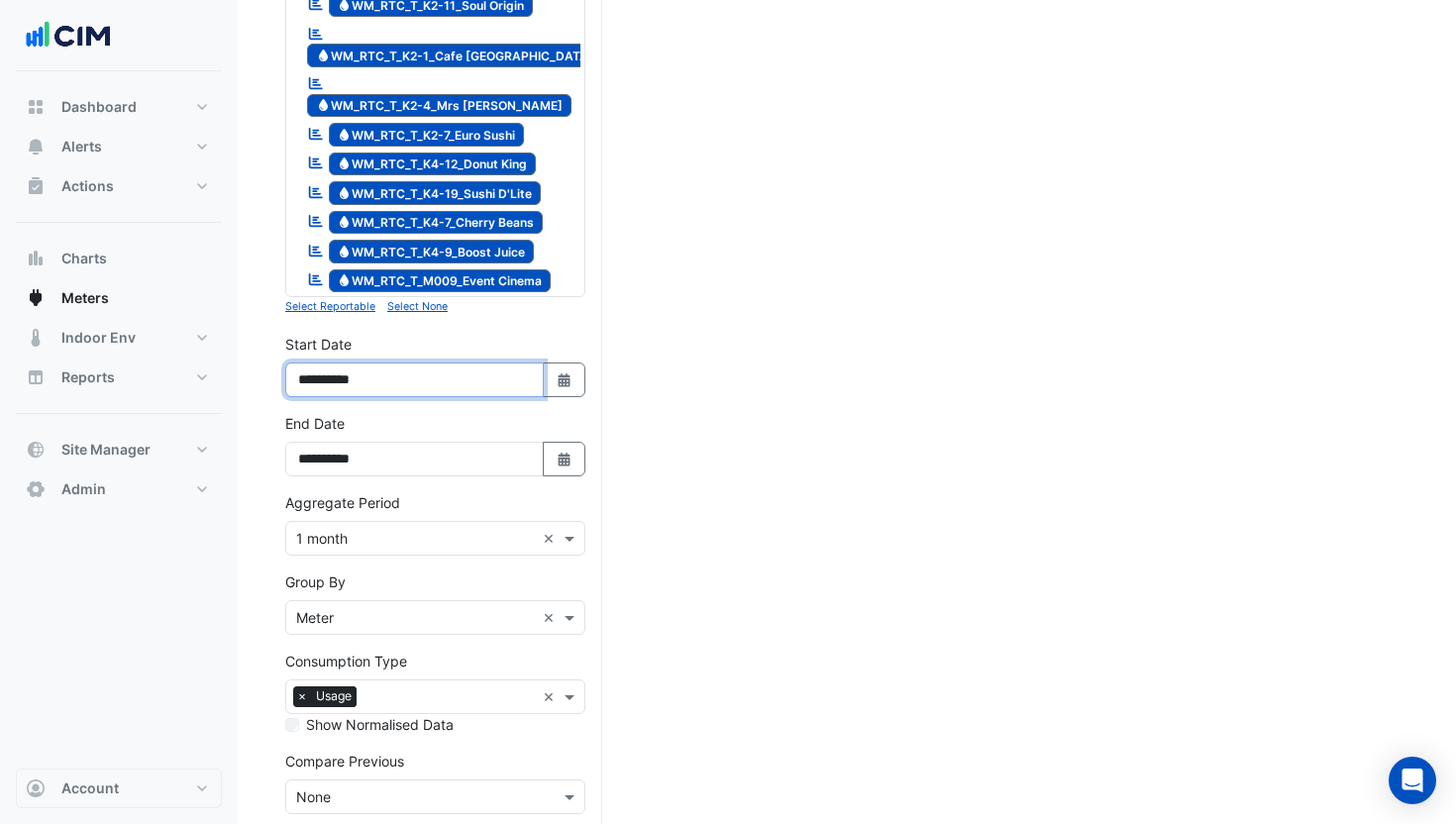 click on "**********" at bounding box center (414, 379) 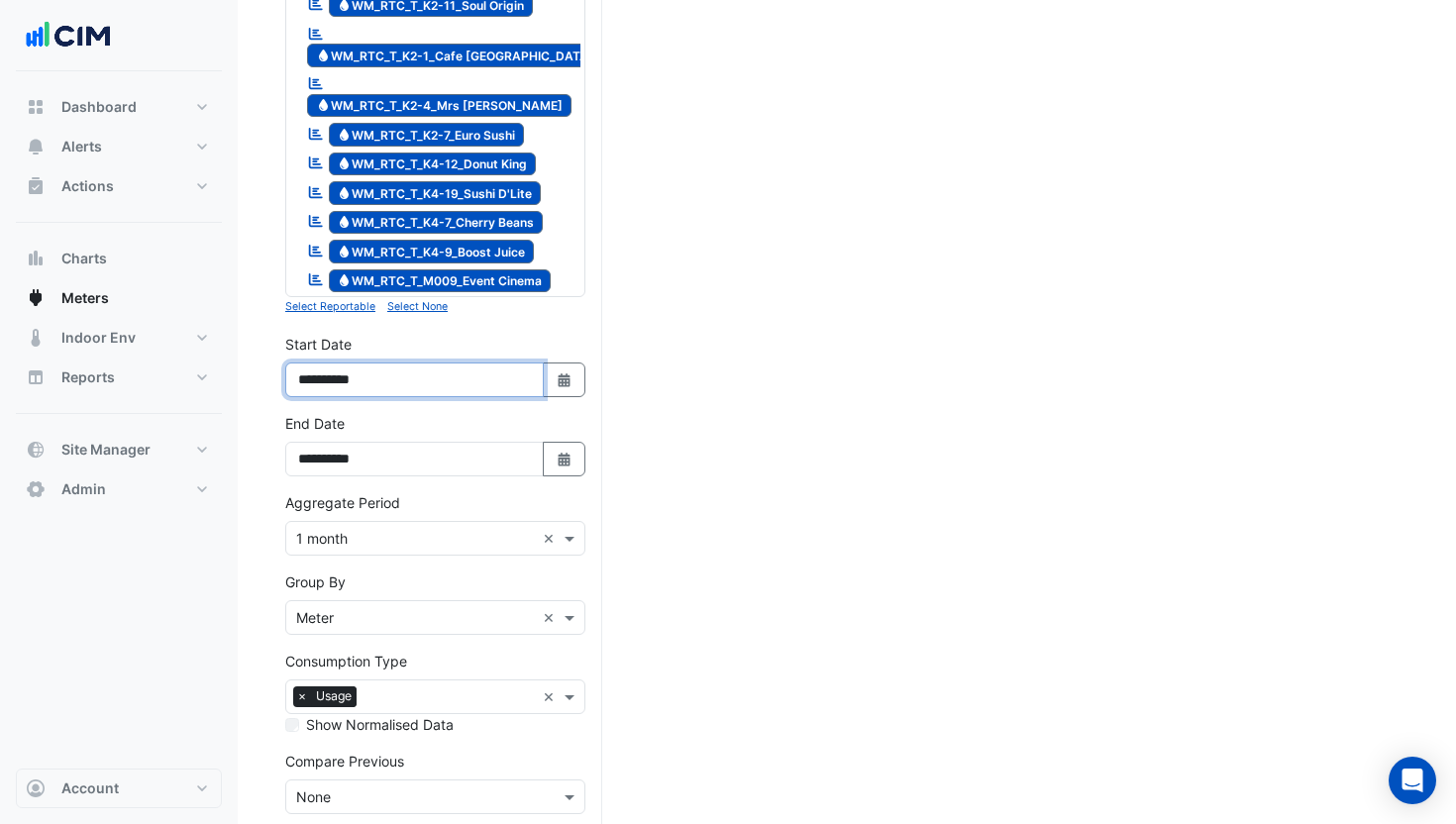 type on "**********" 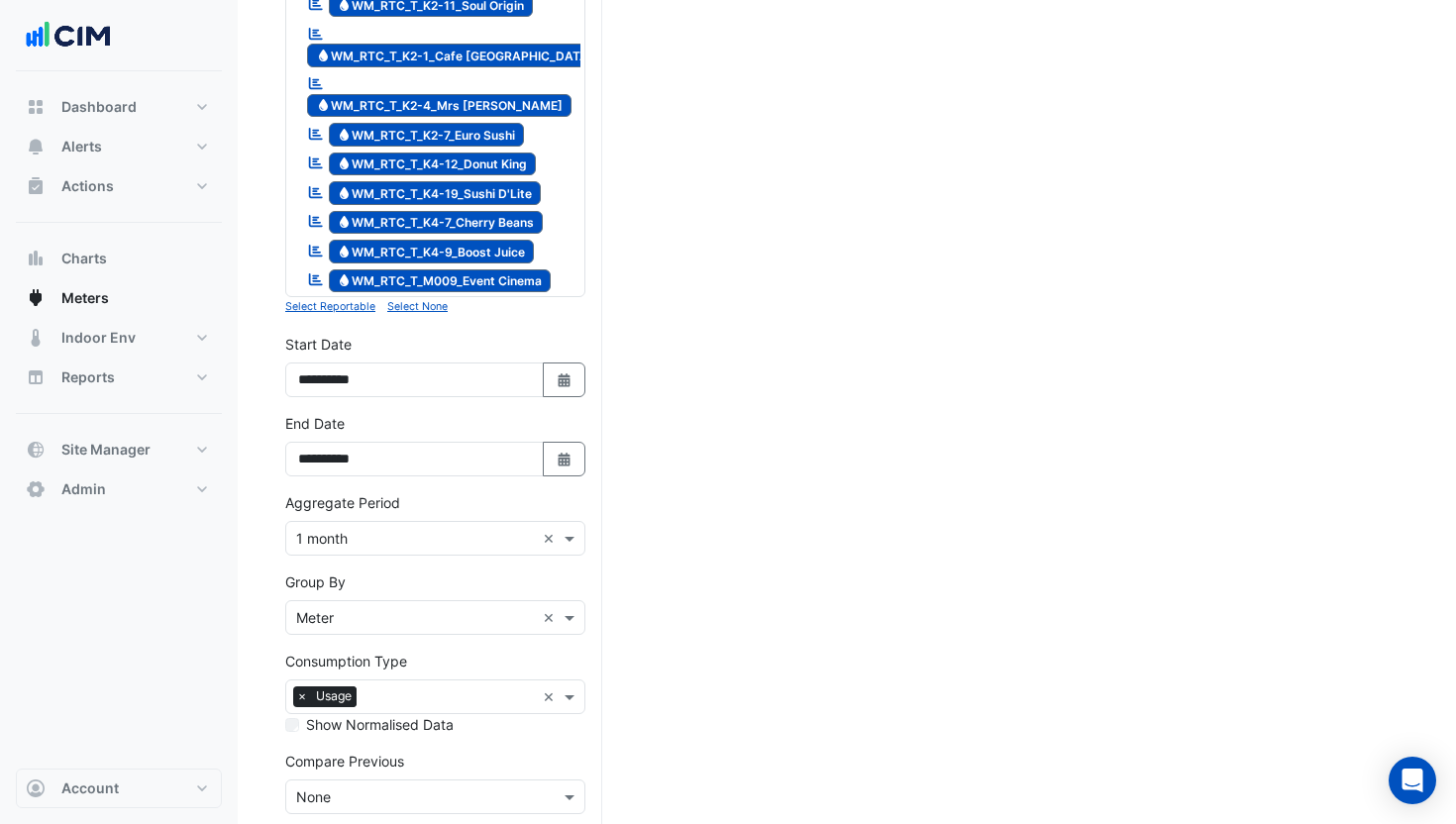click on "Draw Chart" at bounding box center (435, 847) 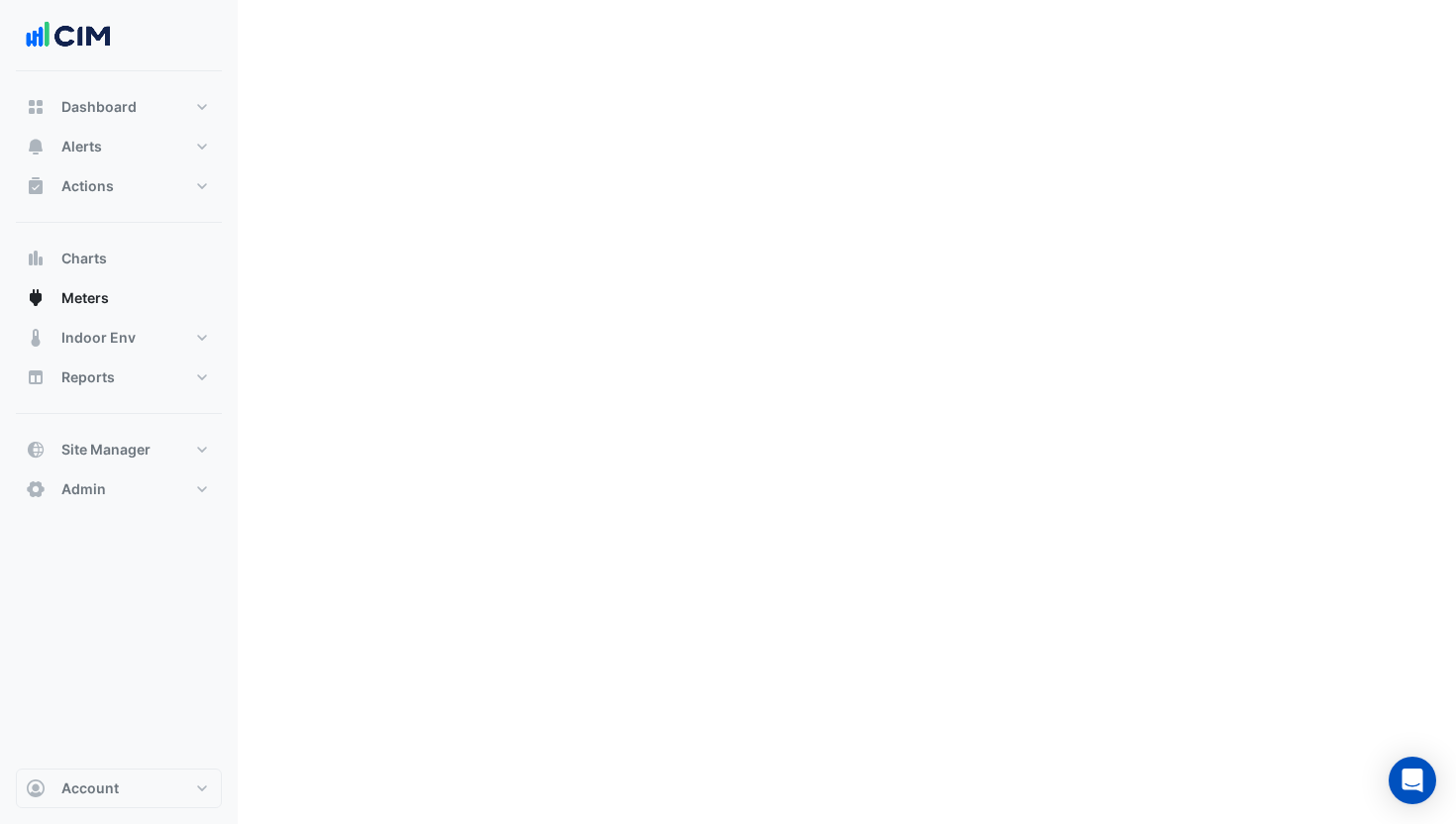 scroll, scrollTop: 0, scrollLeft: 0, axis: both 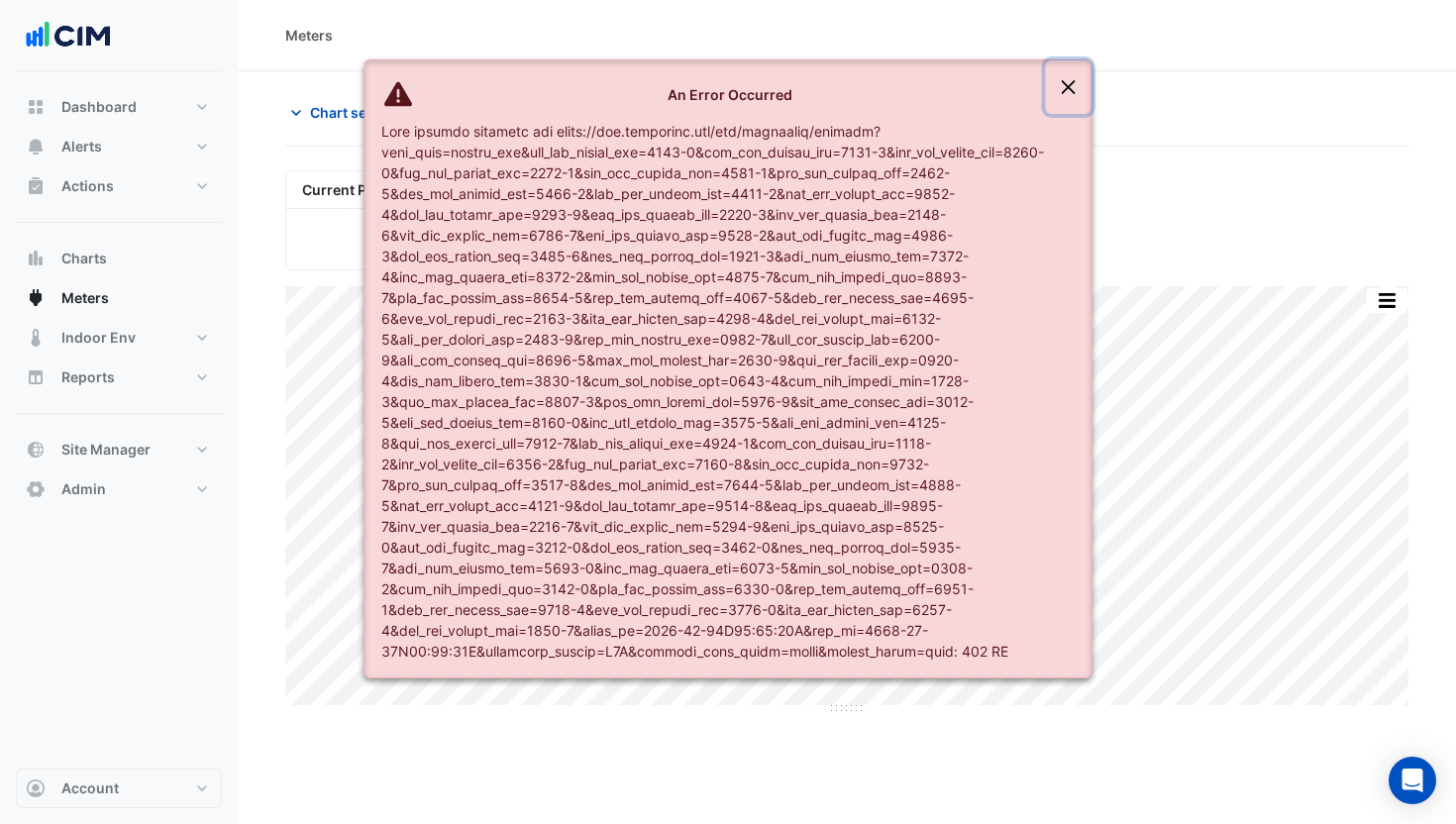 click 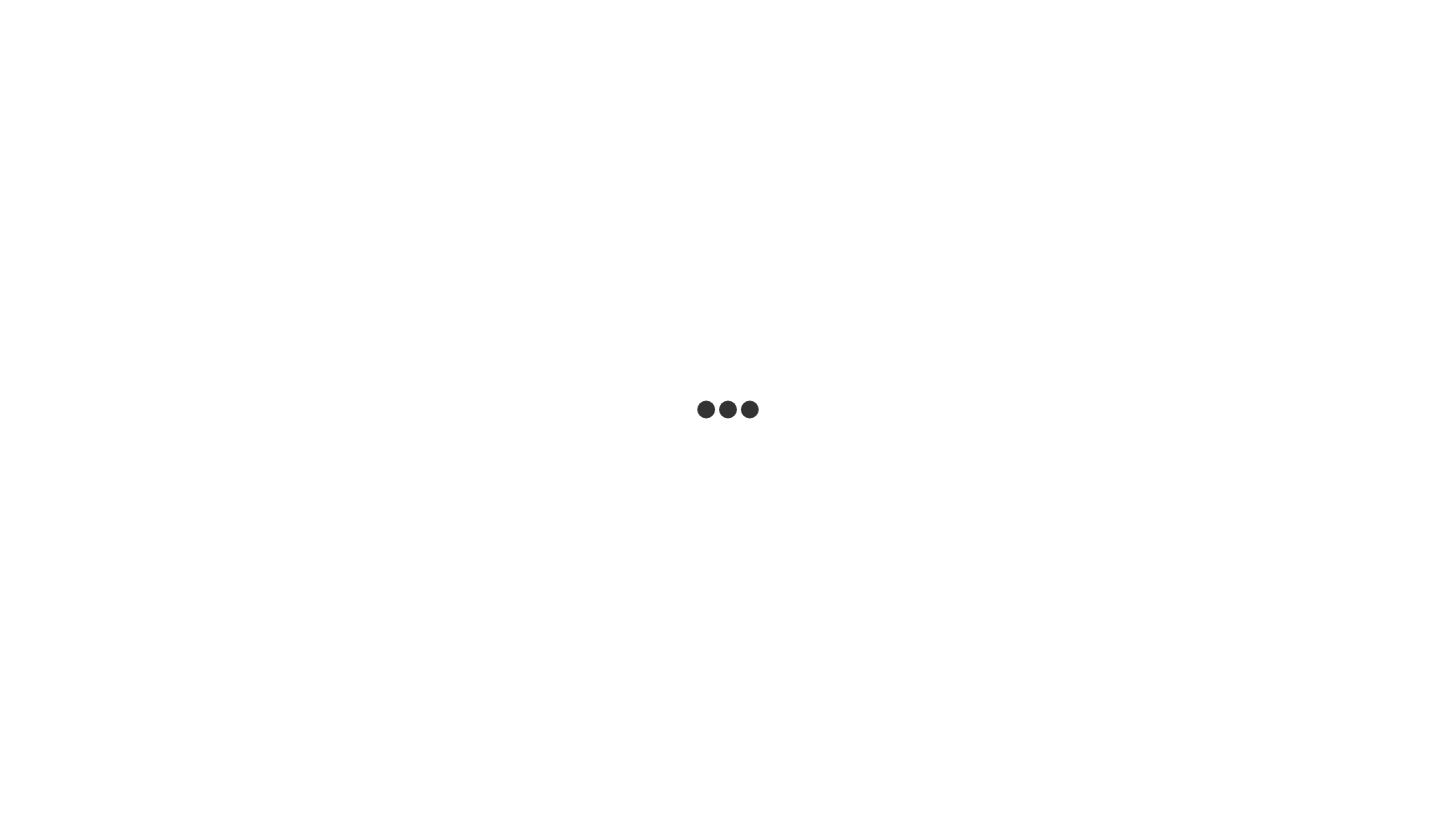 scroll, scrollTop: 0, scrollLeft: 0, axis: both 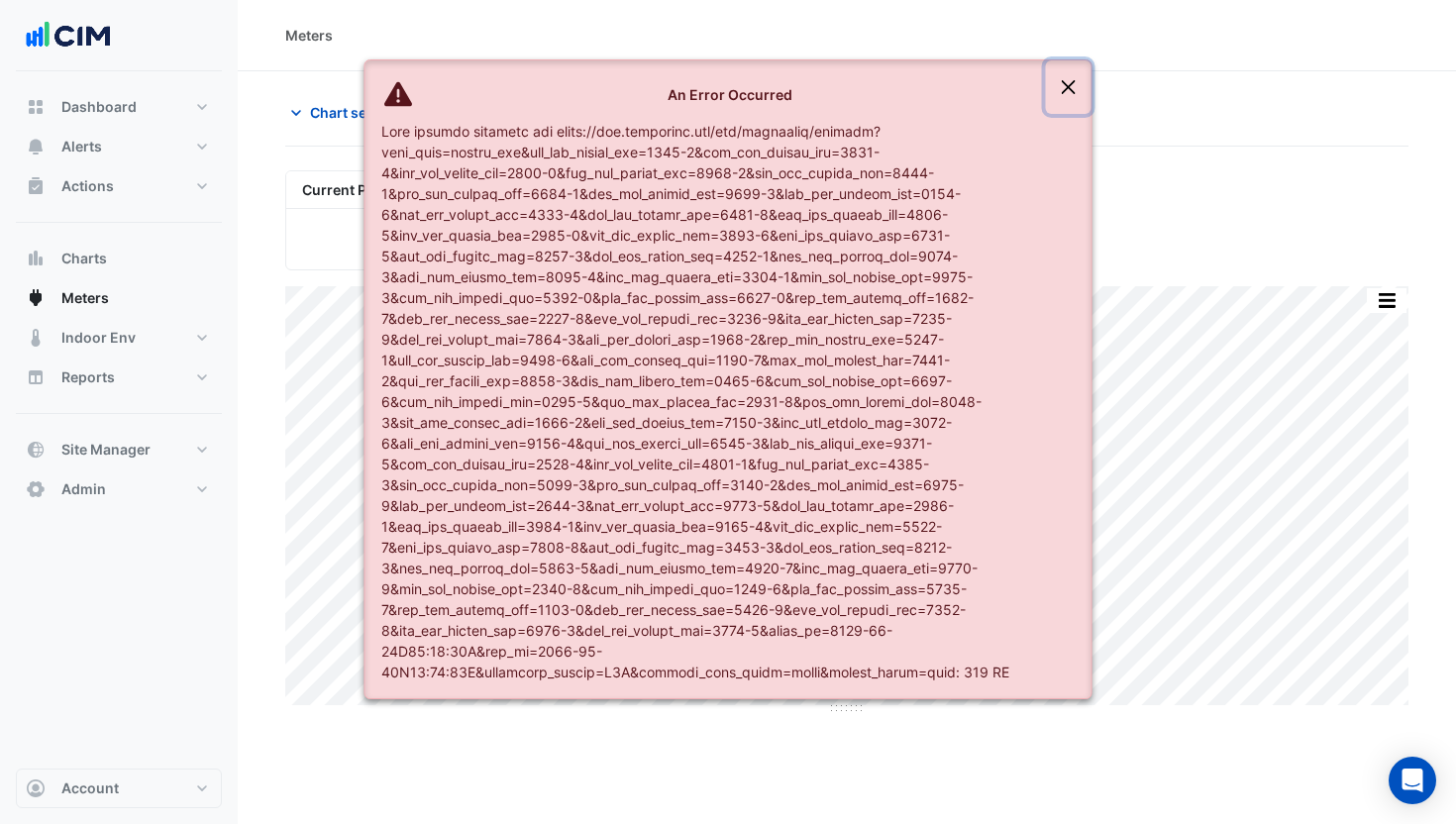 click 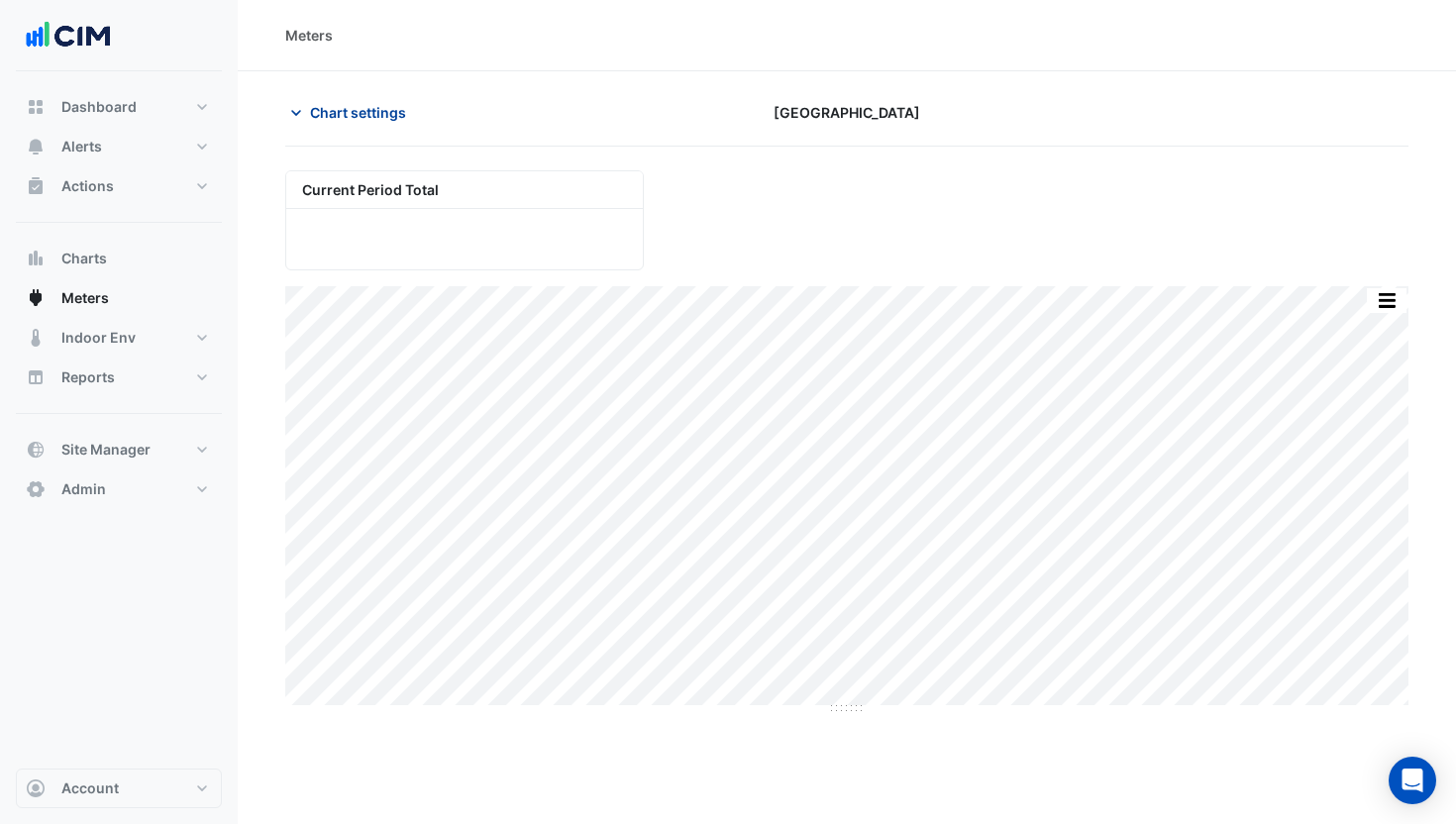 click on "Chart settings" 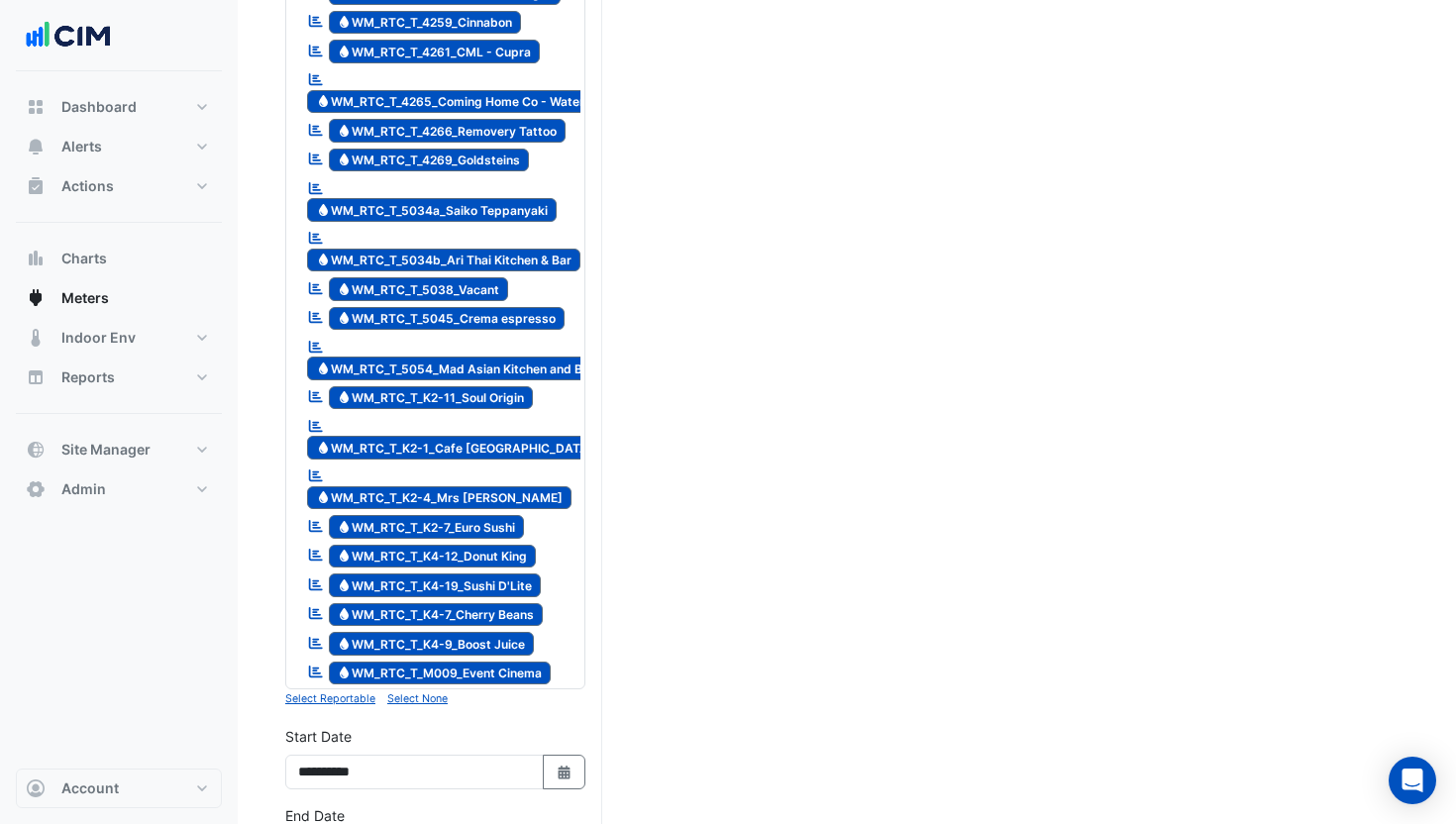 scroll, scrollTop: 2526, scrollLeft: 0, axis: vertical 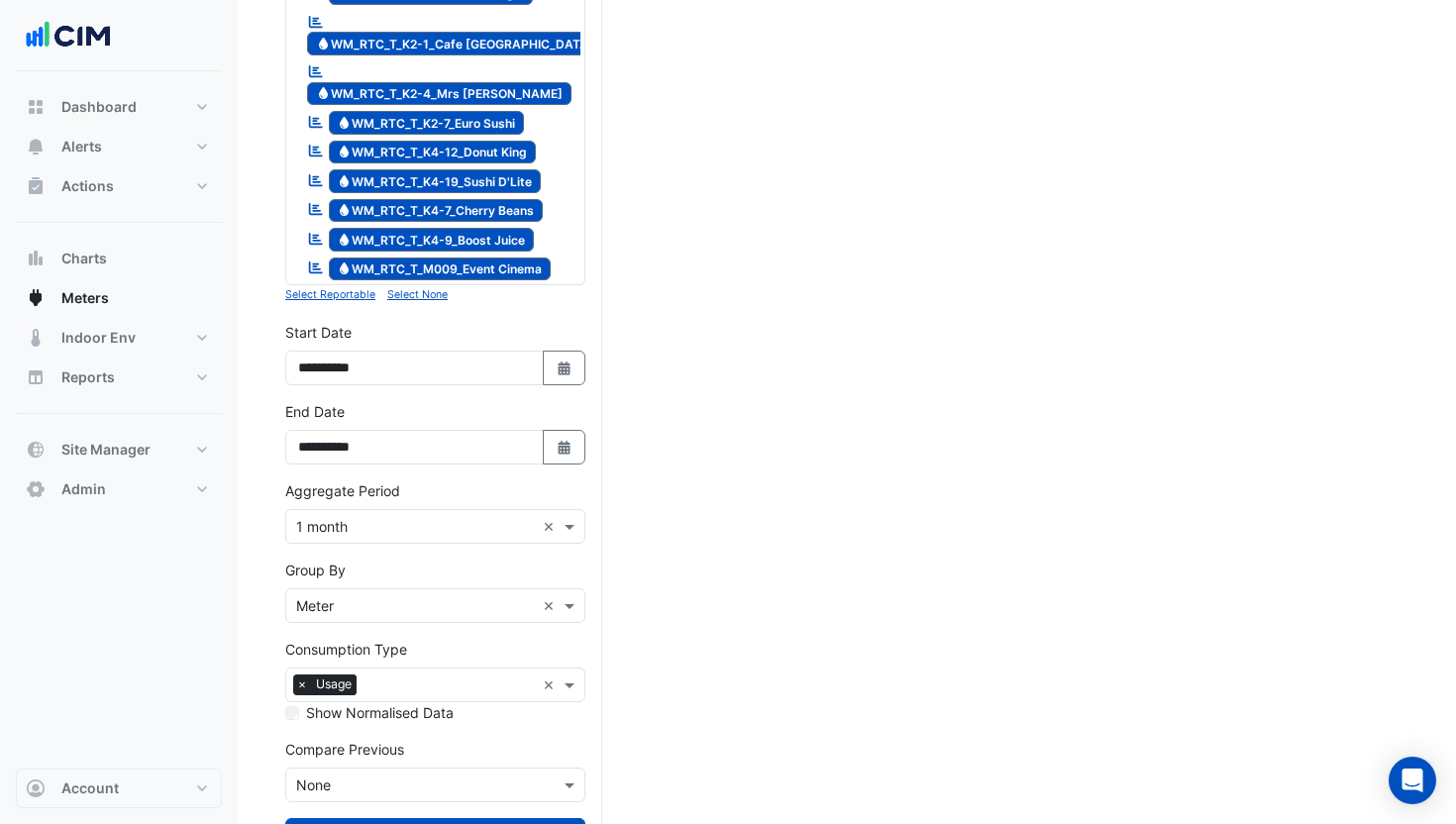 click on "Select None" at bounding box center (417, 294) 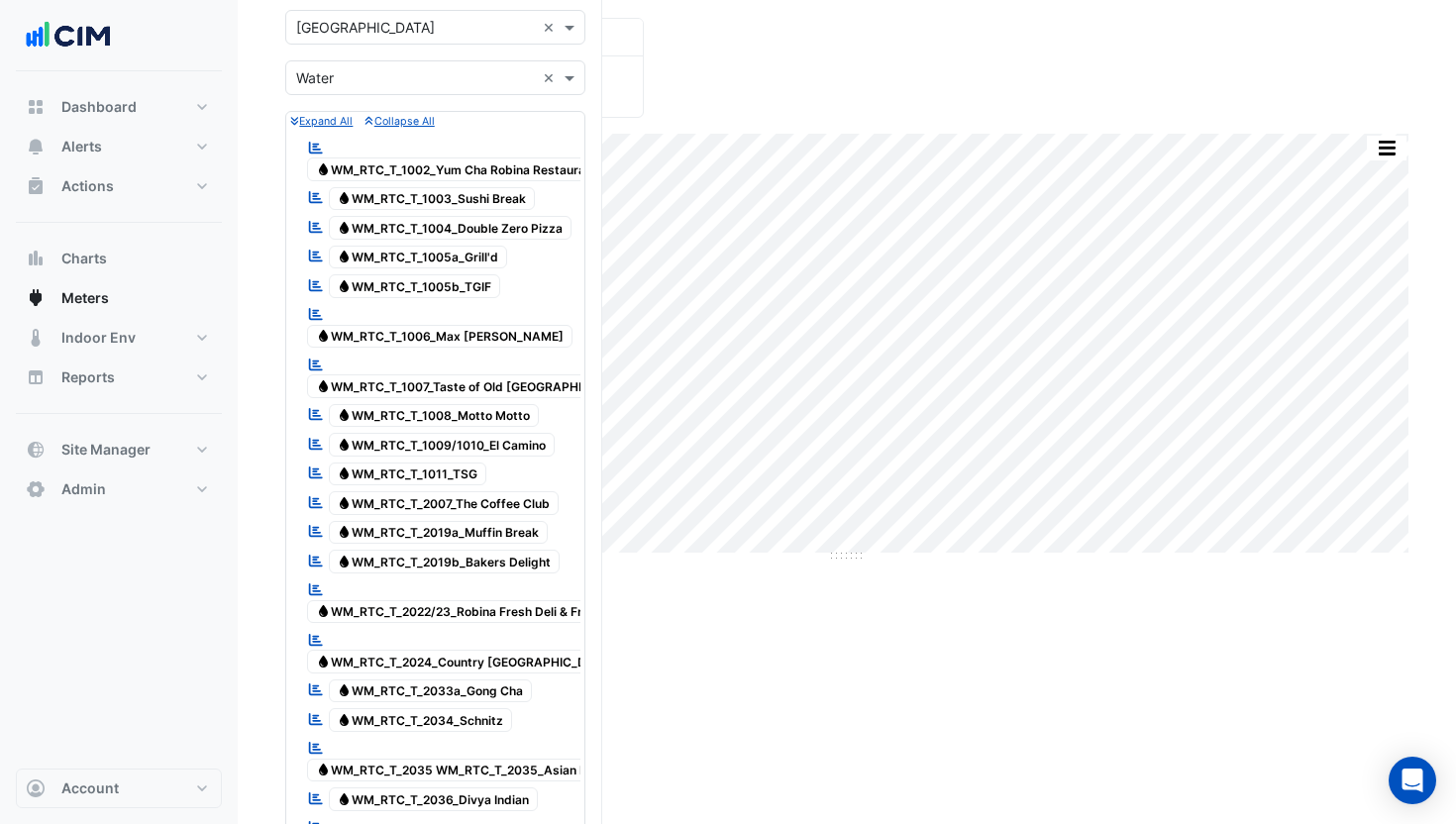 scroll, scrollTop: 0, scrollLeft: 0, axis: both 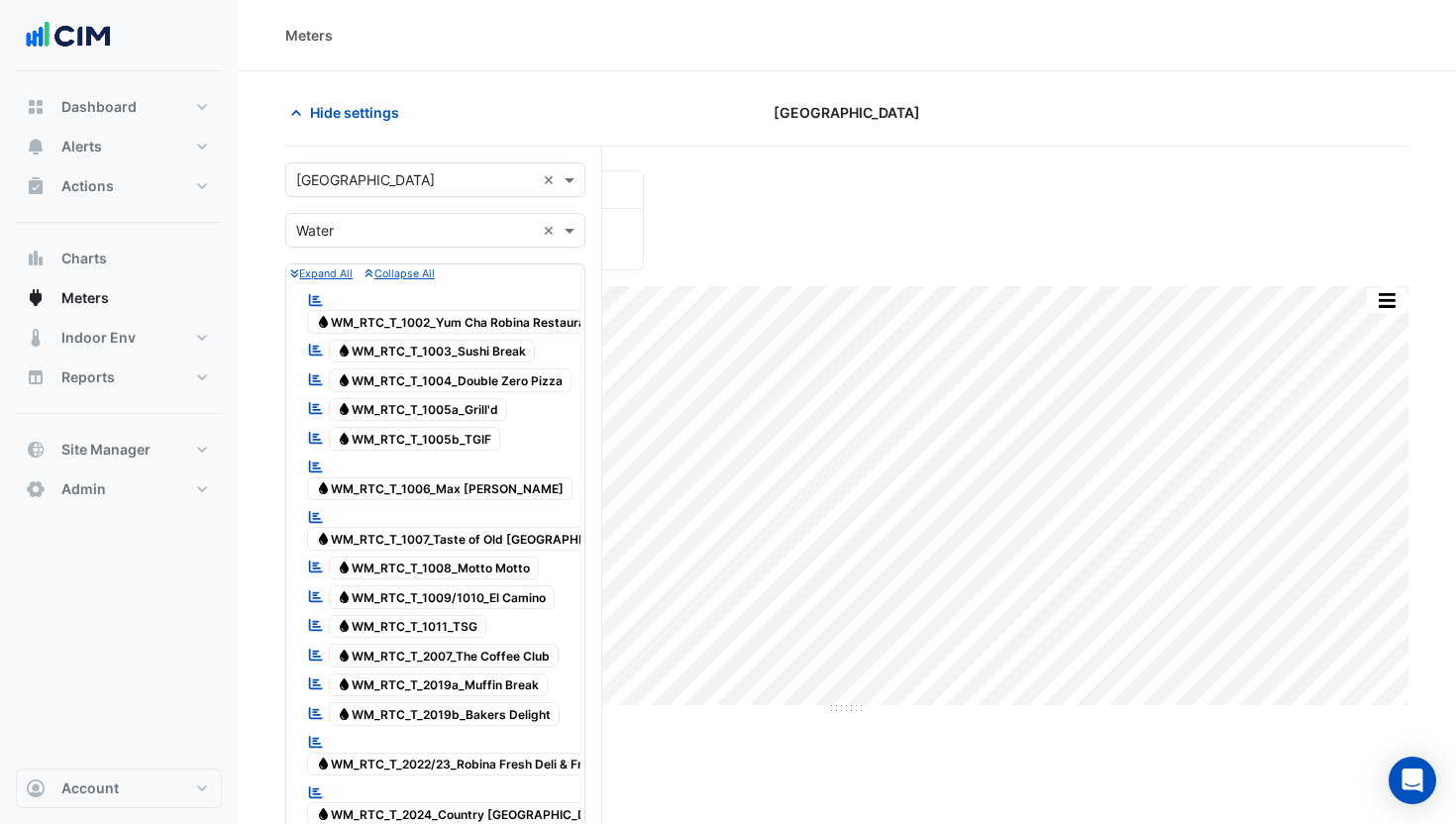 click on "Current Period Total" 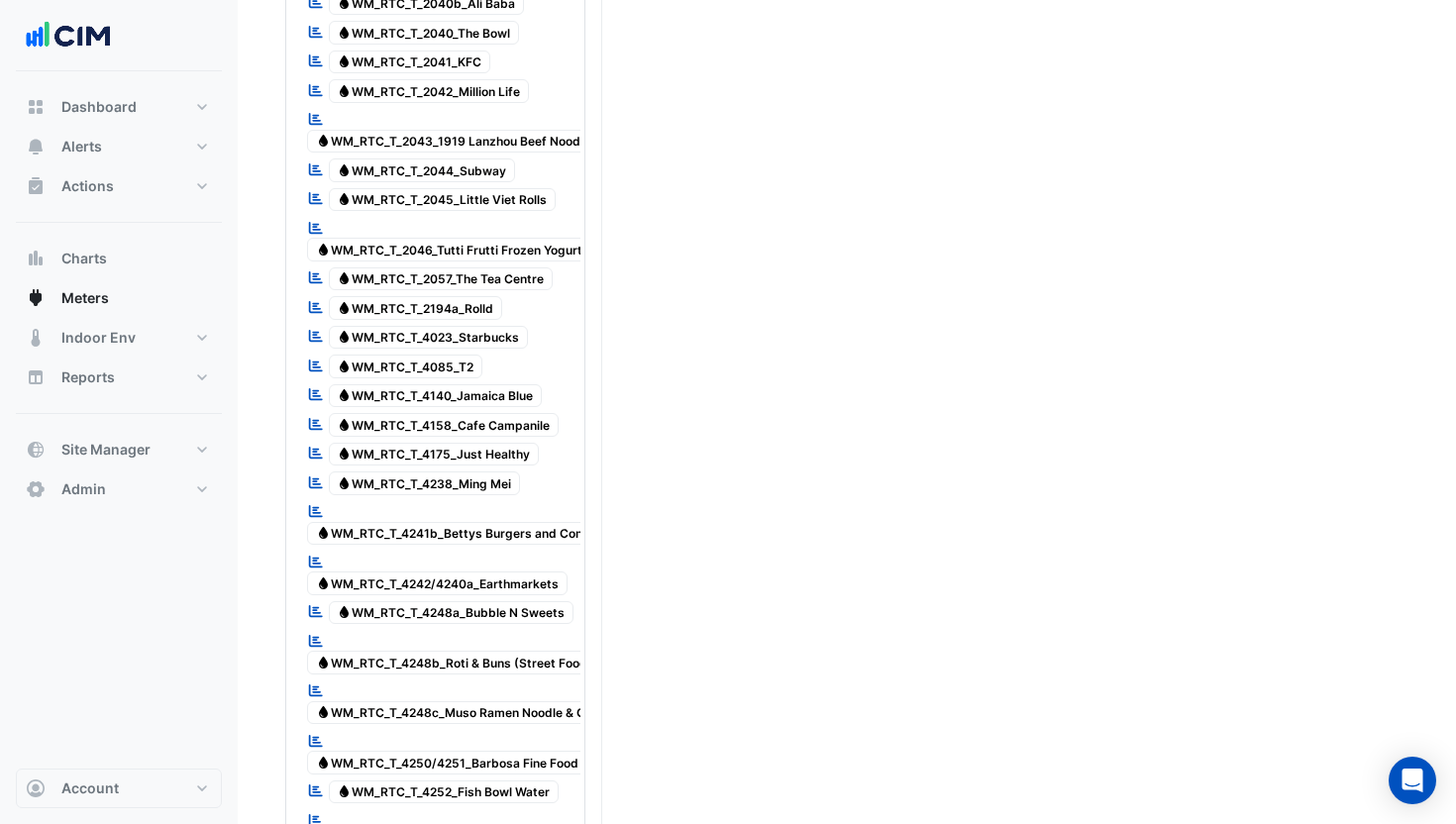 click on "Water
WM_RTC_T_4175_Just Healthy" at bounding box center (434, 455) 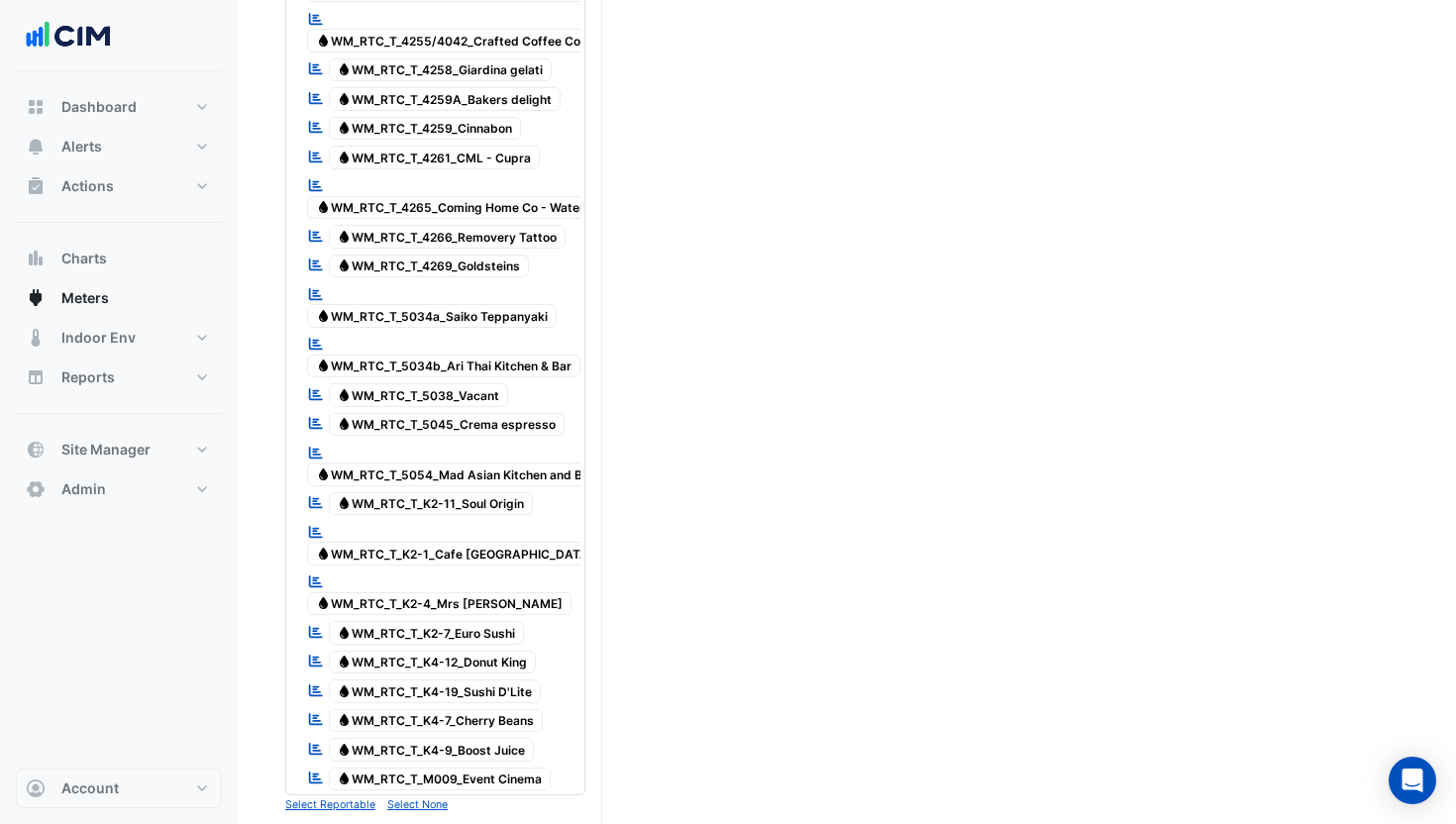 scroll, scrollTop: 2526, scrollLeft: 0, axis: vertical 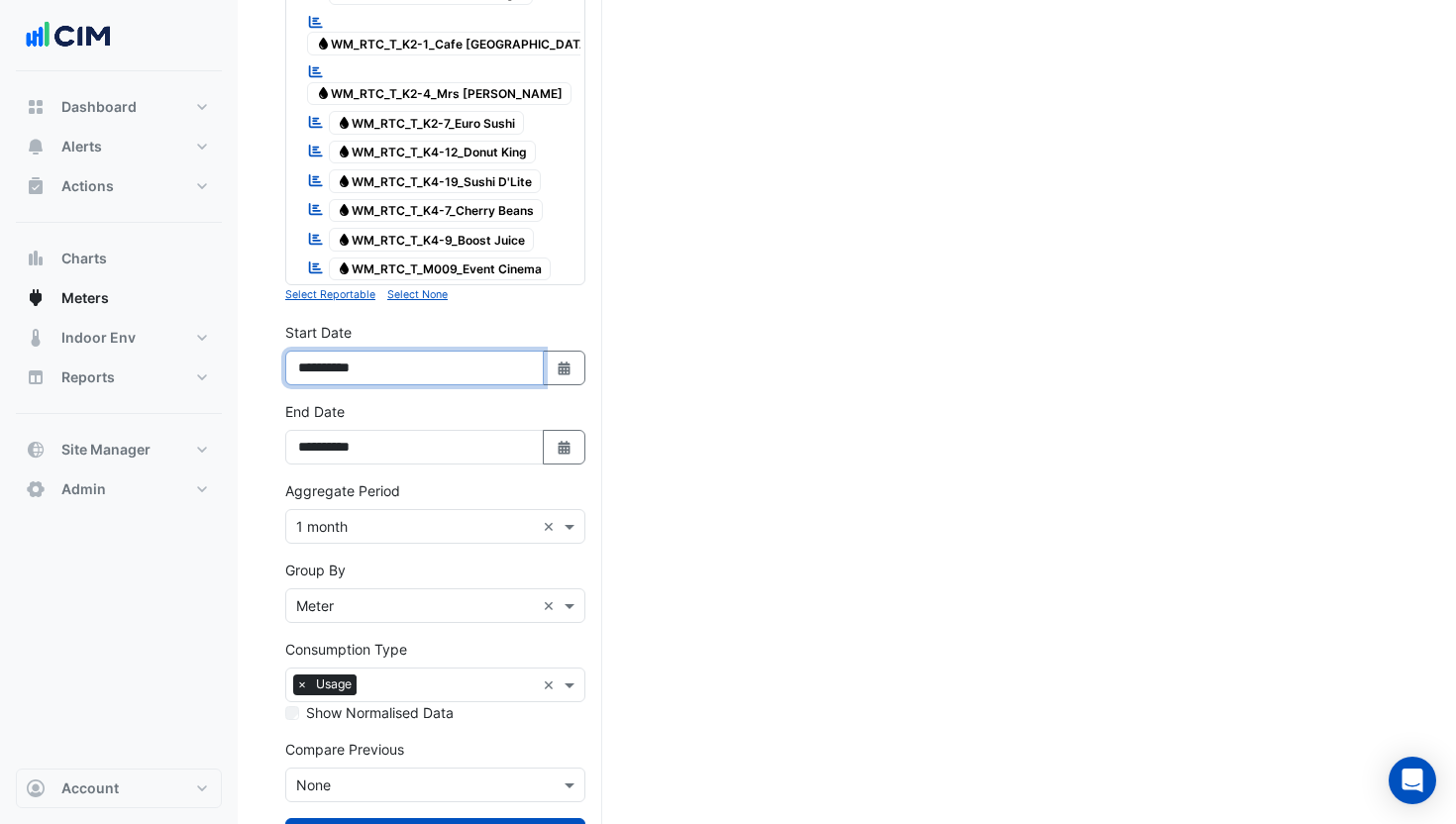 click on "**********" at bounding box center (414, 367) 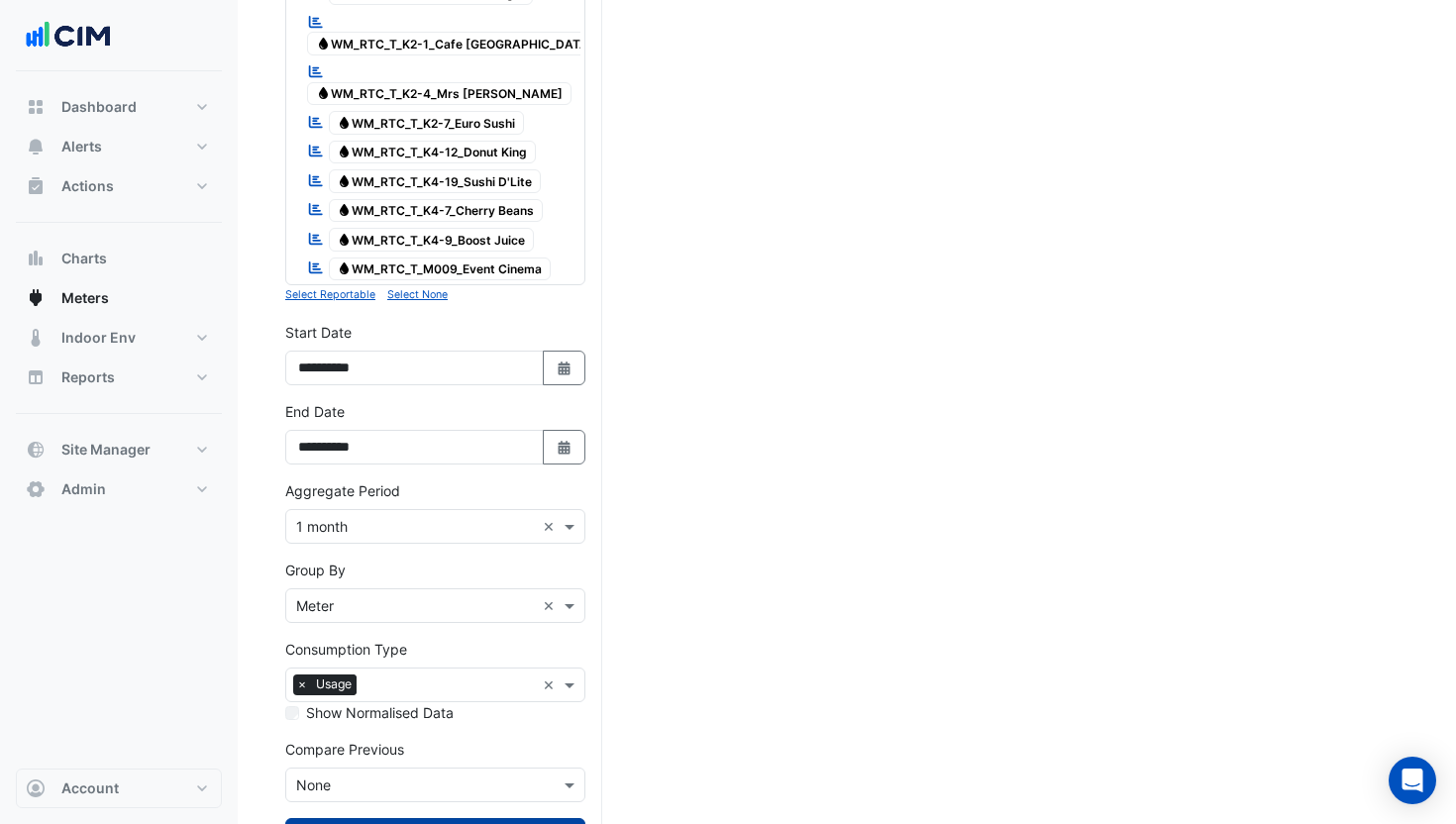 click on "Draw Chart" at bounding box center [435, 835] 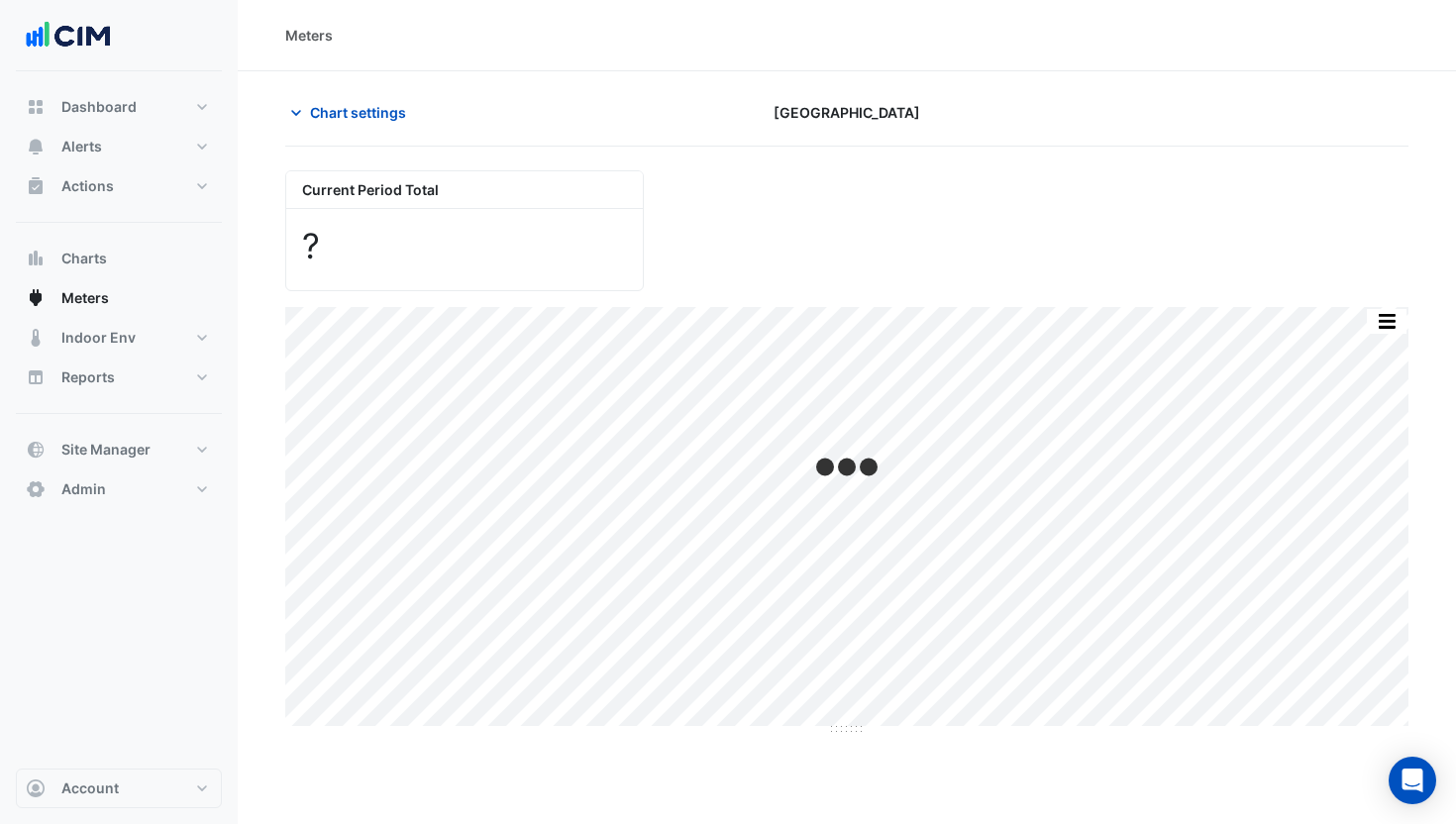 scroll, scrollTop: 0, scrollLeft: 0, axis: both 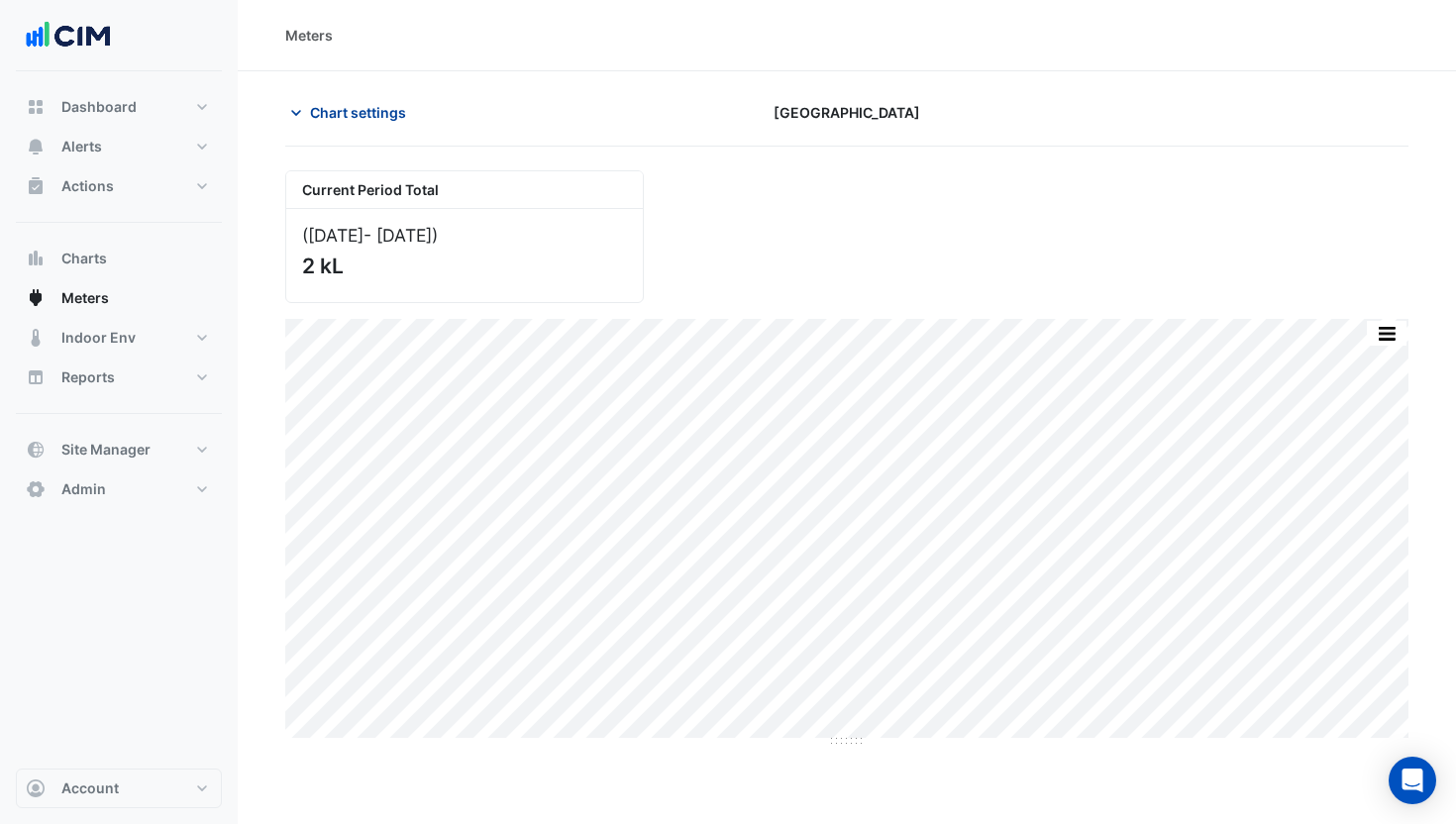 click on "Chart settings" 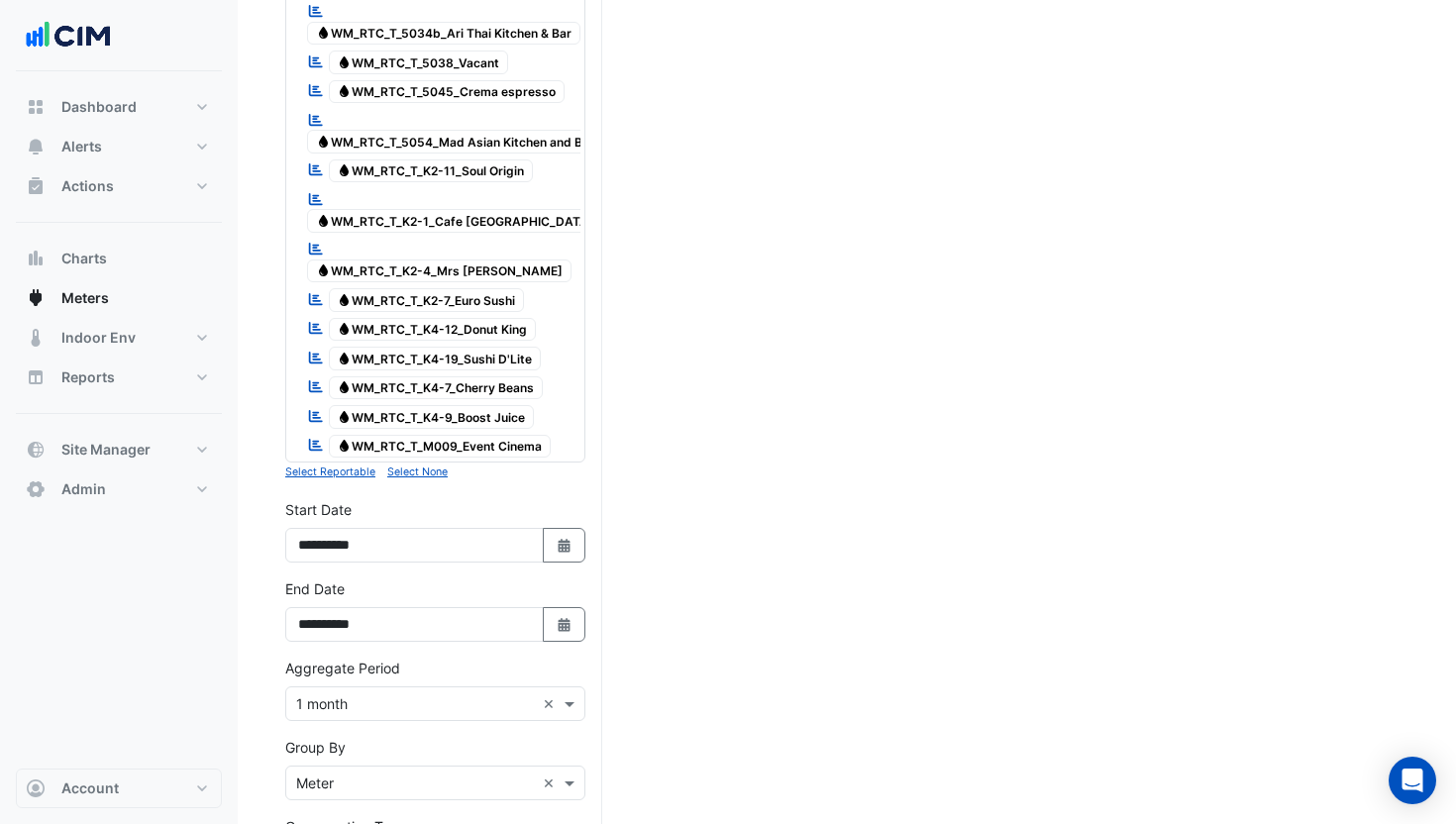scroll, scrollTop: 2526, scrollLeft: 0, axis: vertical 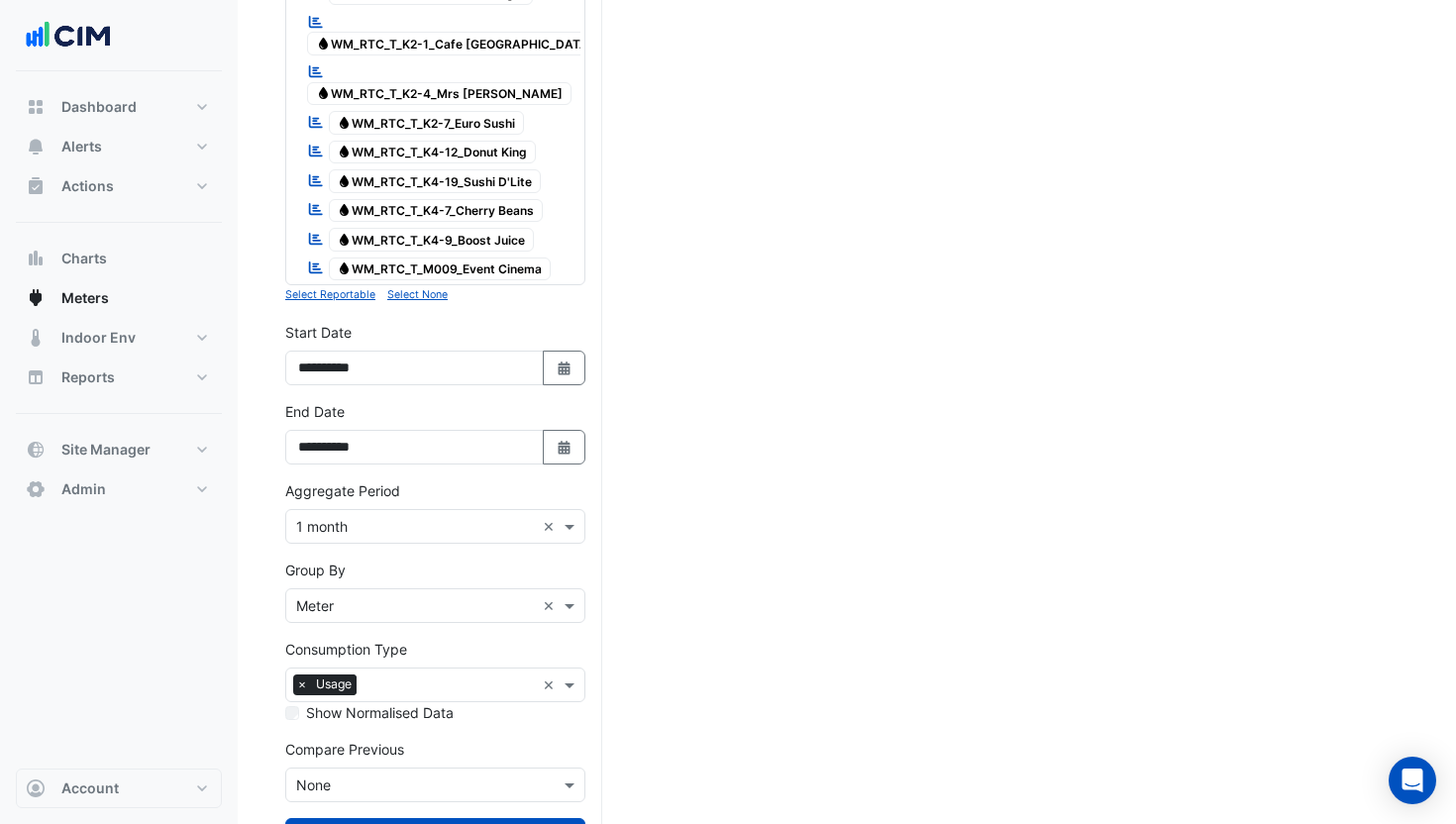 click on "Group By × Meter" at bounding box center (410, 605) 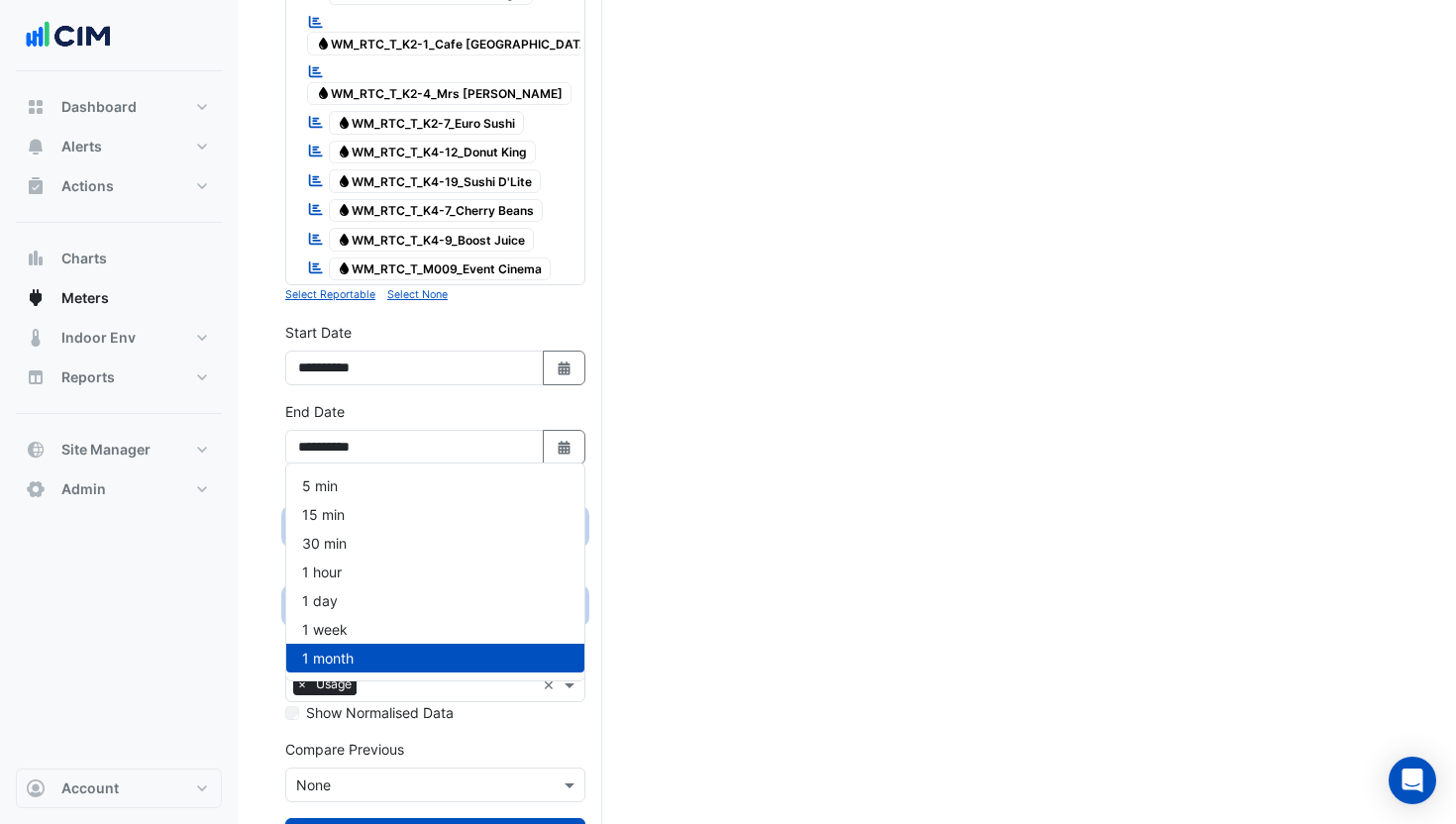 click at bounding box center [415, 527] 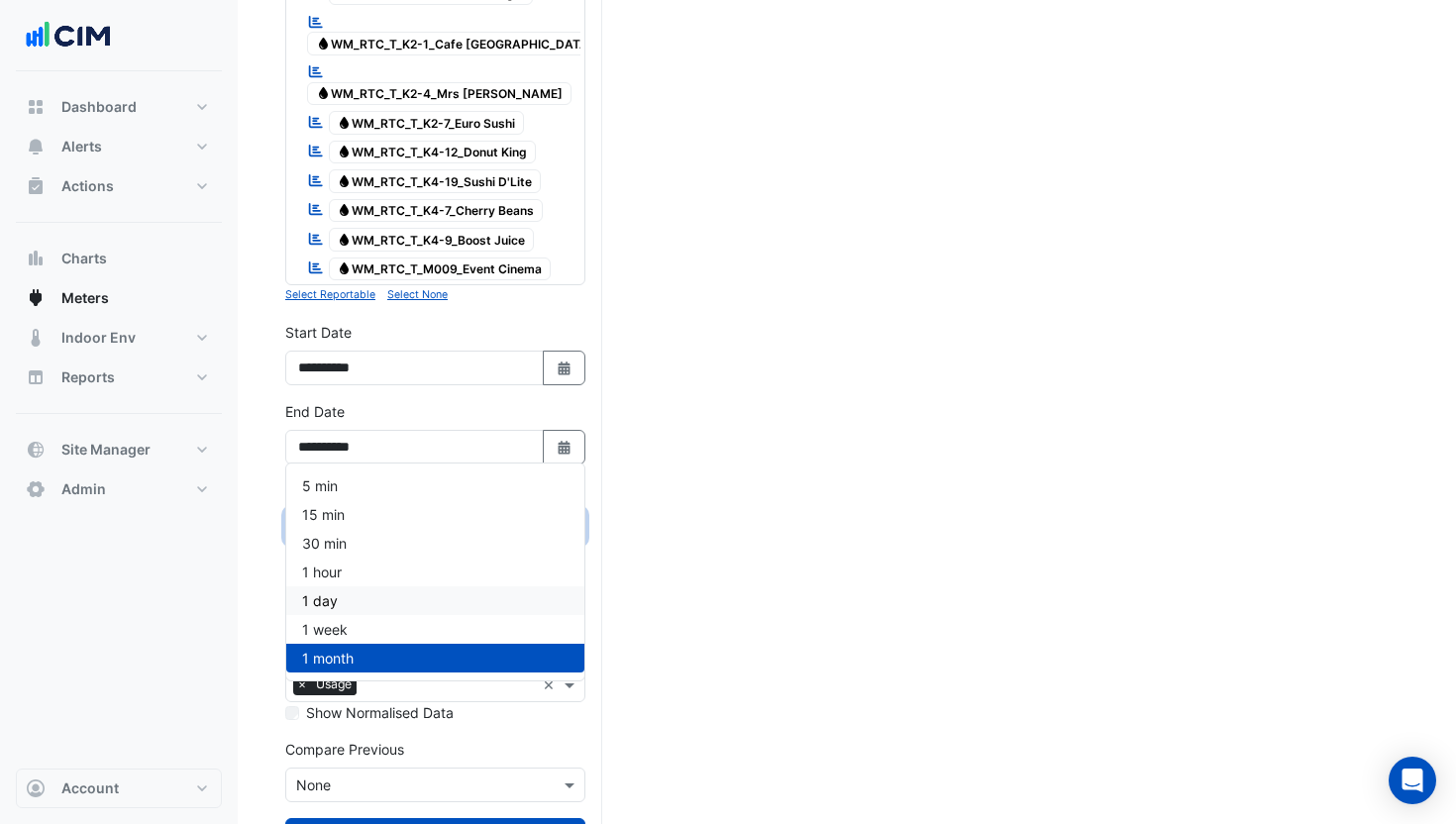 click on "1 day" at bounding box center (435, 600) 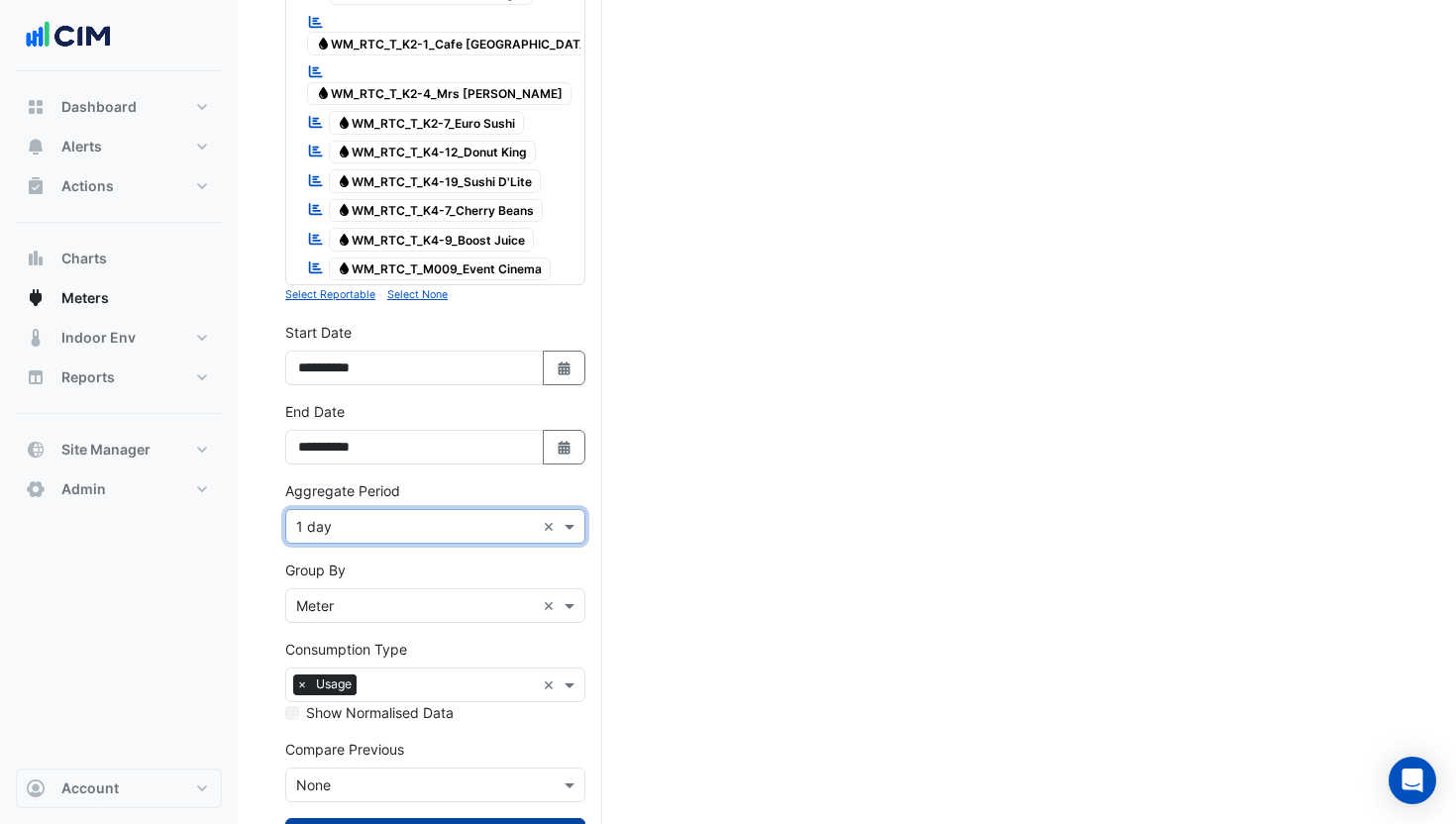 click on "Draw Chart" at bounding box center [435, 835] 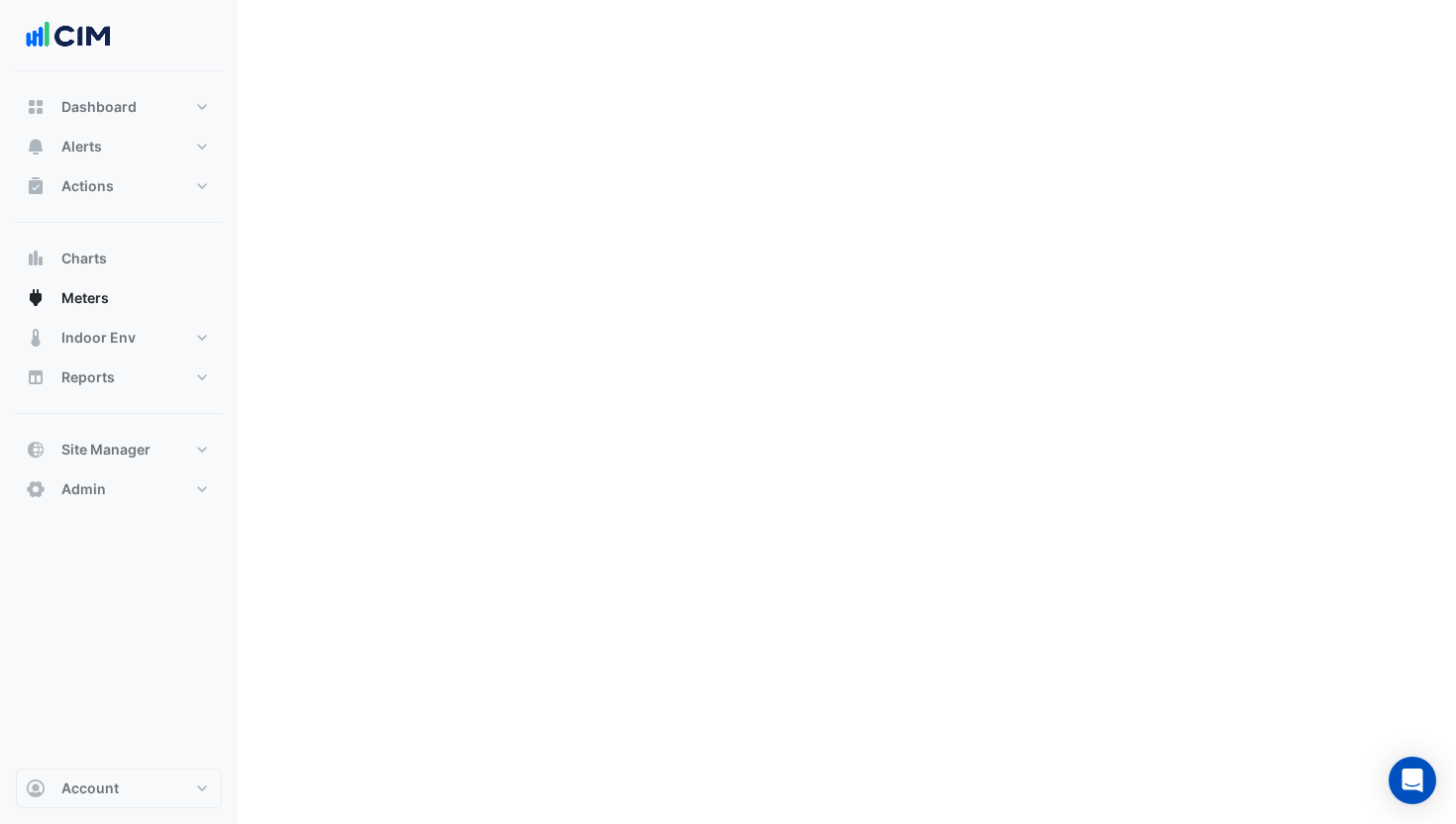scroll, scrollTop: 0, scrollLeft: 0, axis: both 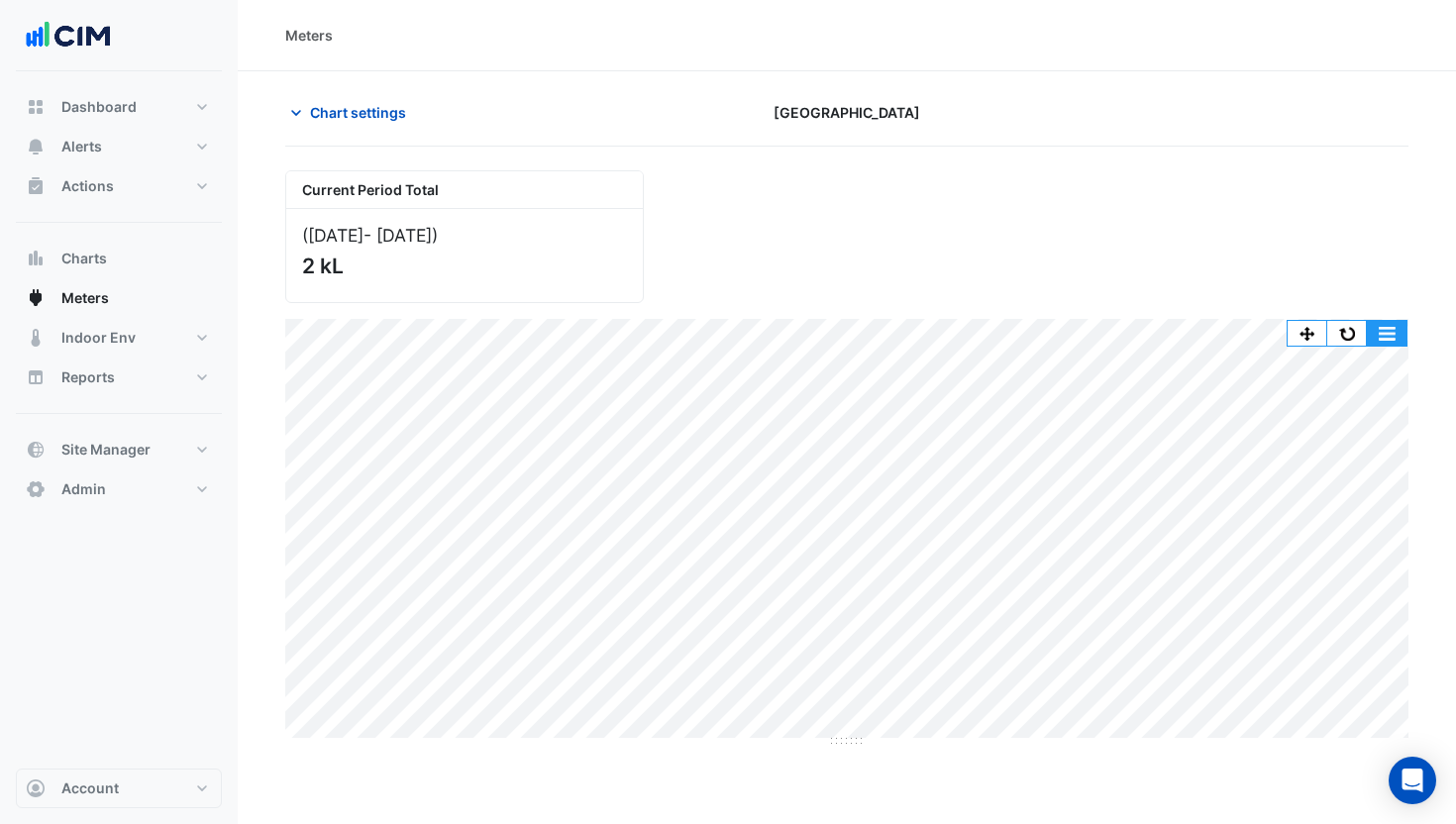 click 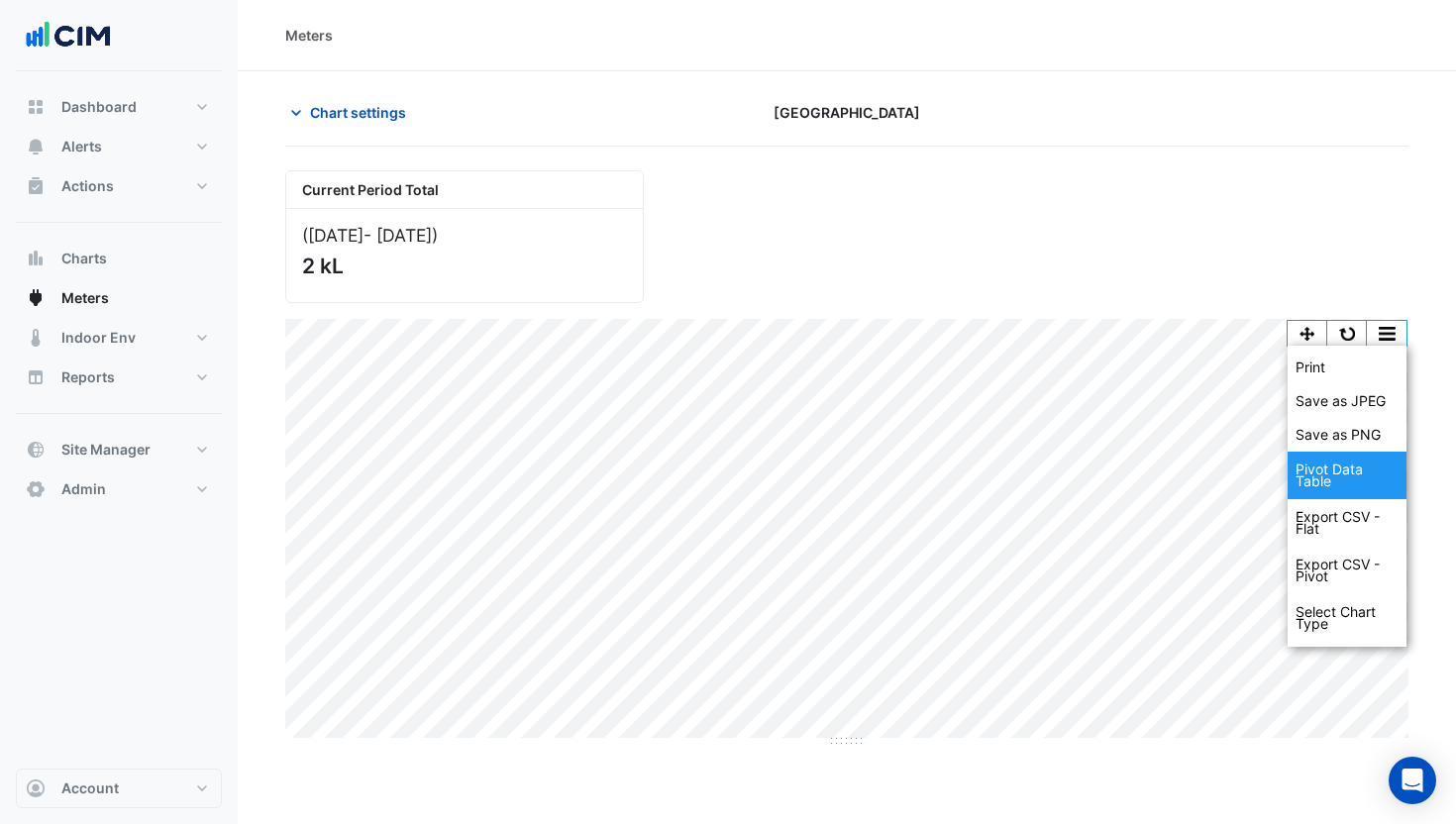 click on "Pivot Data Table" 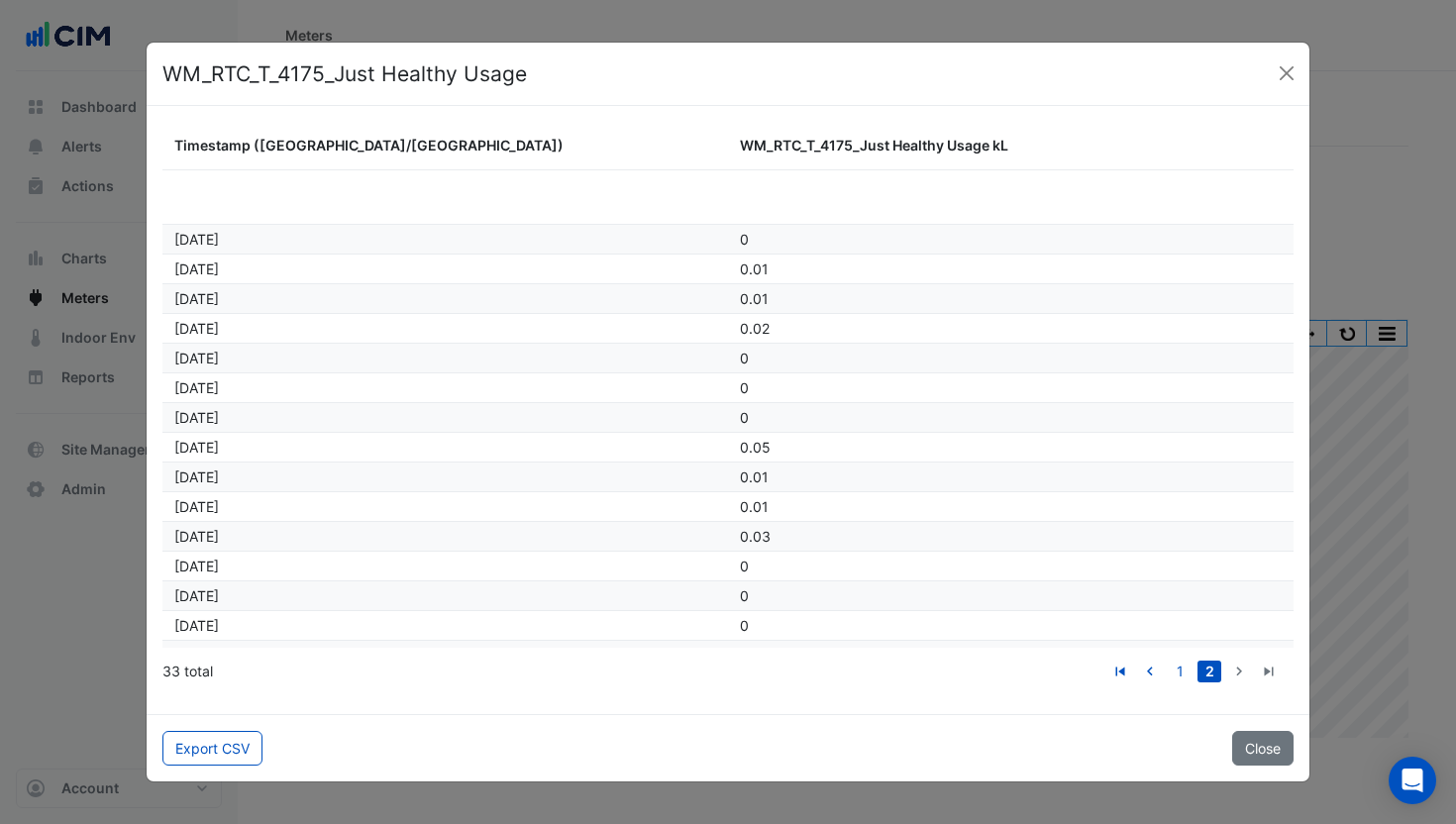 scroll, scrollTop: 508, scrollLeft: 0, axis: vertical 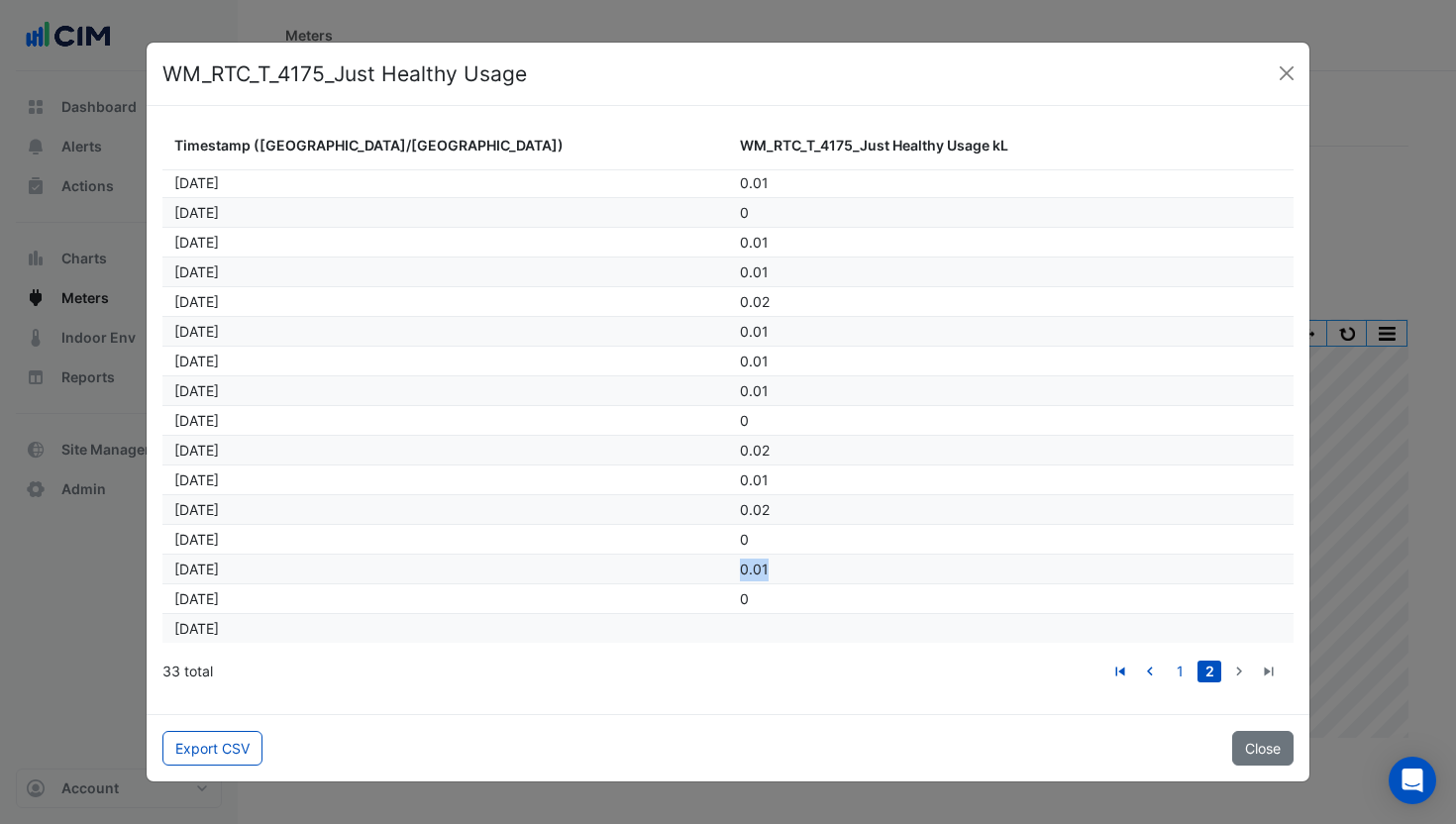 drag, startPoint x: 764, startPoint y: 566, endPoint x: 736, endPoint y: 567, distance: 28.017851 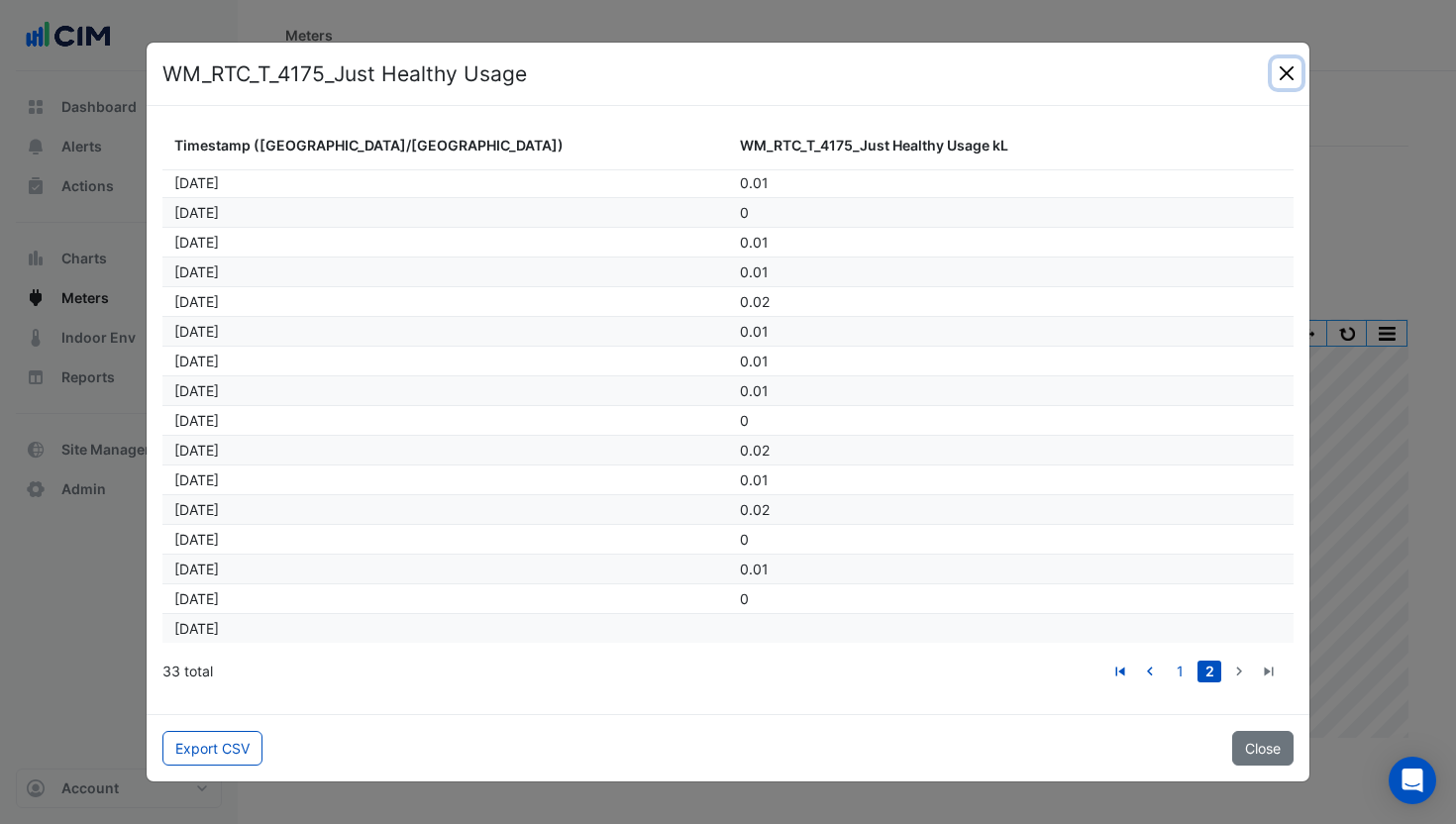 click 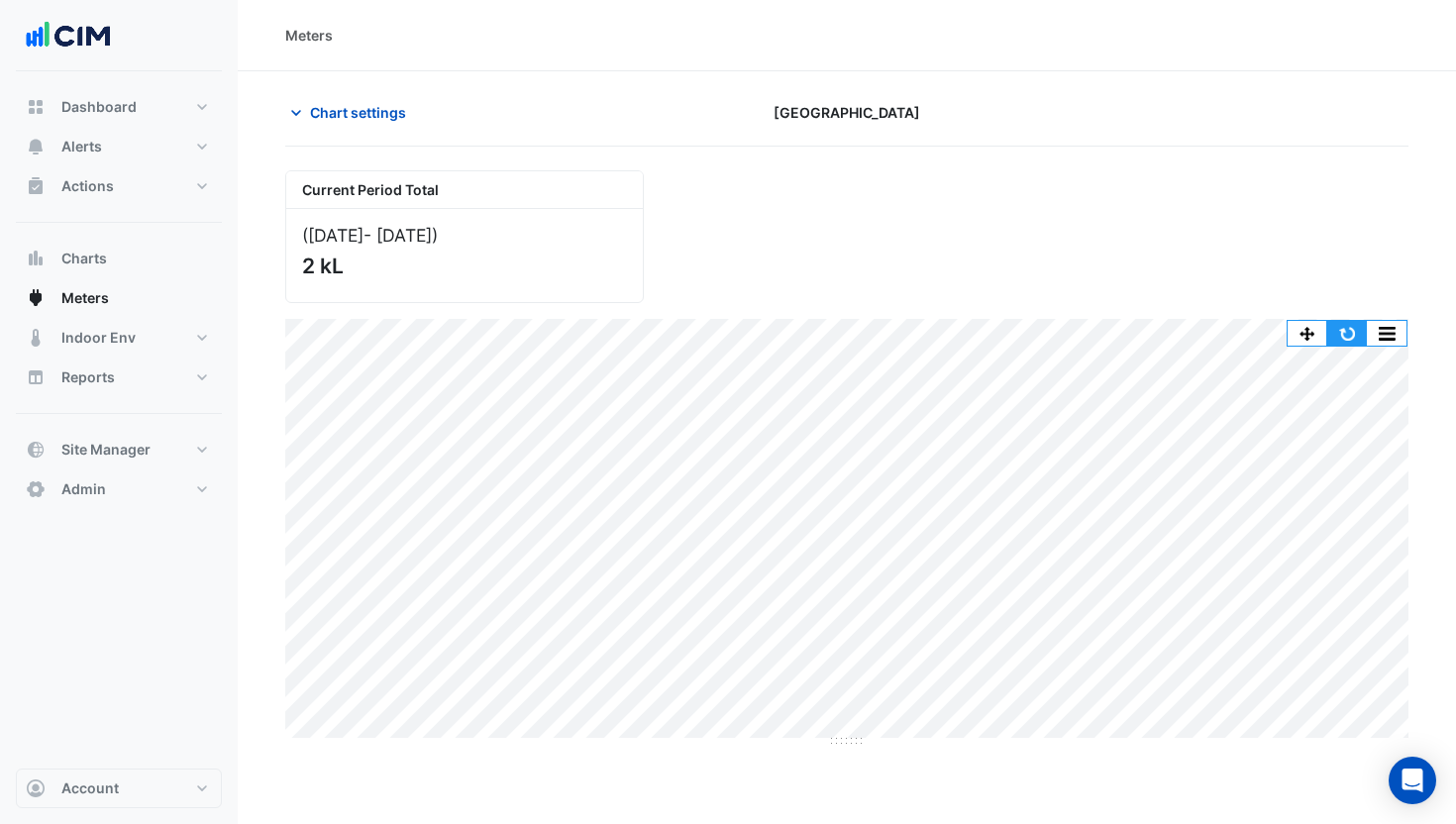 click 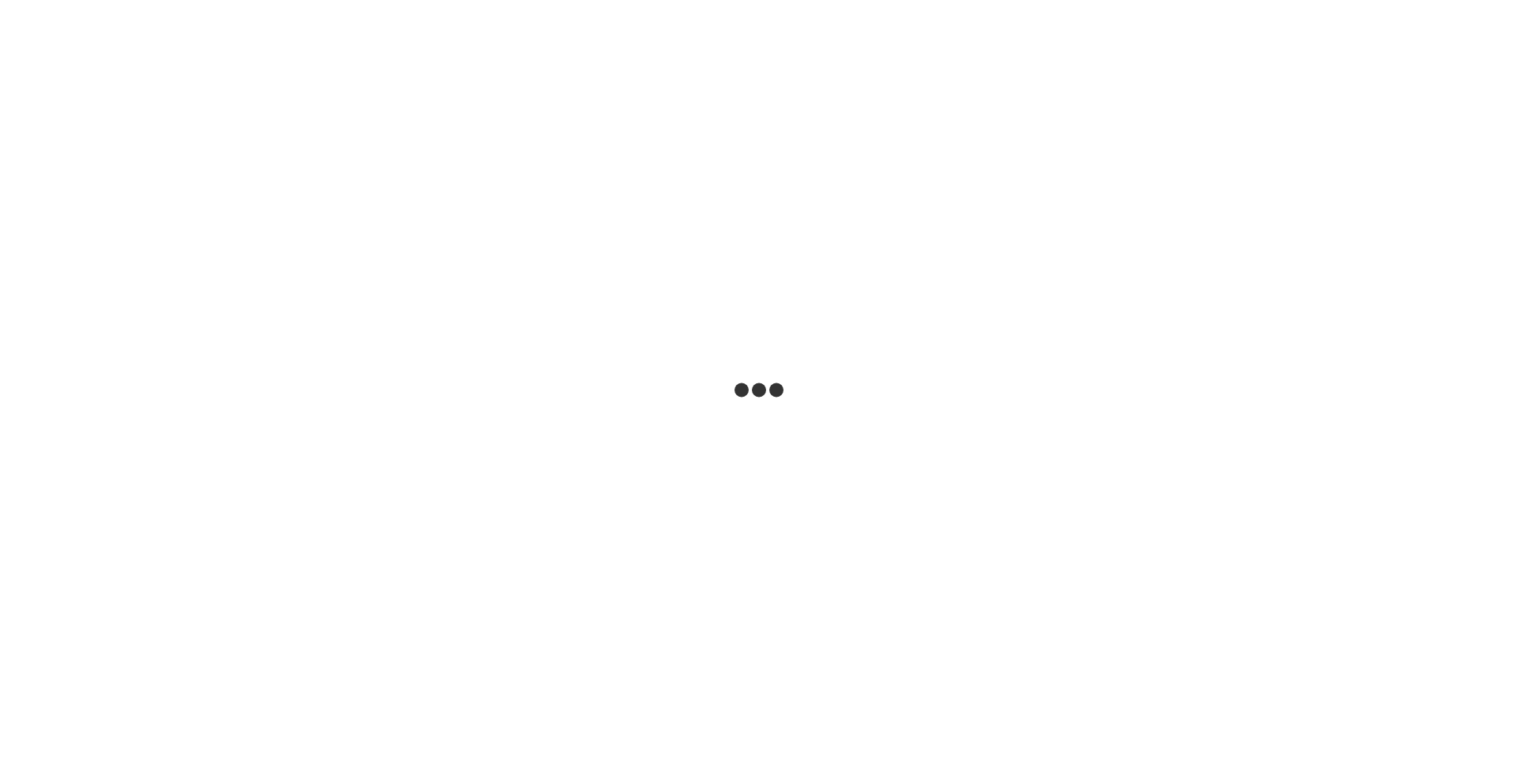 scroll, scrollTop: 0, scrollLeft: 0, axis: both 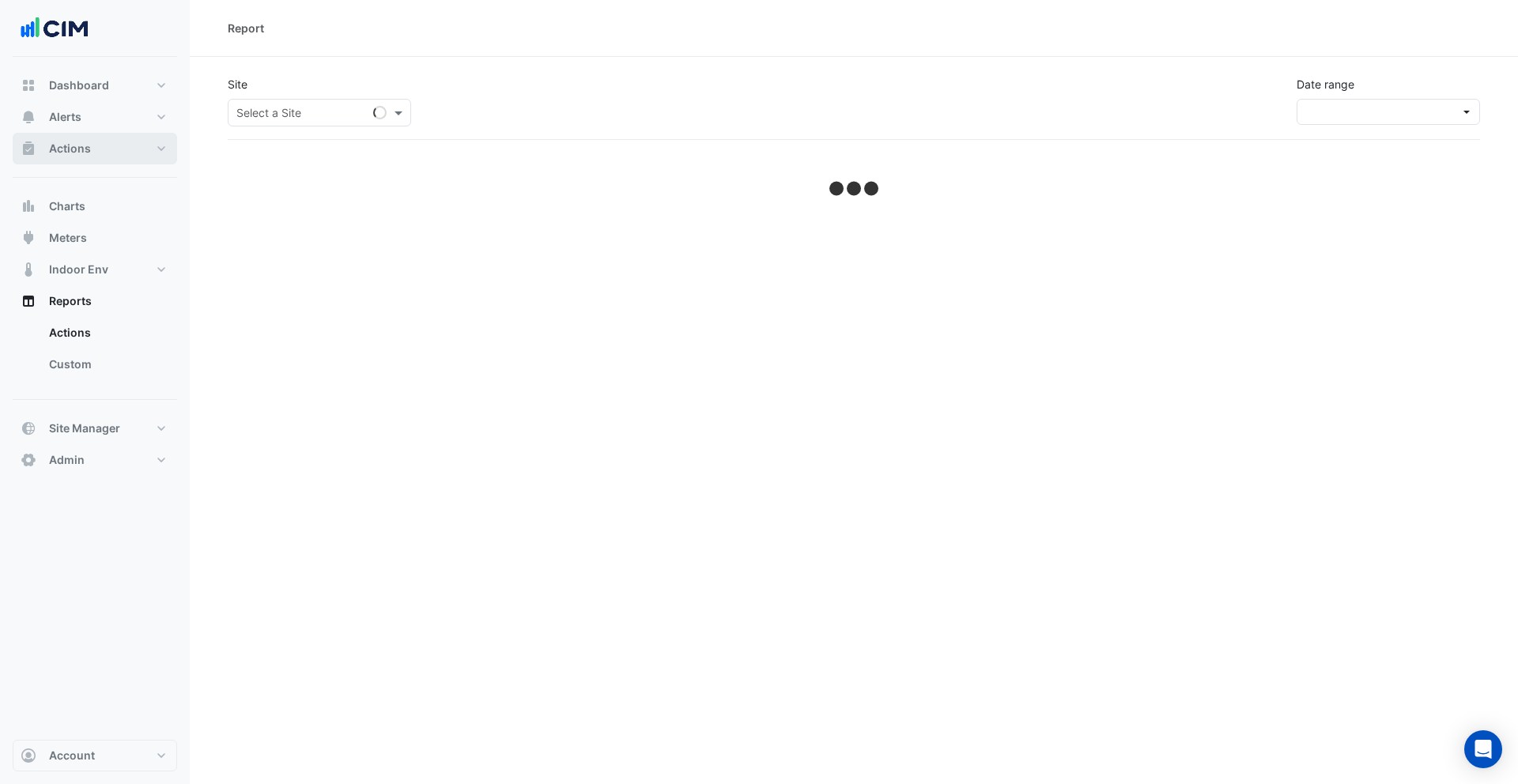 click on "Actions" at bounding box center [95, 149] 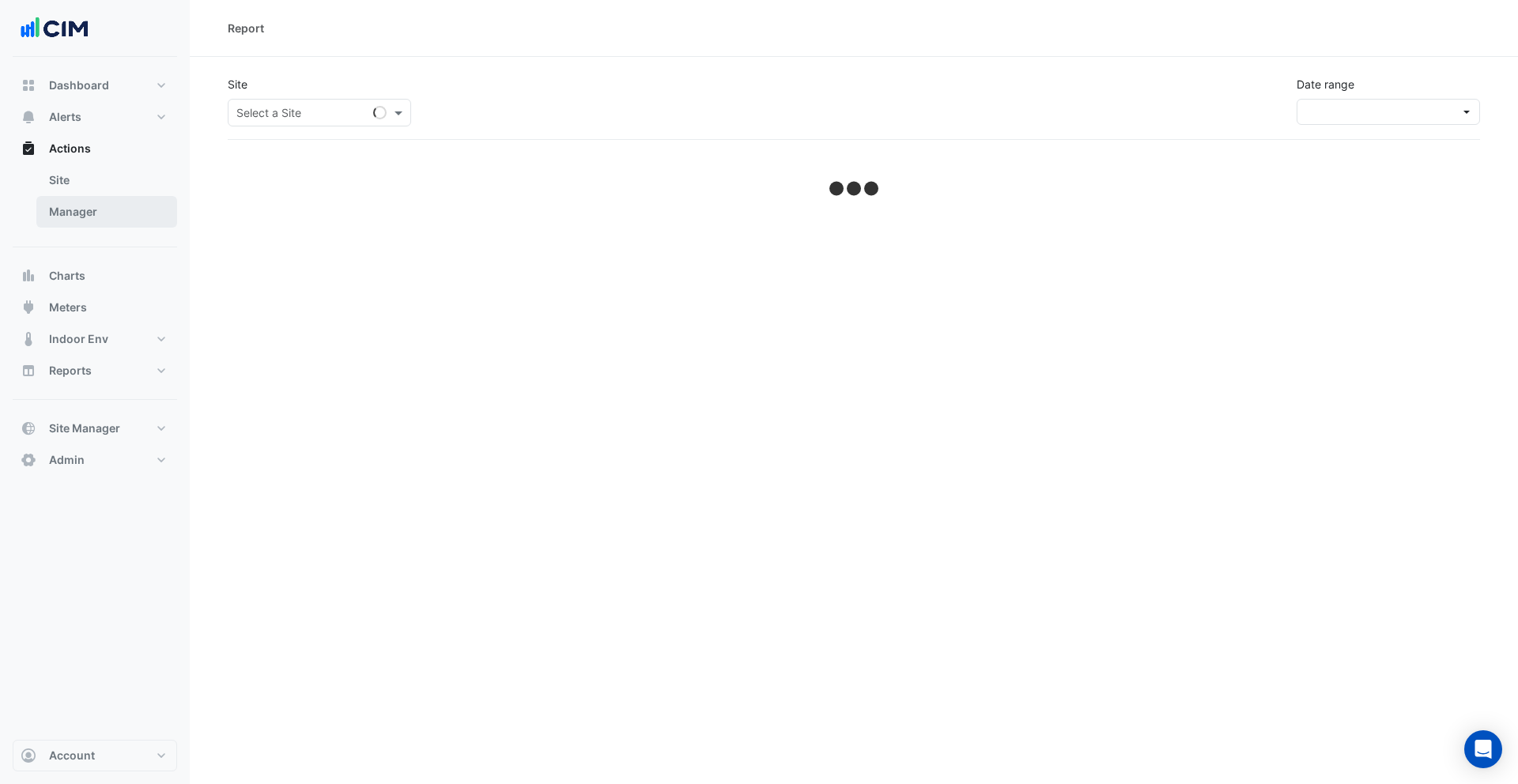 click on "Manager" at bounding box center (107, 212) 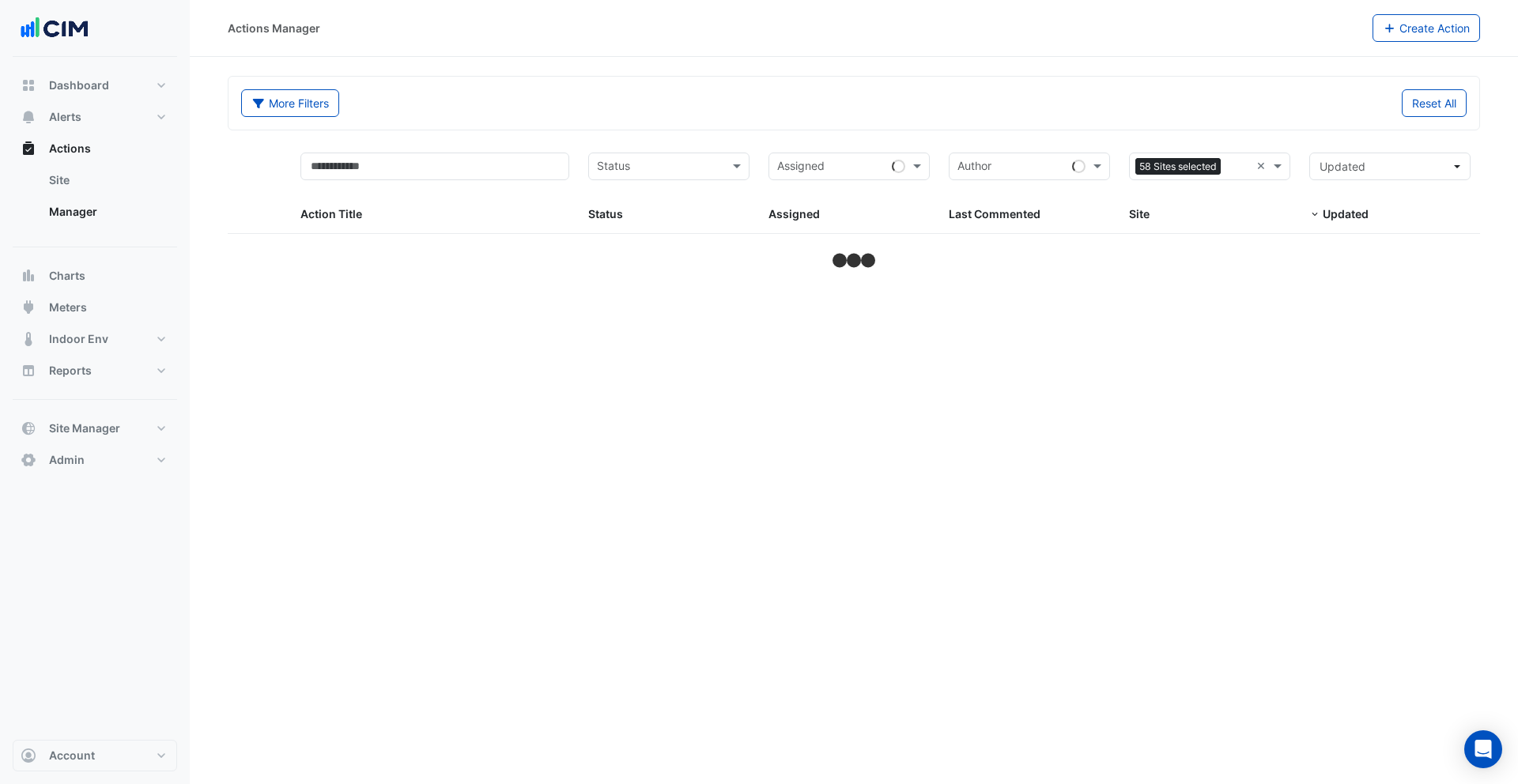 select on "***" 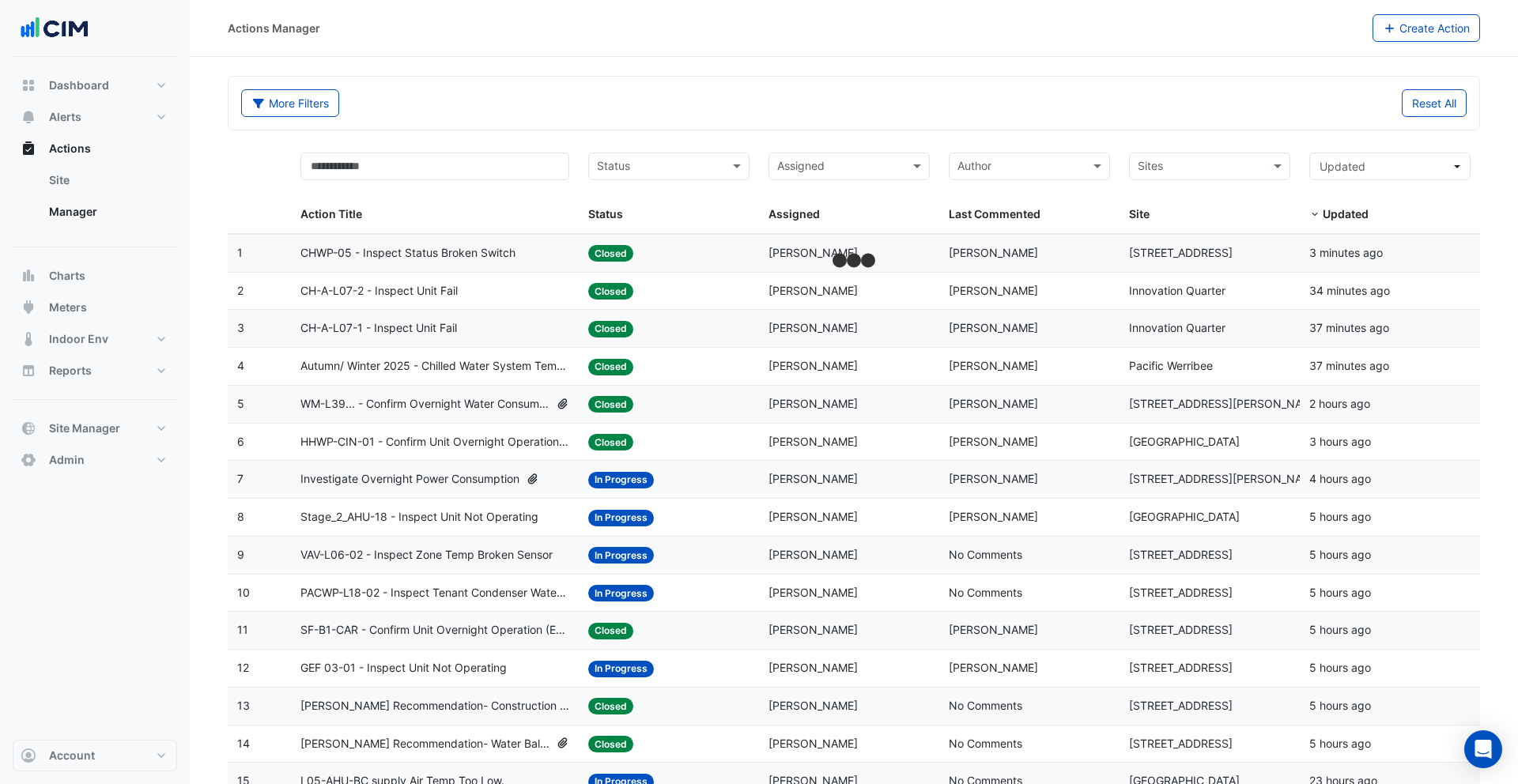 click on "More Filters
Reset All" 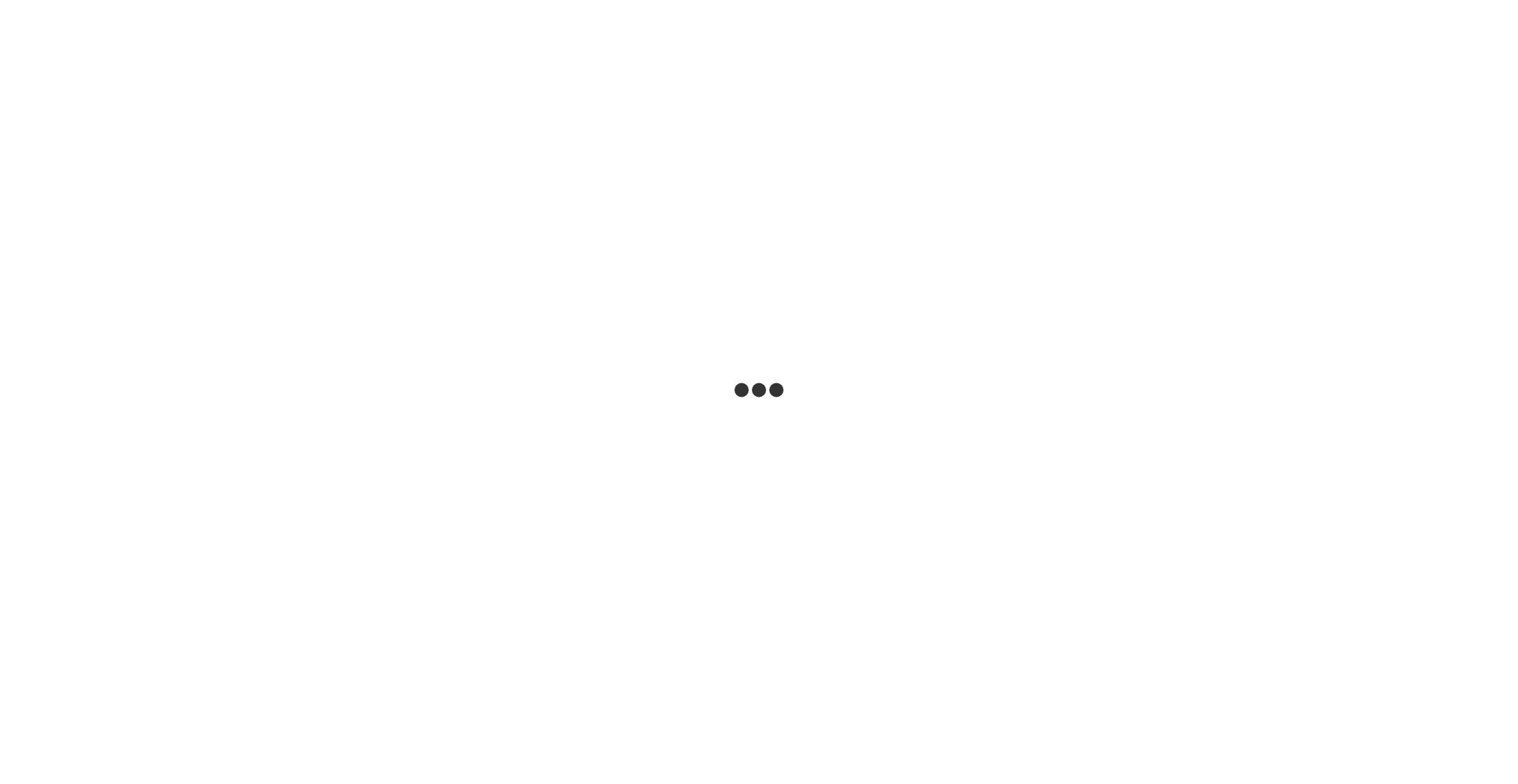scroll, scrollTop: 0, scrollLeft: 0, axis: both 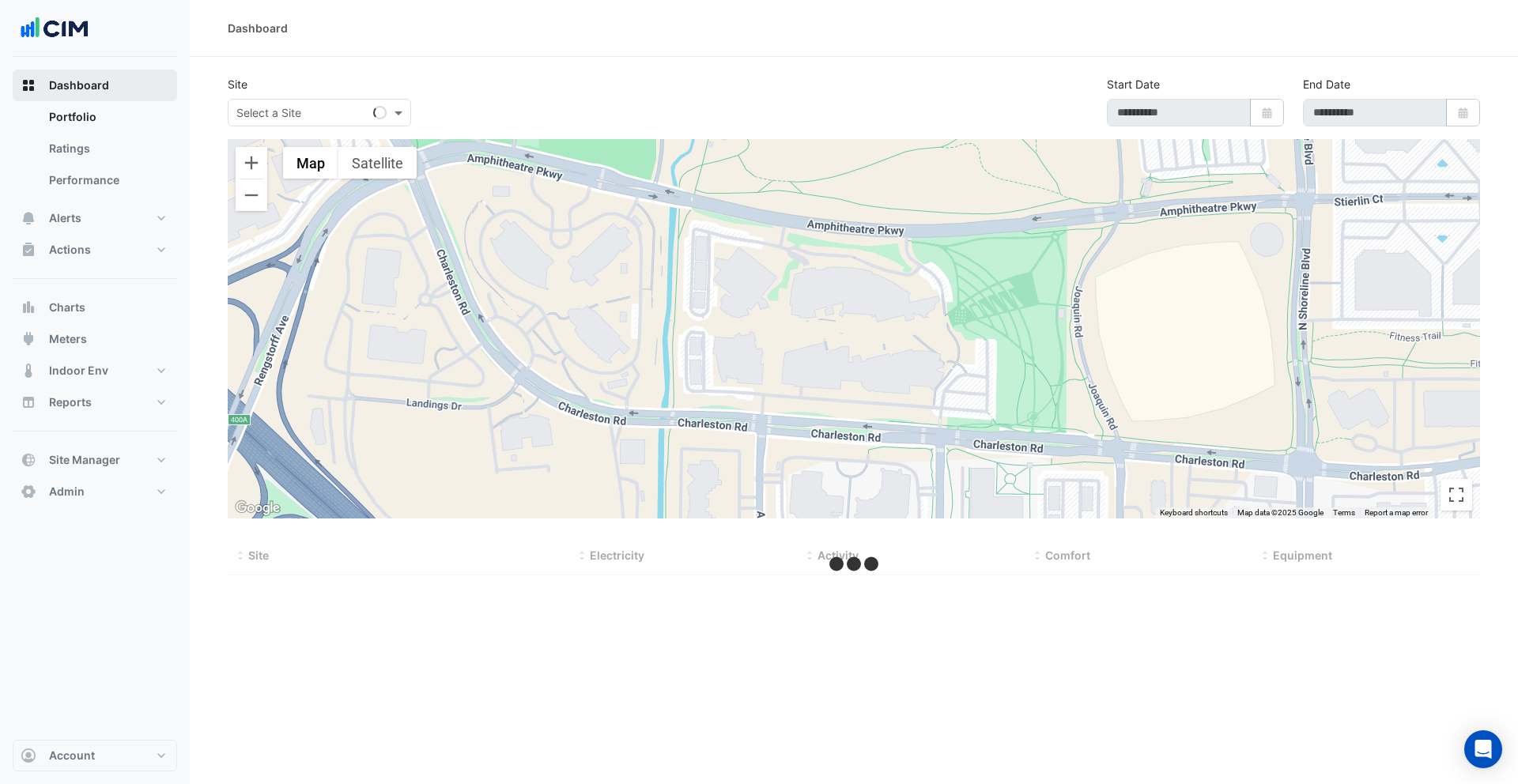 click on "Dashboard" at bounding box center [95, 85] 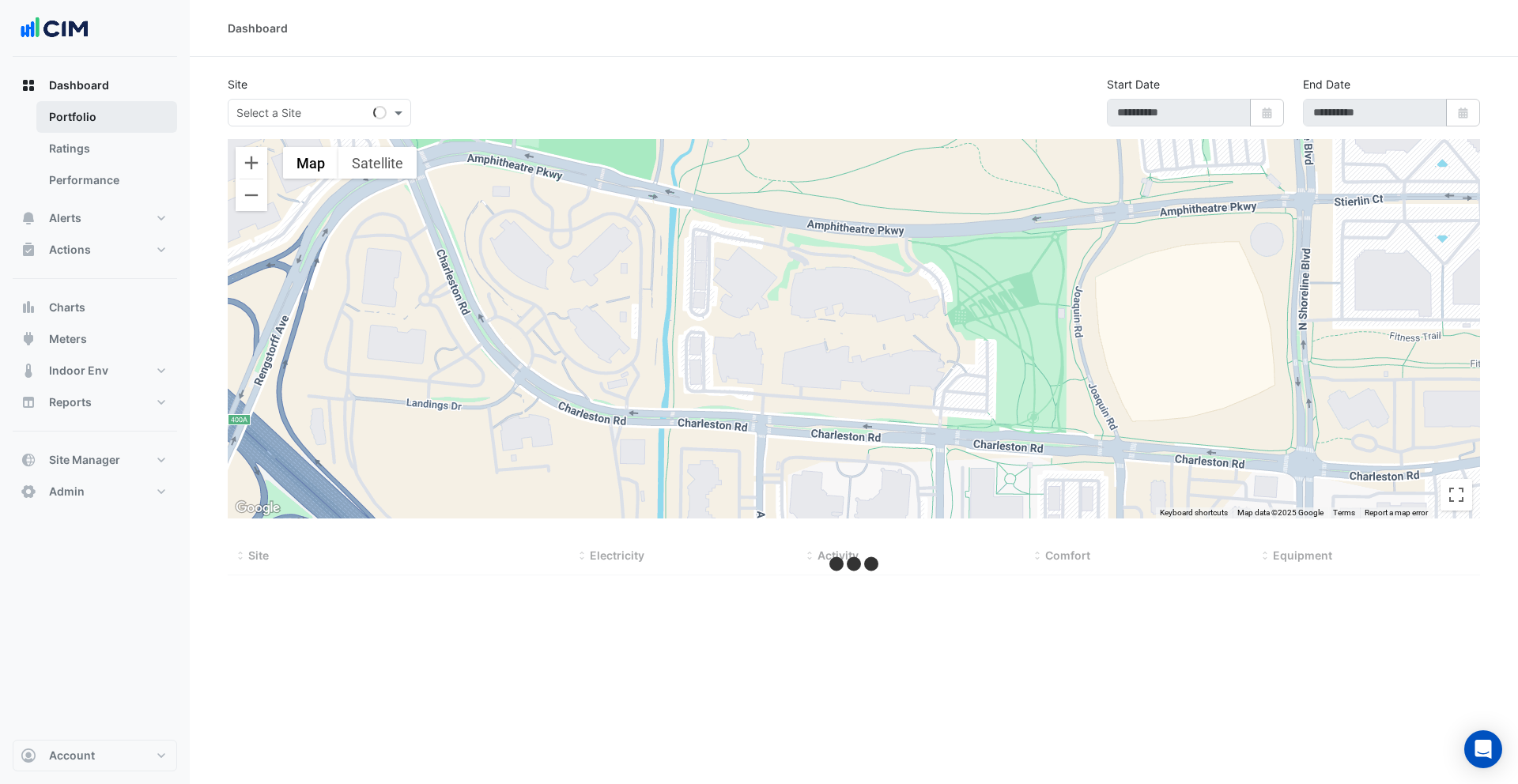 type on "**********" 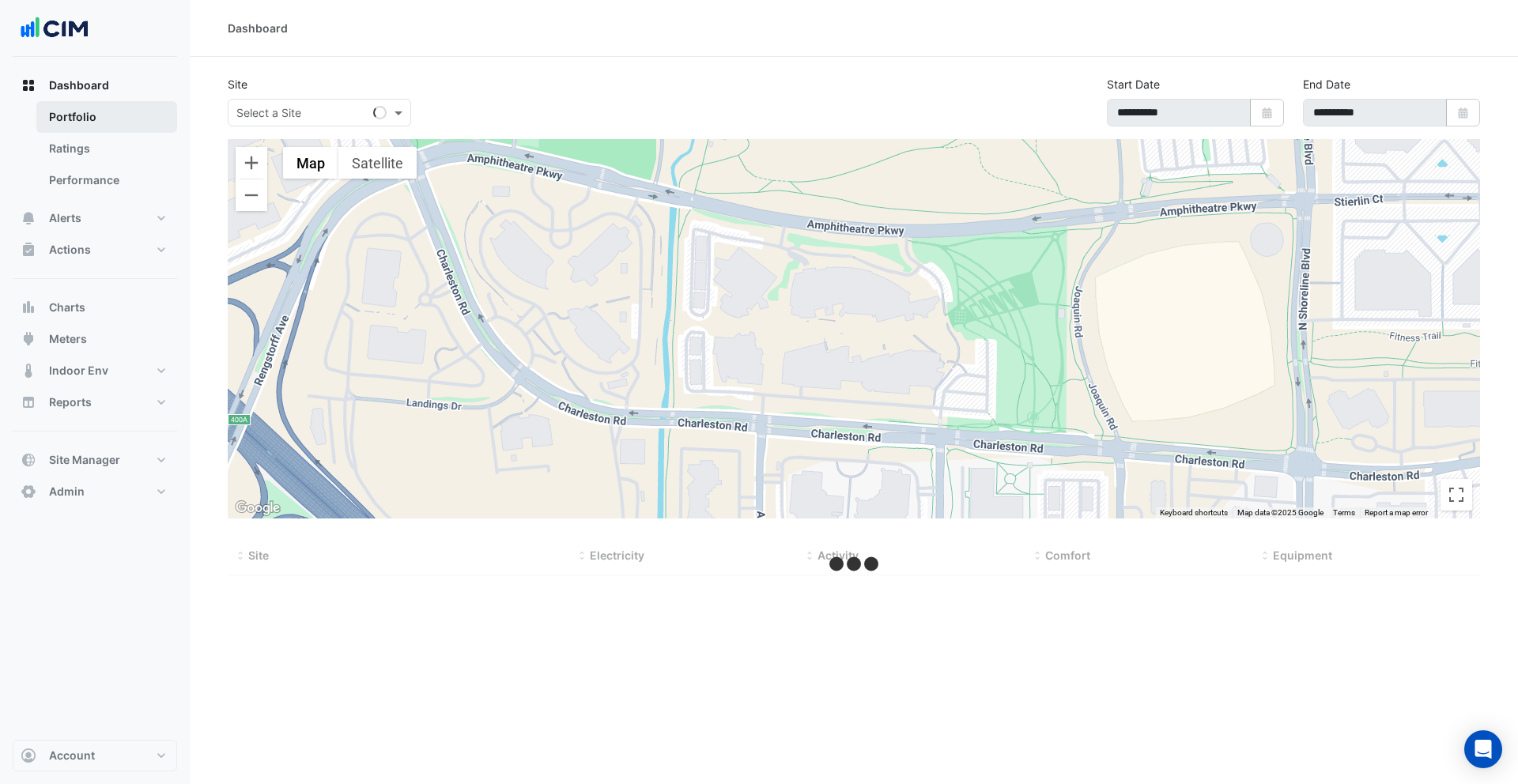 select on "***" 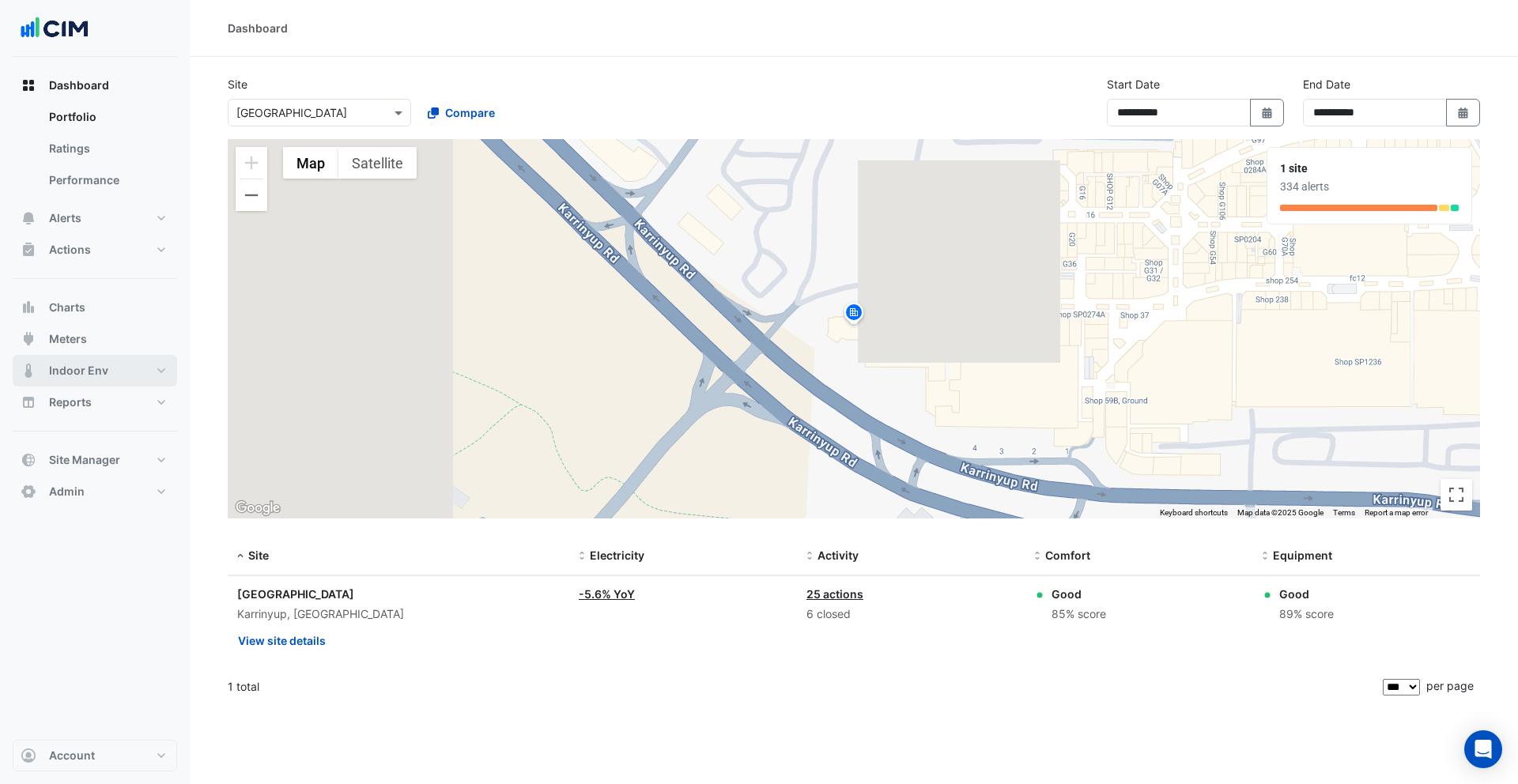 click on "Indoor Env" at bounding box center (78, 371) 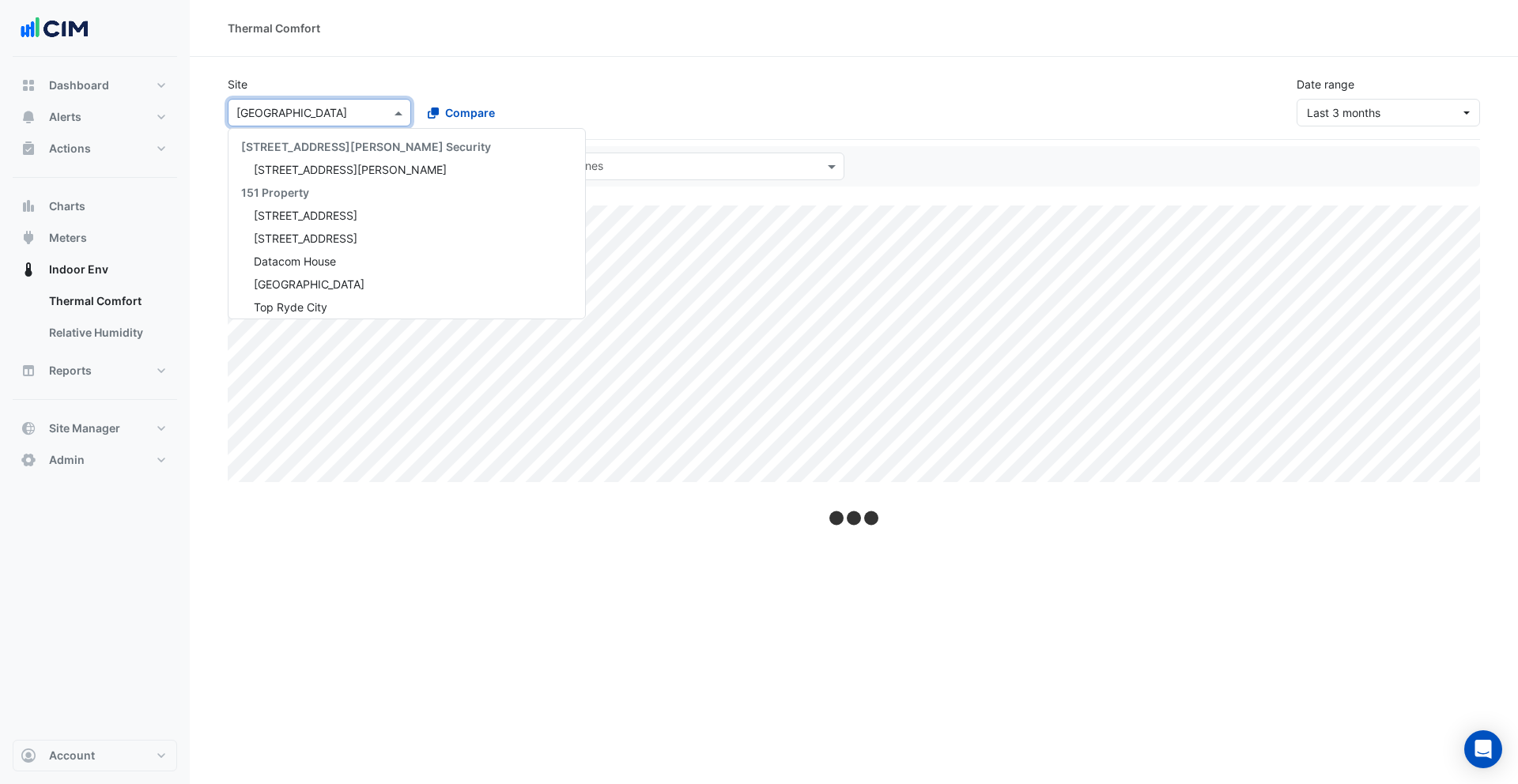 click at bounding box center (319, 112) 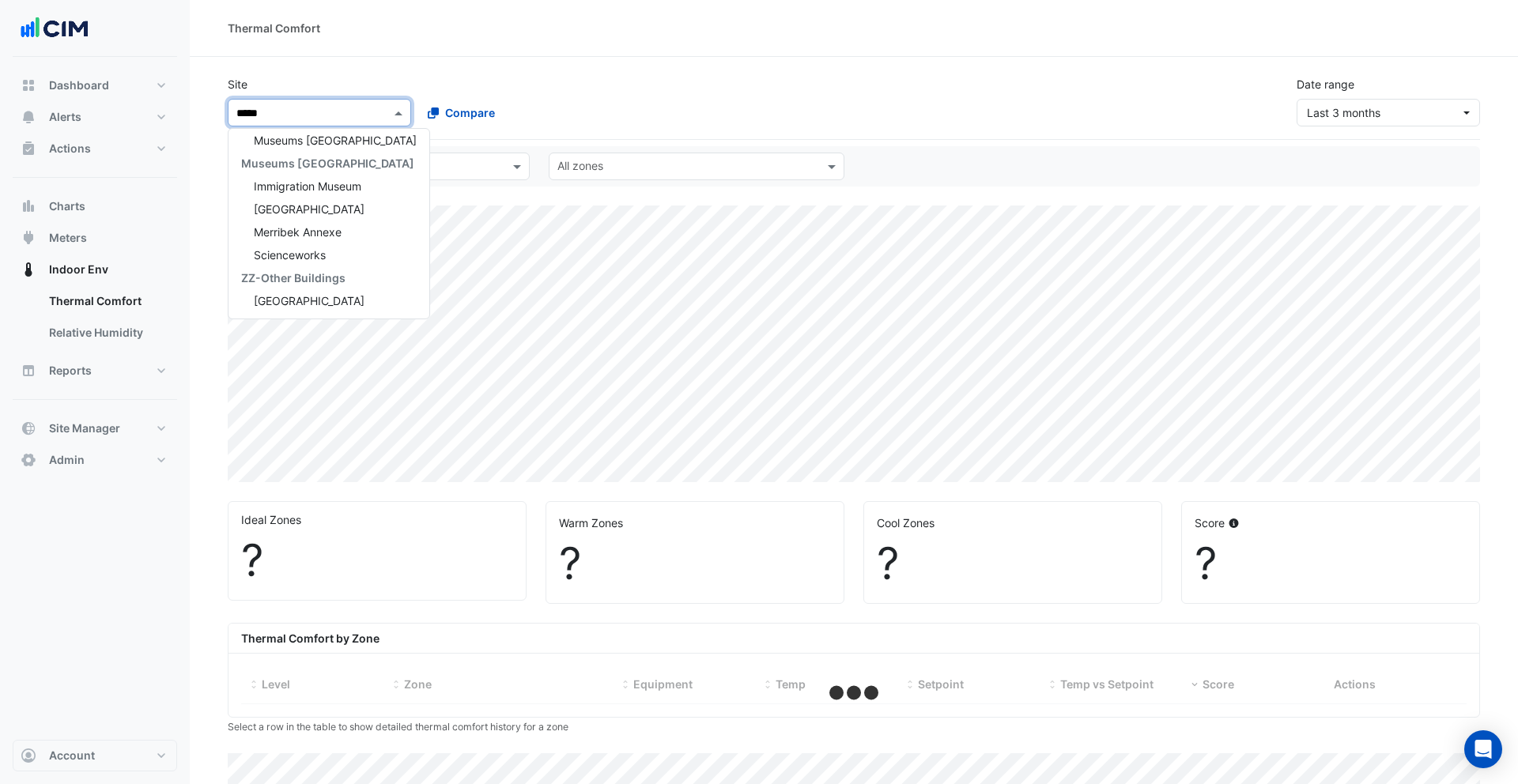 scroll, scrollTop: 167, scrollLeft: 0, axis: vertical 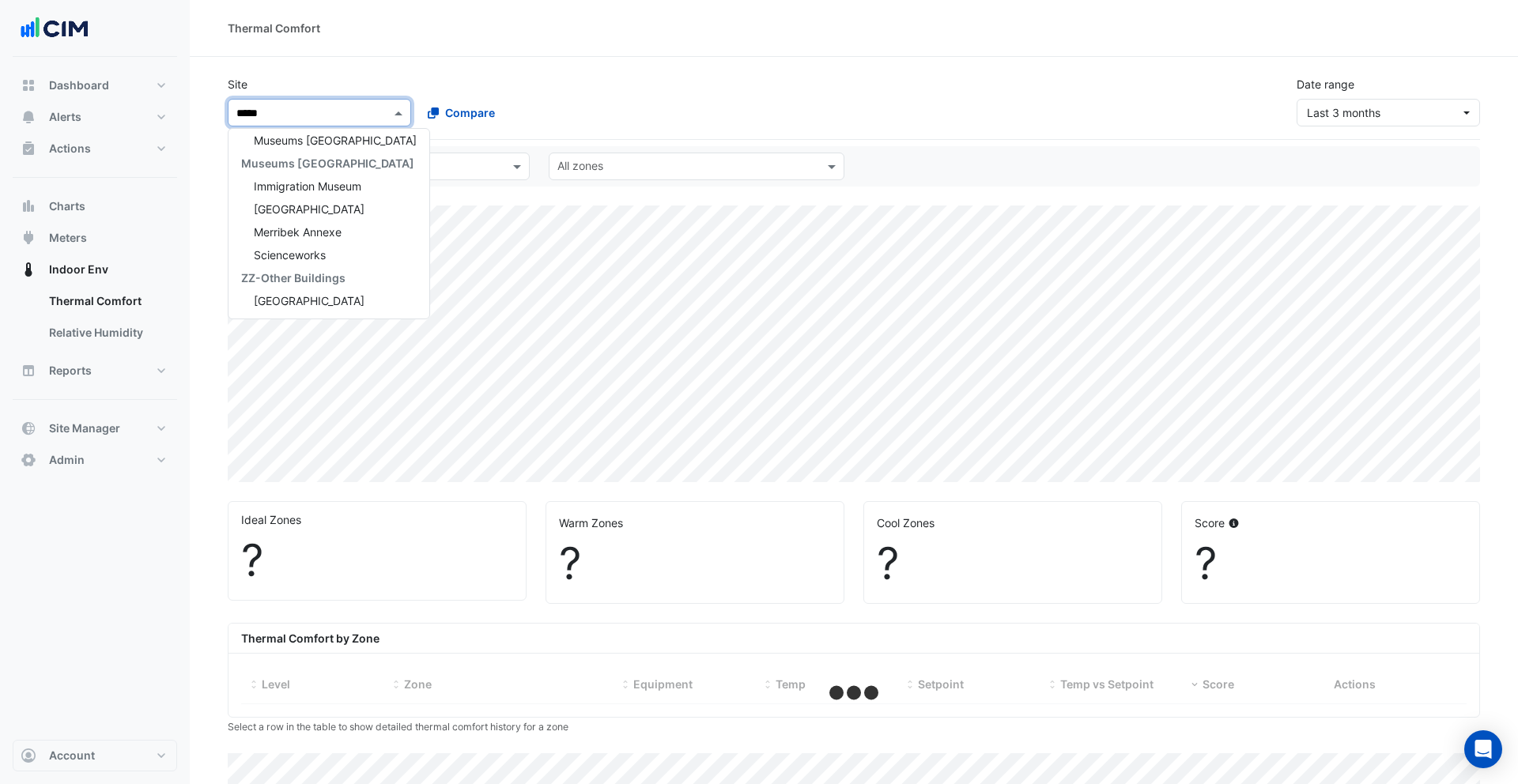 type on "******" 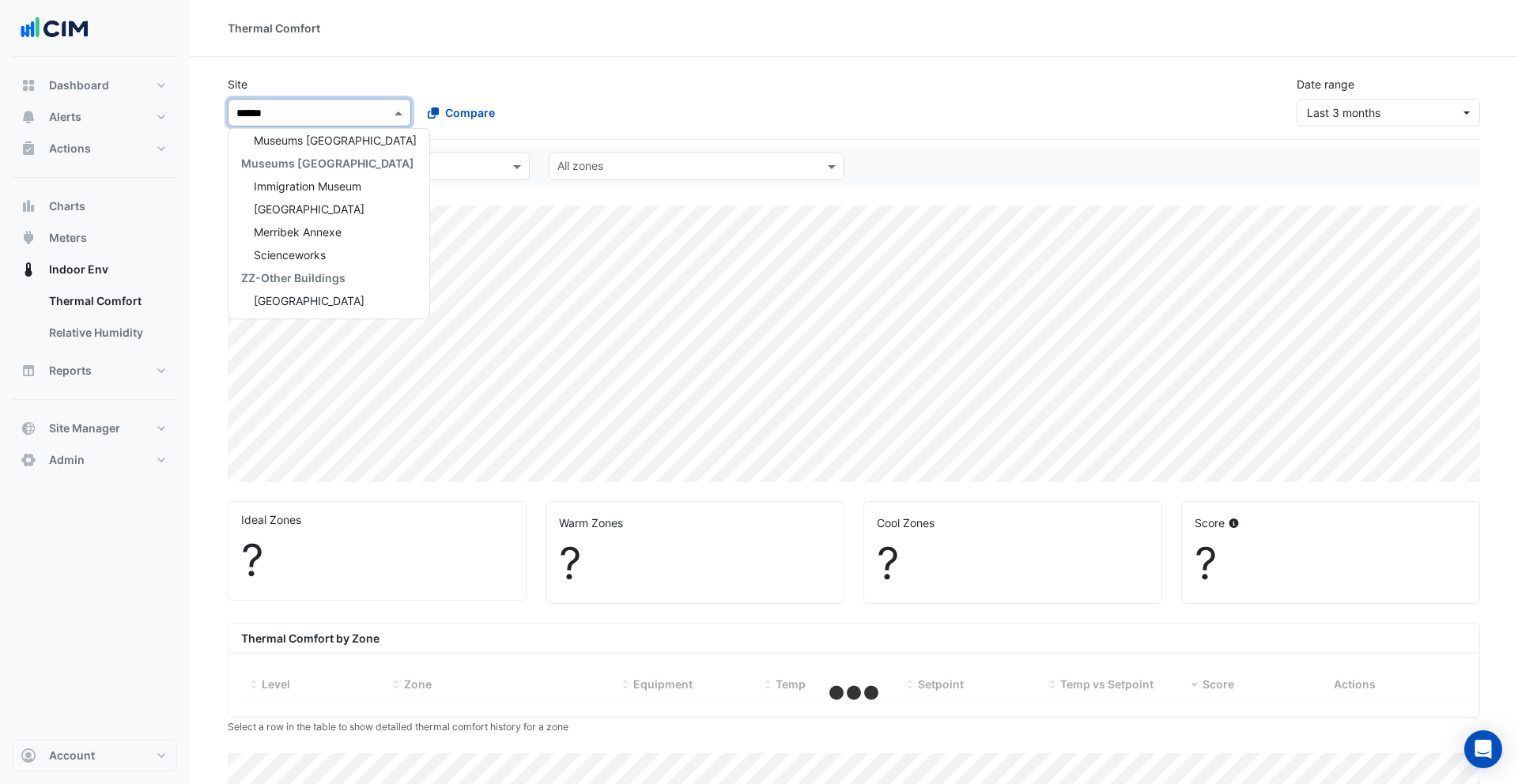 select on "***" 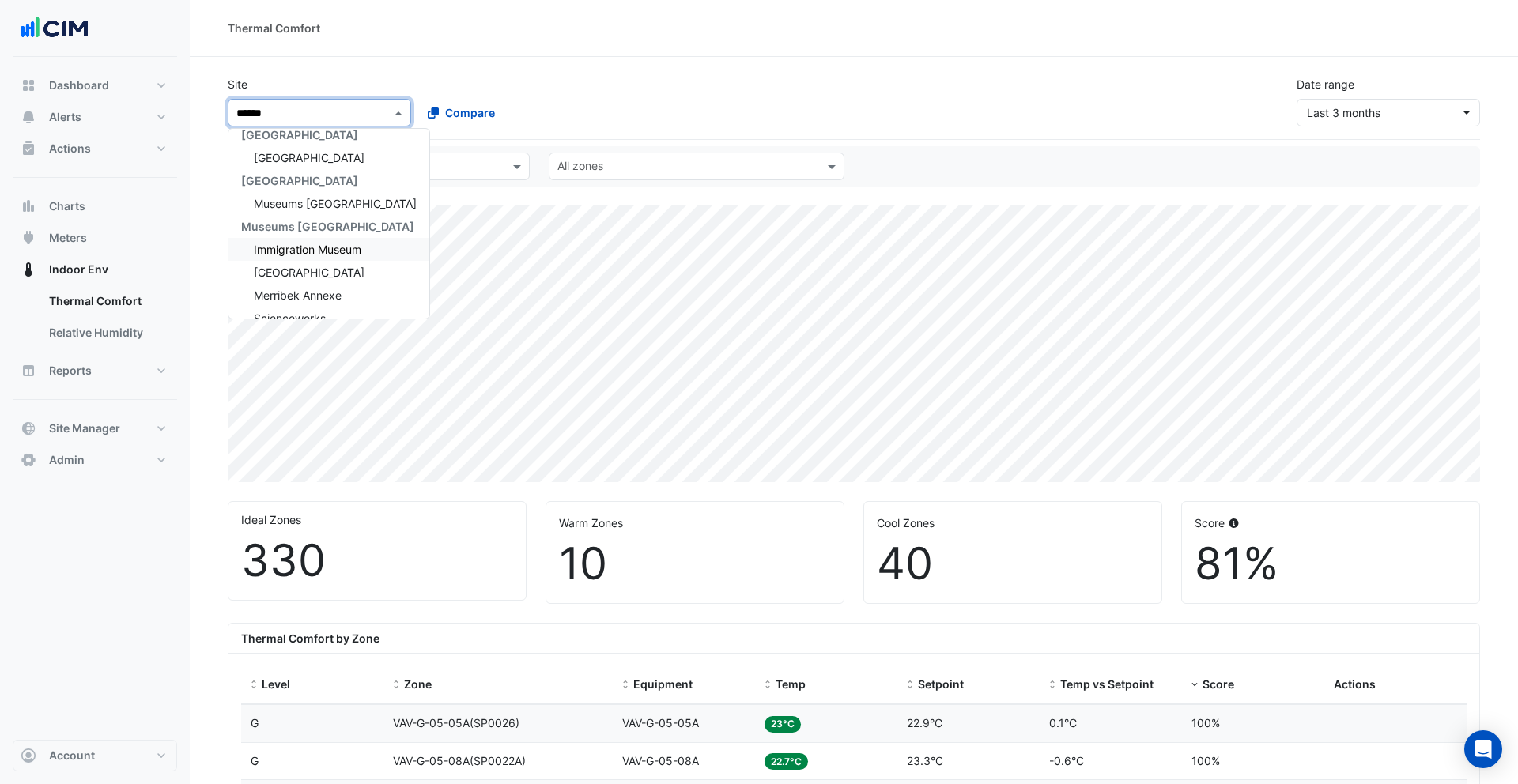 scroll, scrollTop: 104, scrollLeft: 0, axis: vertical 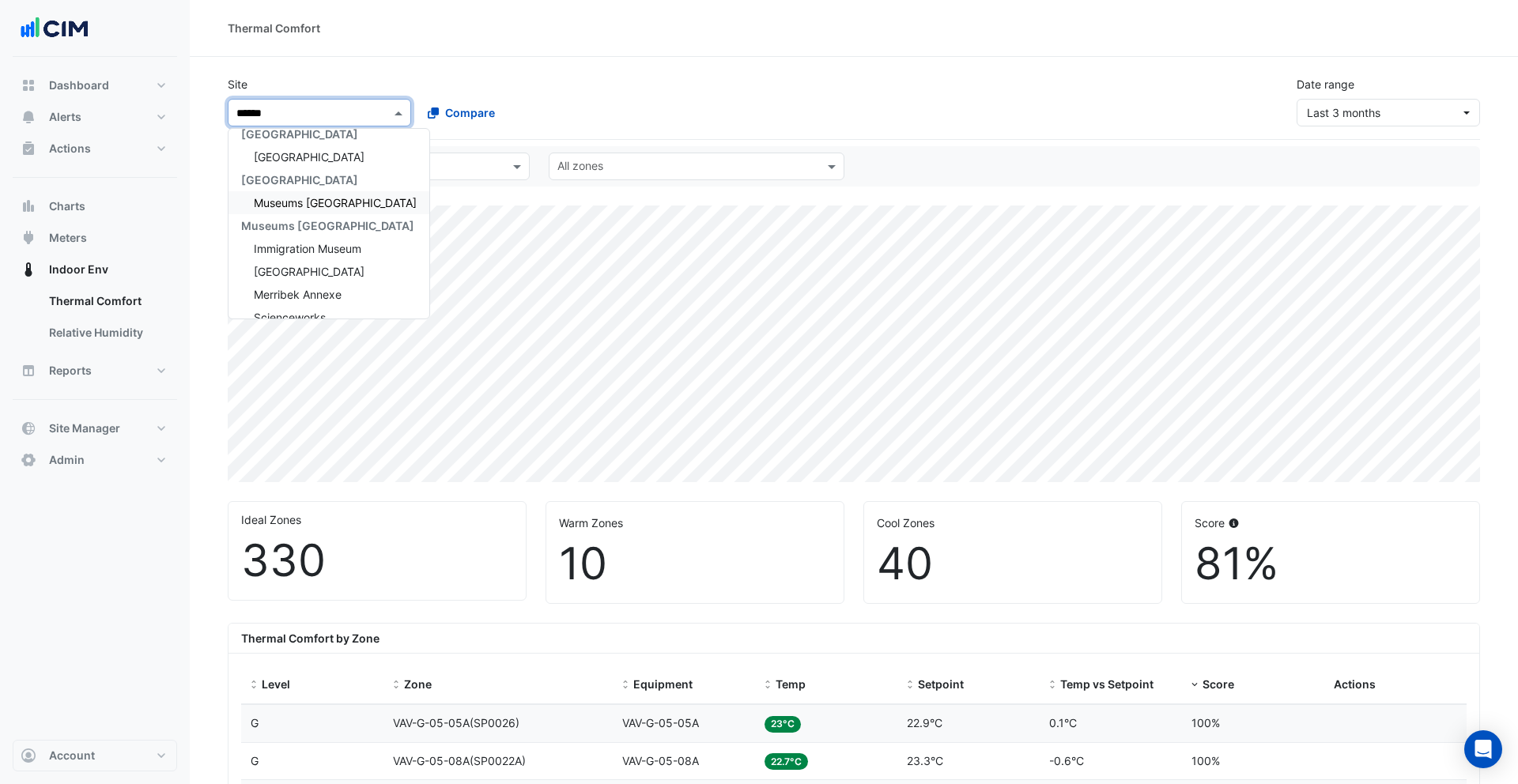 click on "Museums Discovery Centre" at bounding box center [335, 202] 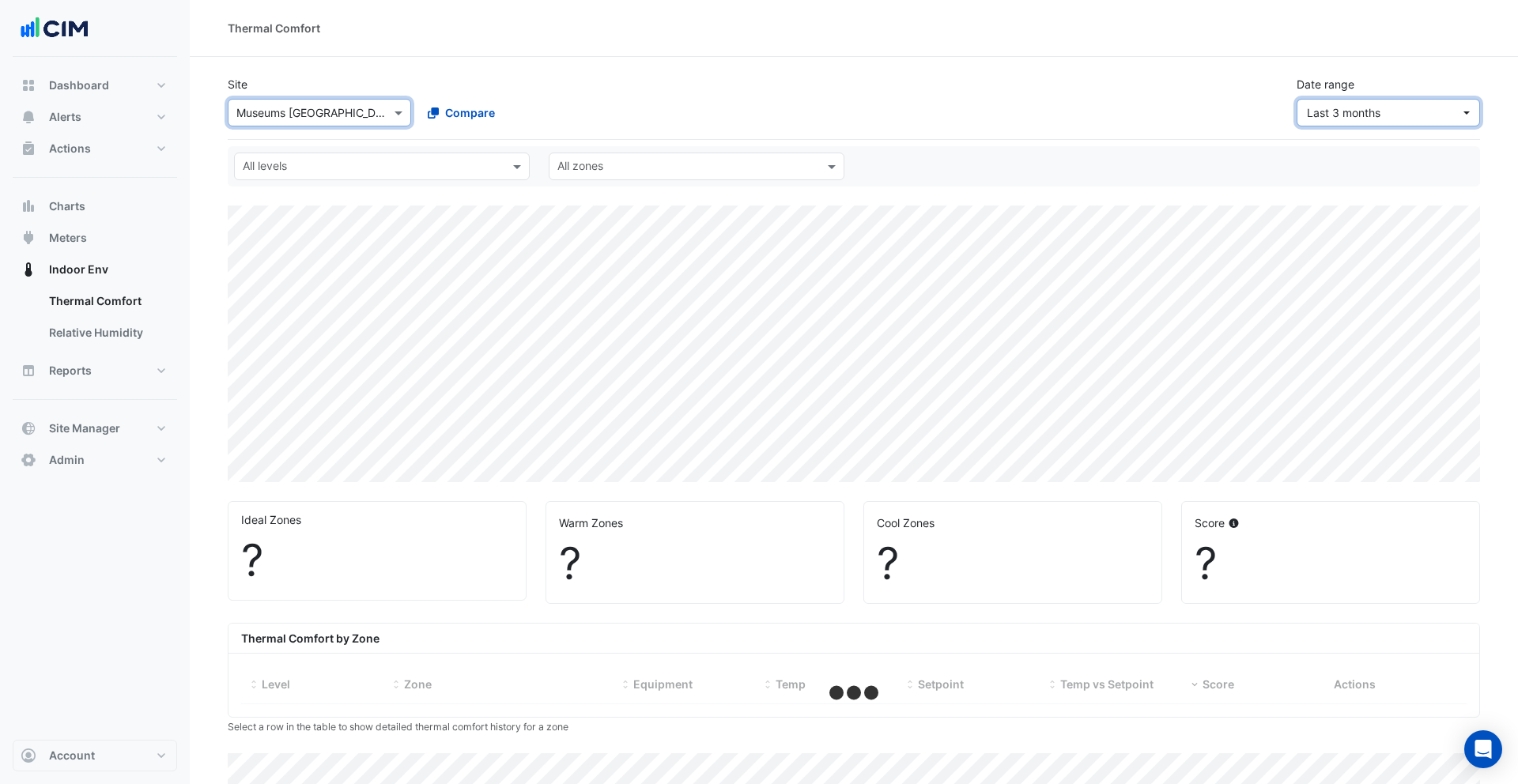 click on "Last 3 months" at bounding box center [1343, 112] 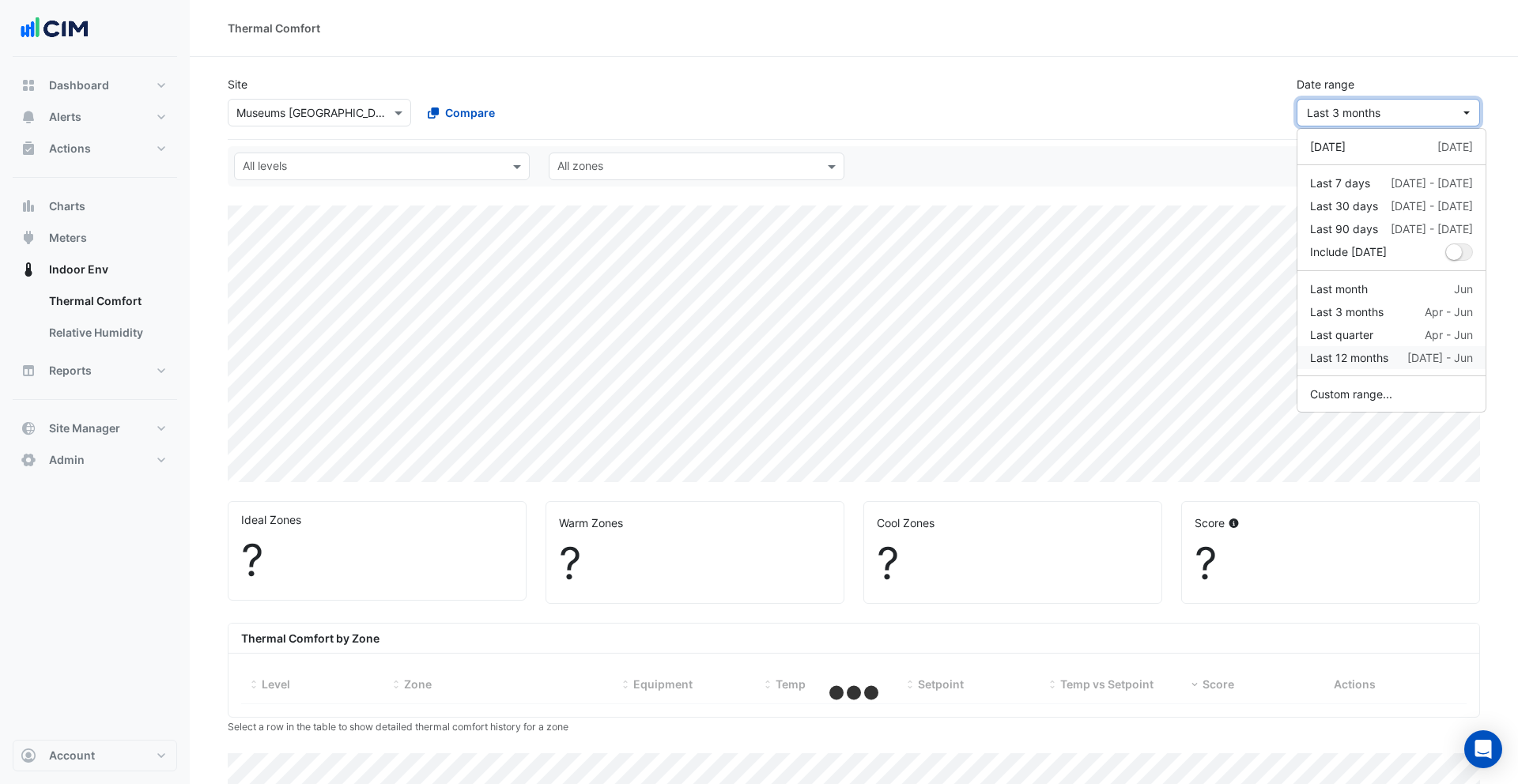 select on "***" 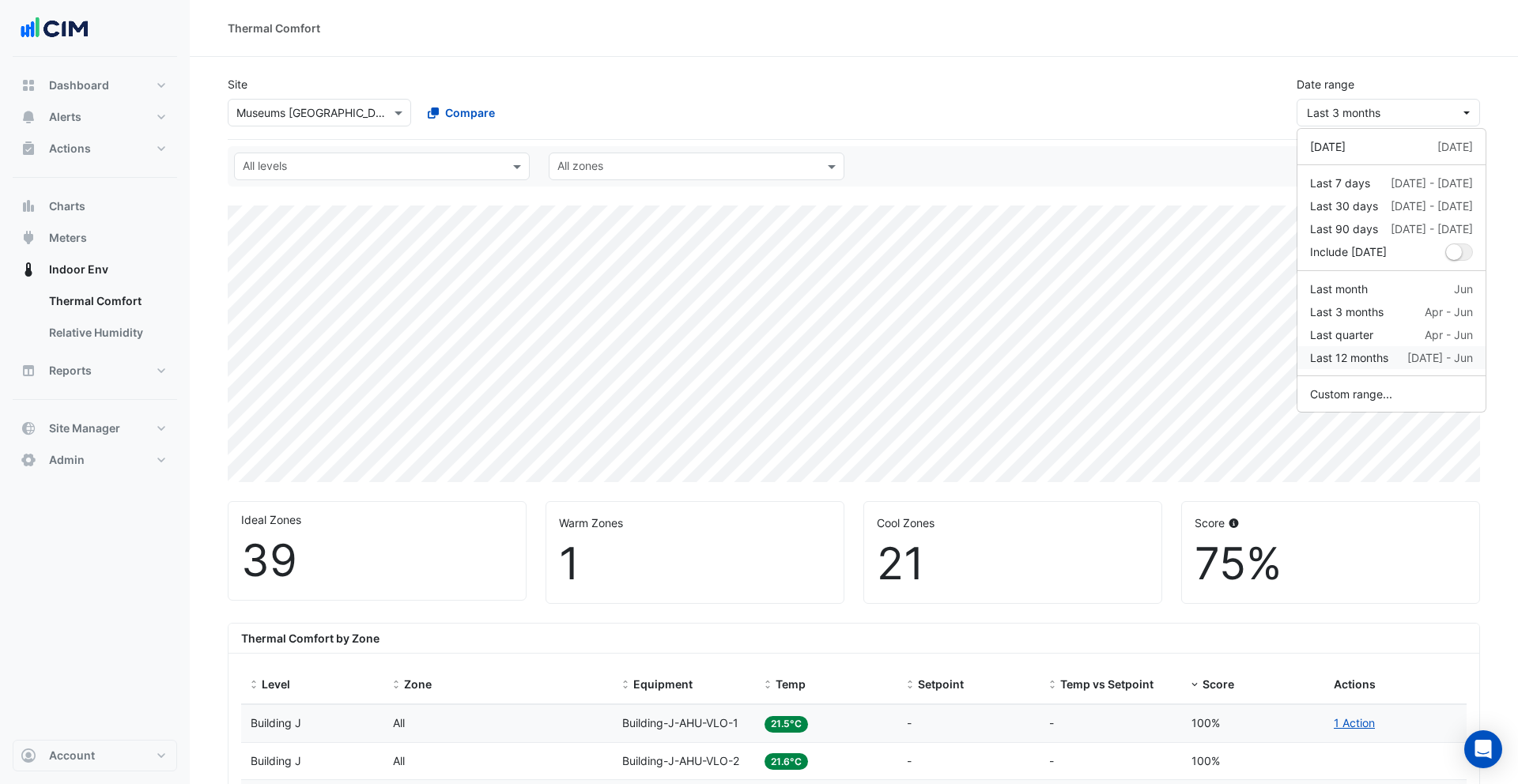 click on "Last 12 months" at bounding box center [1349, 357] 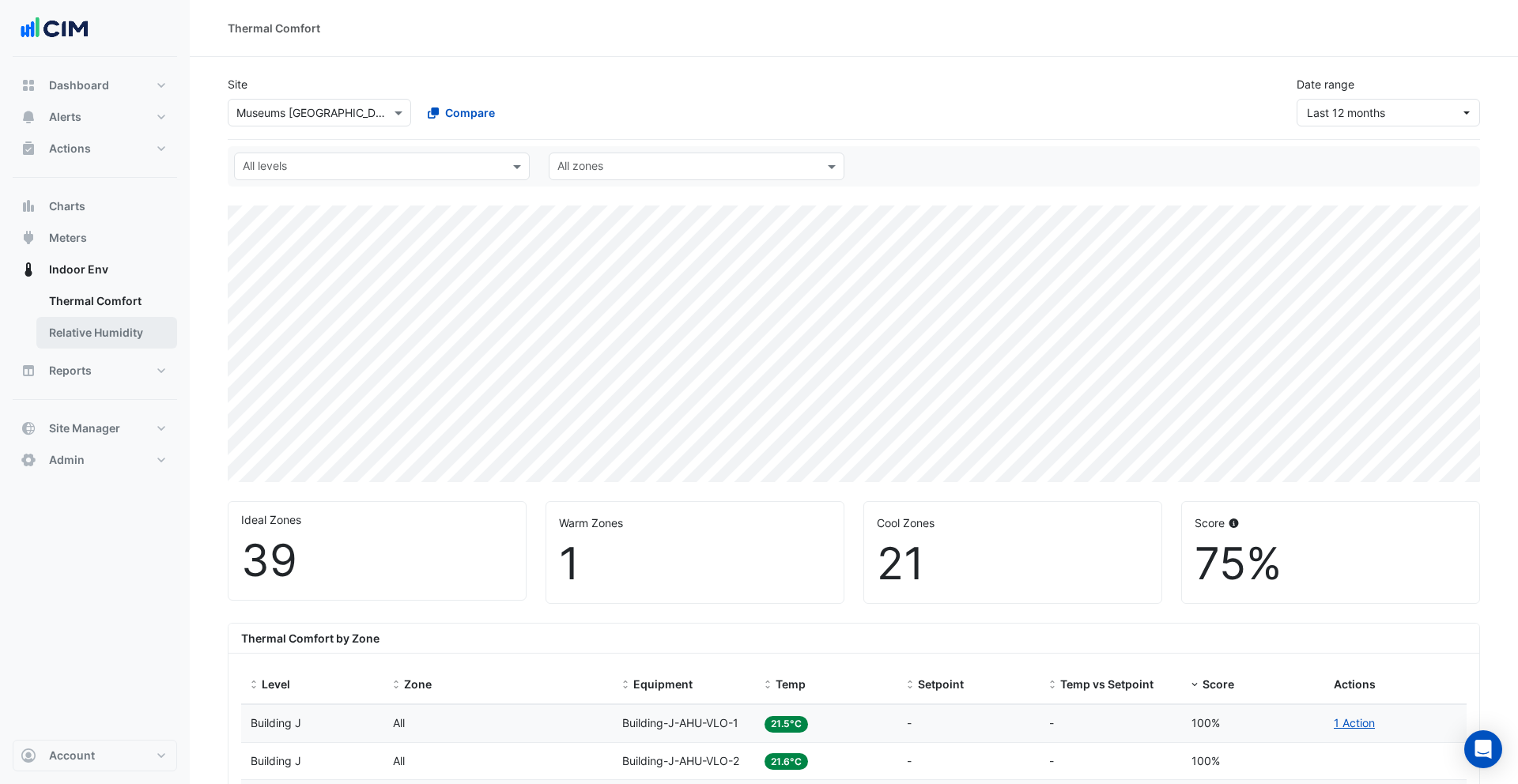 click on "Relative Humidity" at bounding box center [107, 333] 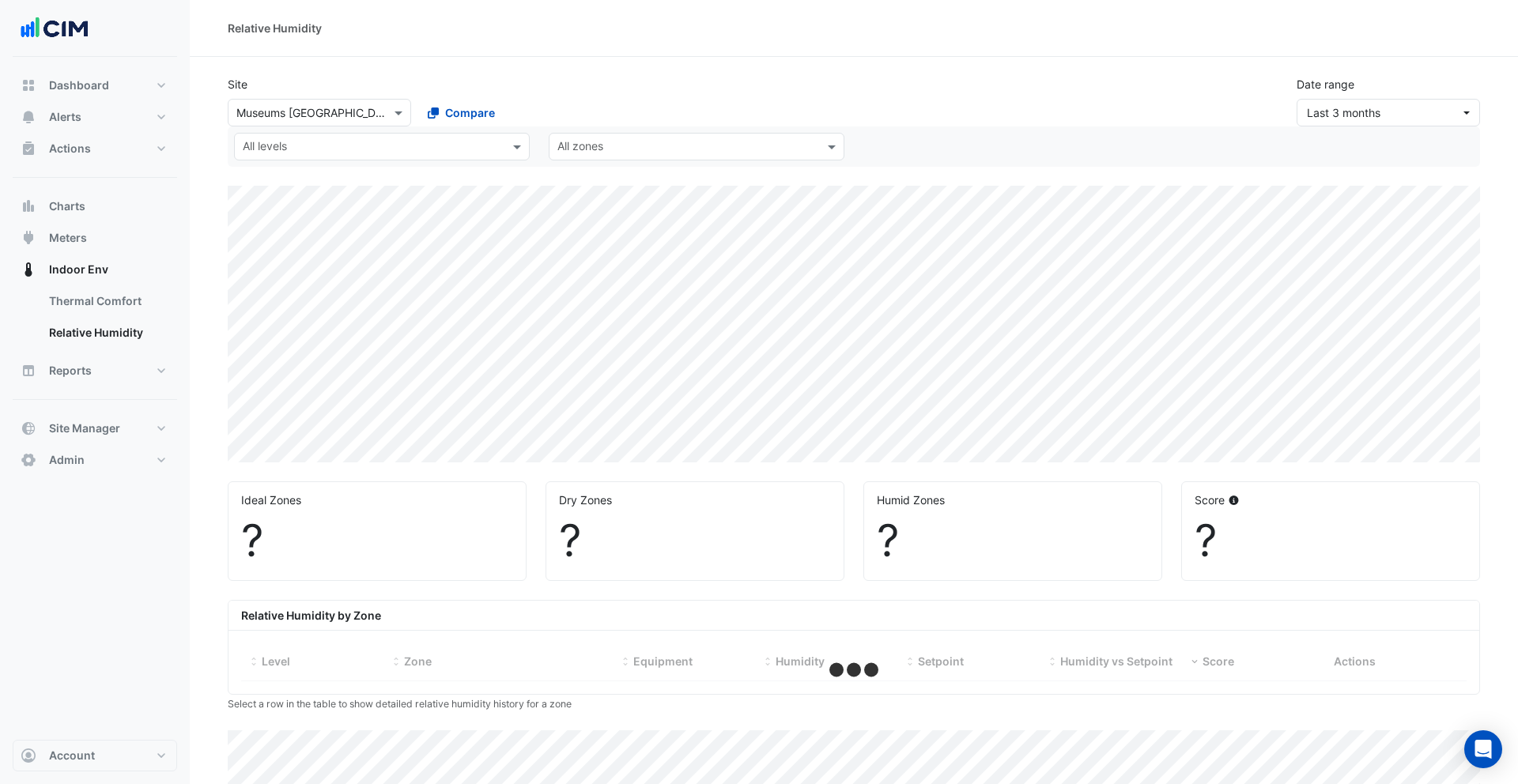 select on "***" 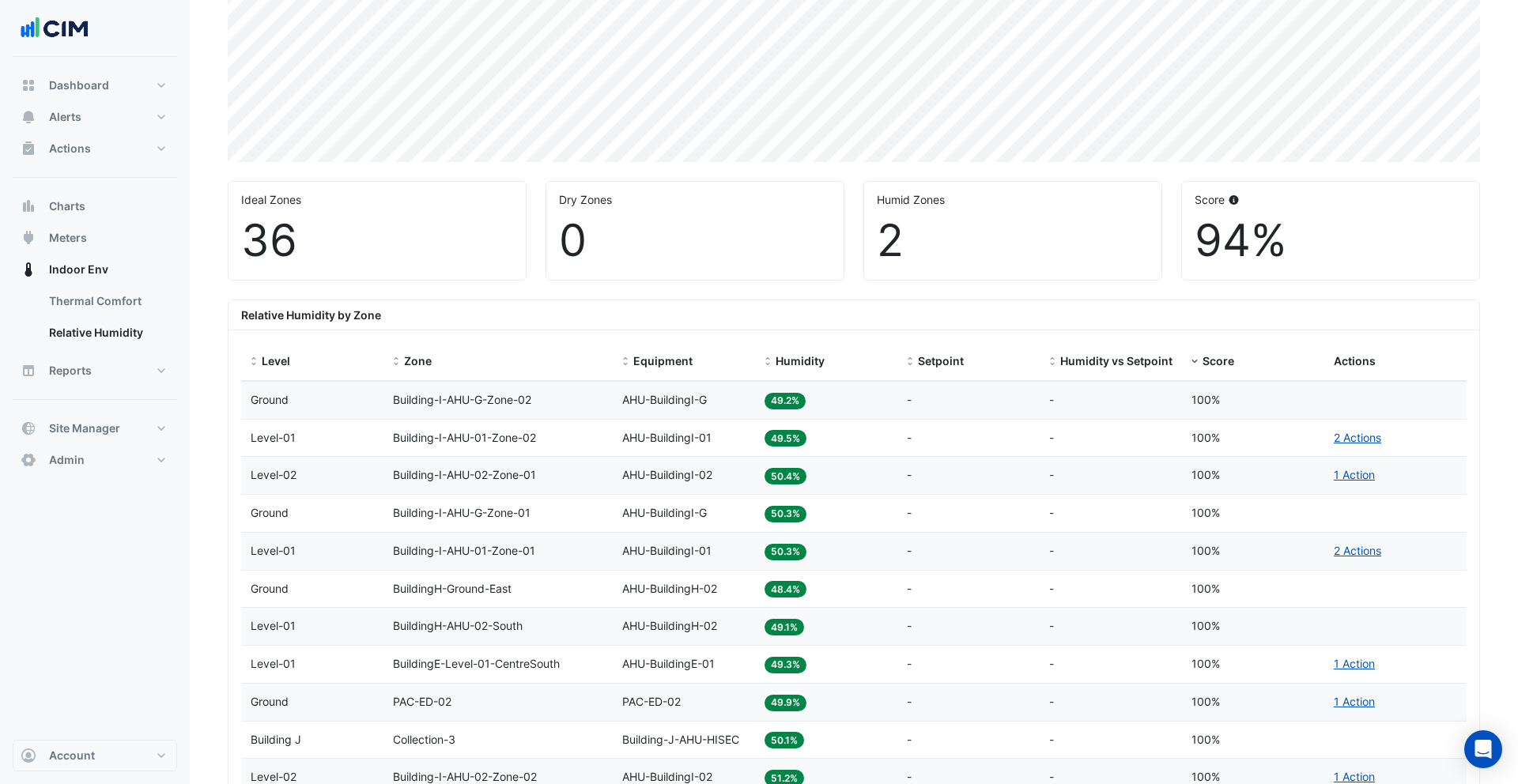 scroll, scrollTop: 321, scrollLeft: 0, axis: vertical 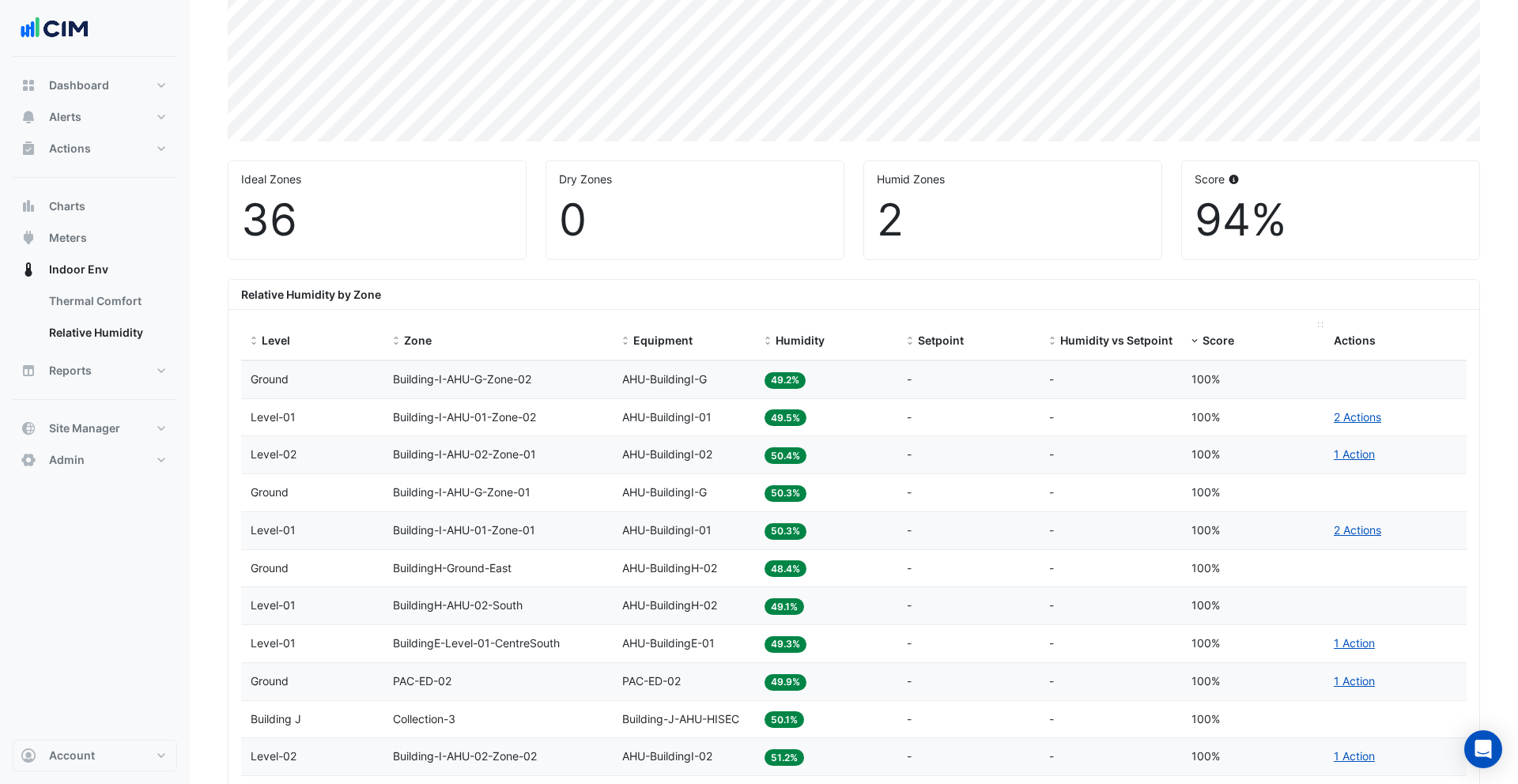 click on "Score" at bounding box center [1218, 340] 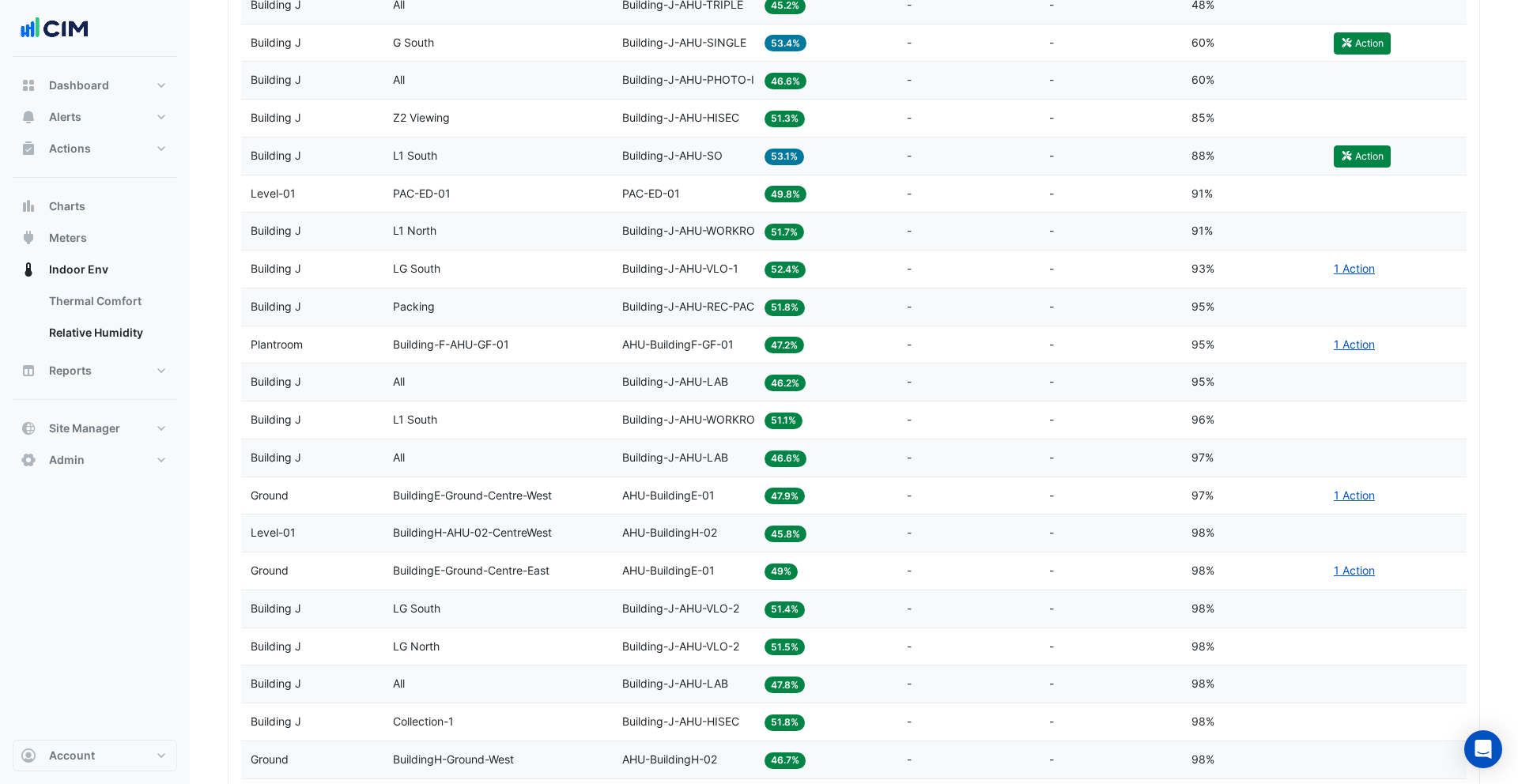 scroll, scrollTop: 596, scrollLeft: 0, axis: vertical 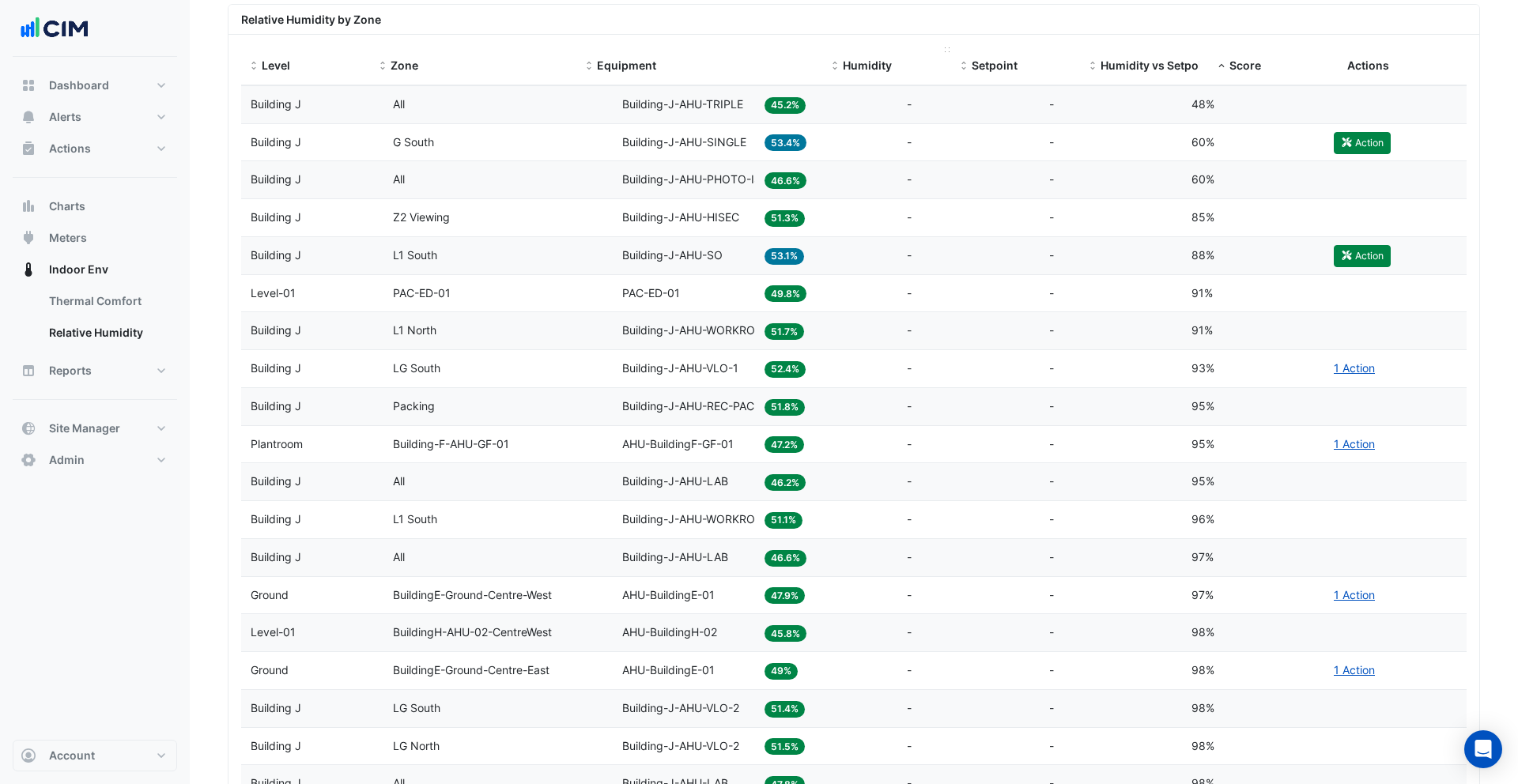 drag, startPoint x: 753, startPoint y: 51, endPoint x: 885, endPoint y: 53, distance: 132.01515 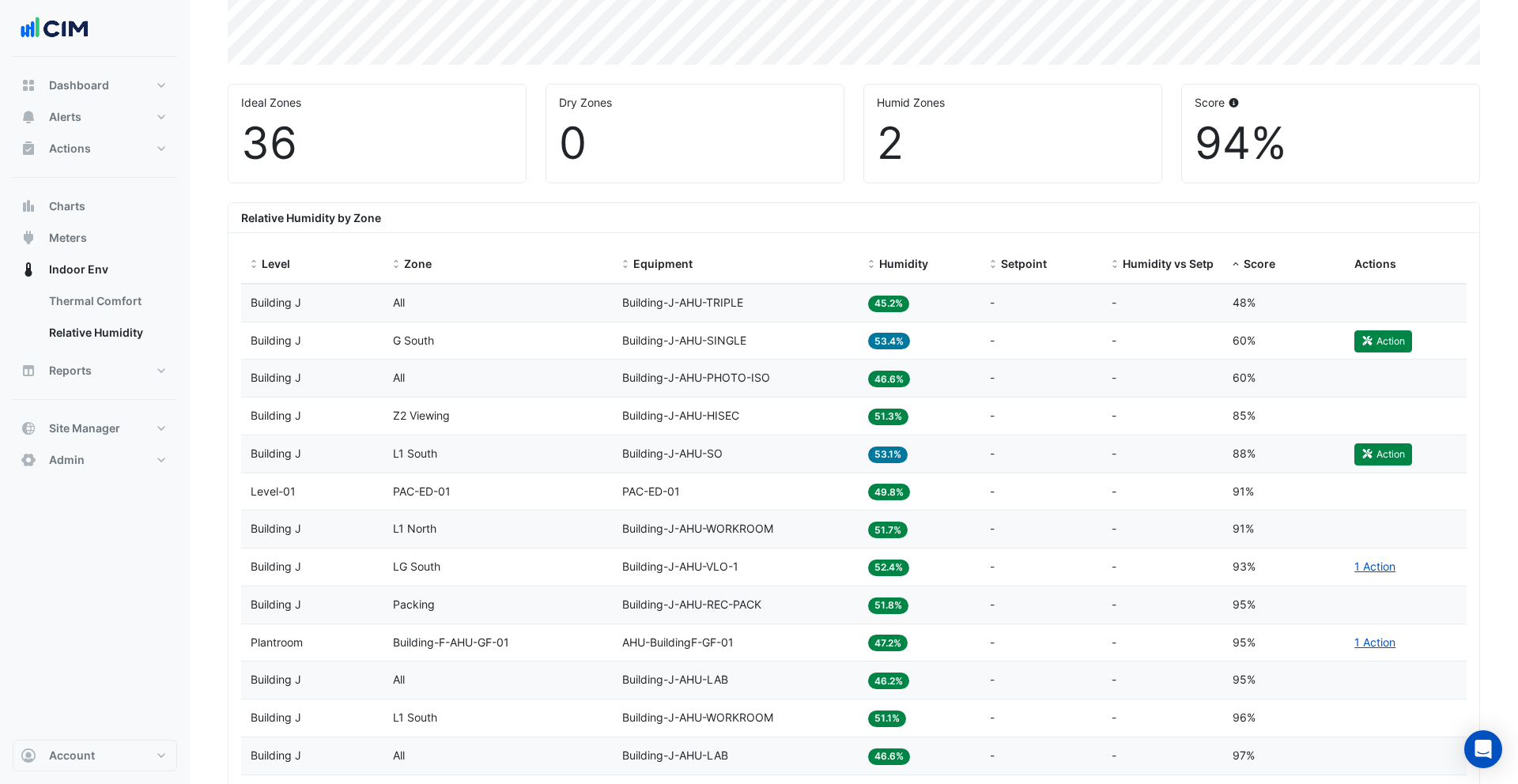 scroll, scrollTop: 0, scrollLeft: 0, axis: both 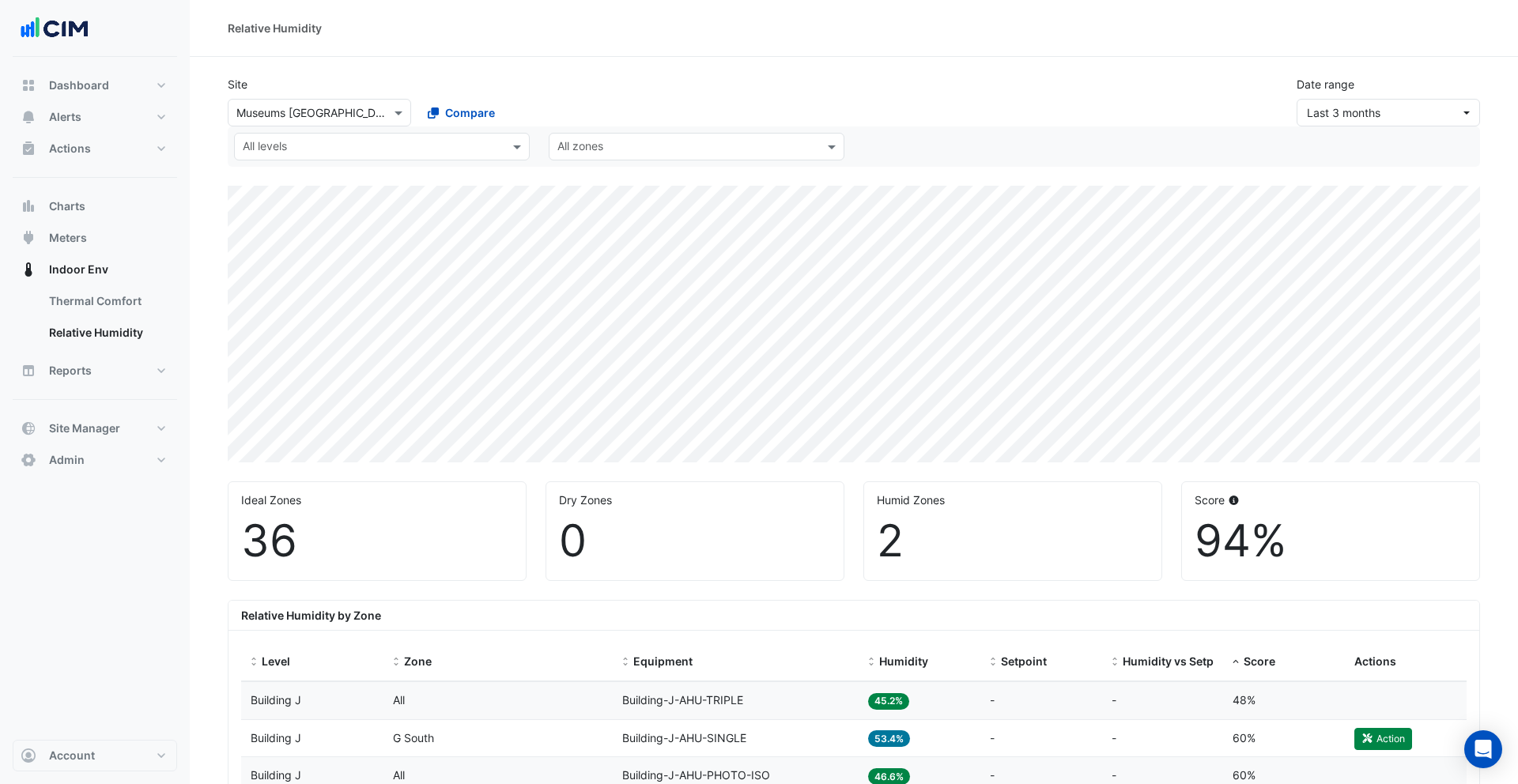 click 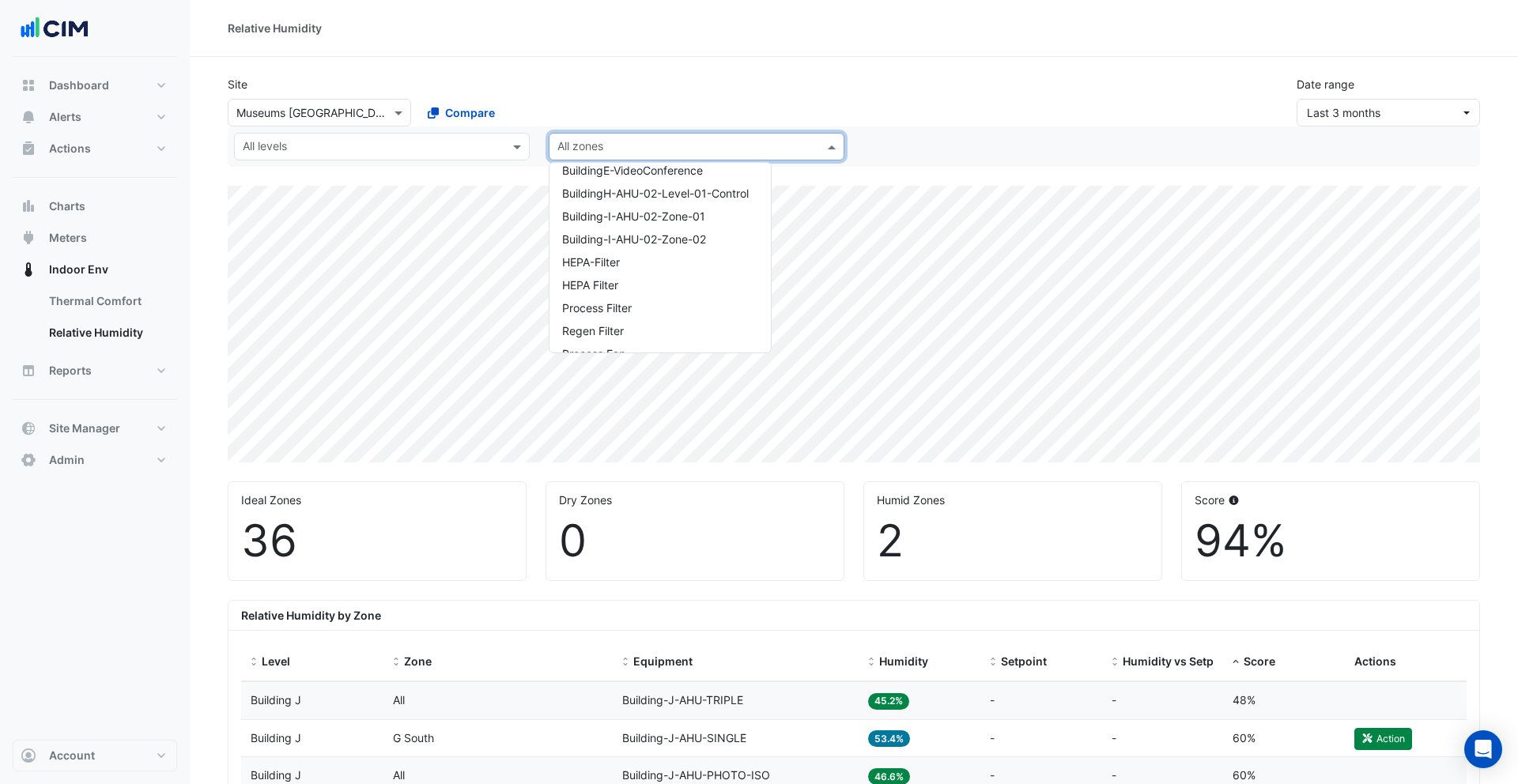 scroll, scrollTop: 2816, scrollLeft: 0, axis: vertical 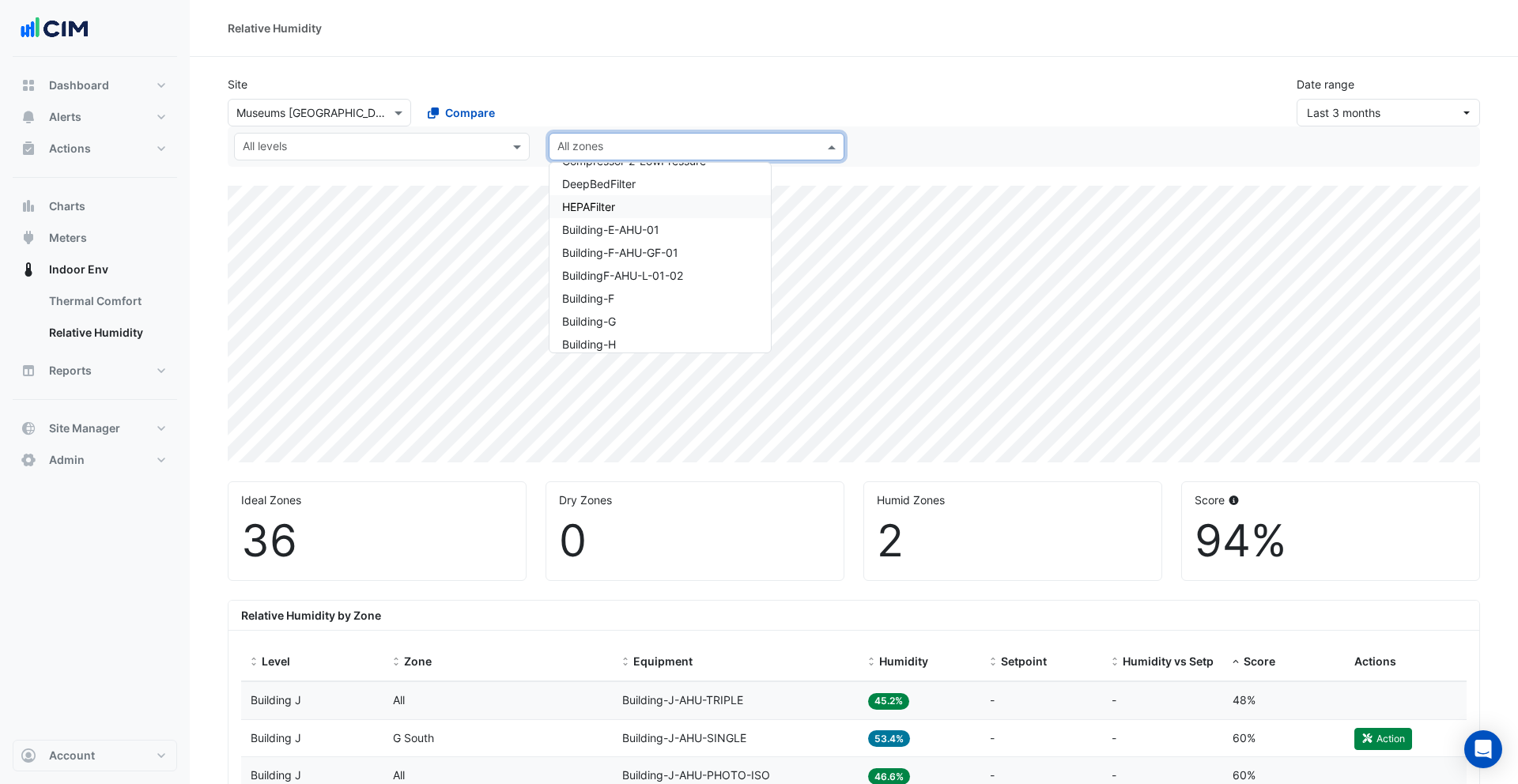 drag, startPoint x: 1009, startPoint y: 134, endPoint x: 969, endPoint y: 177, distance: 58.728187 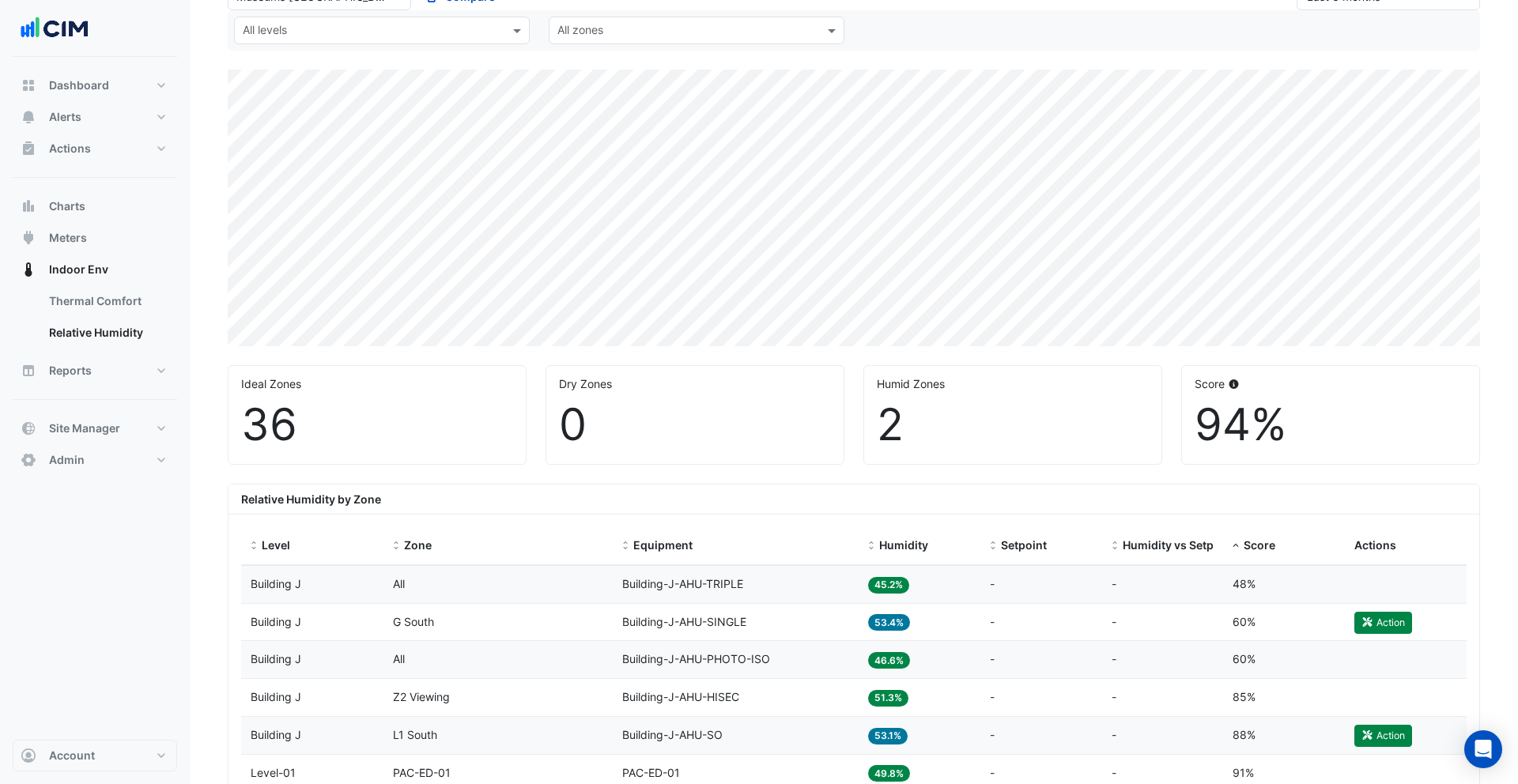 scroll, scrollTop: 55, scrollLeft: 0, axis: vertical 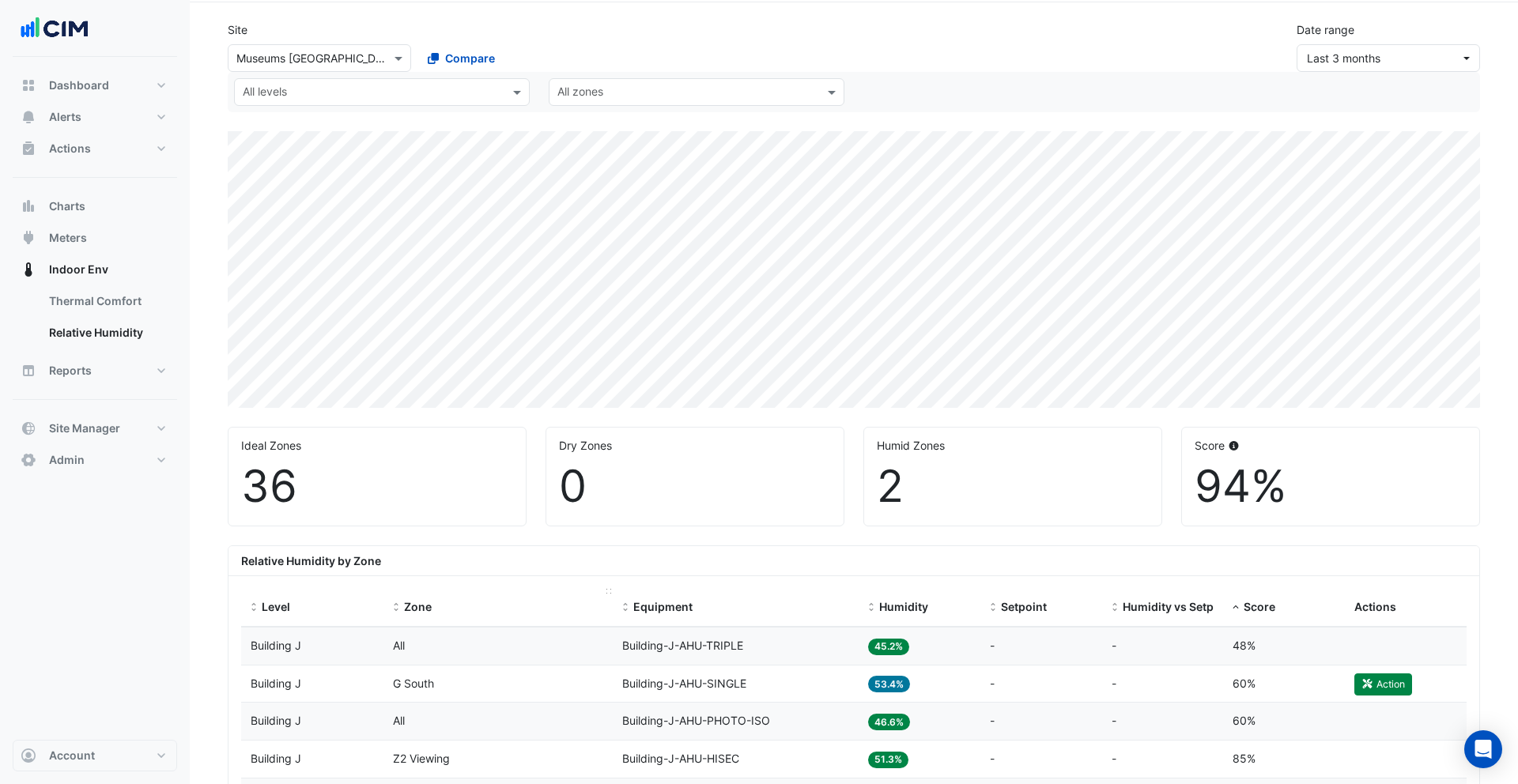 click on "Zone" at bounding box center [417, 606] 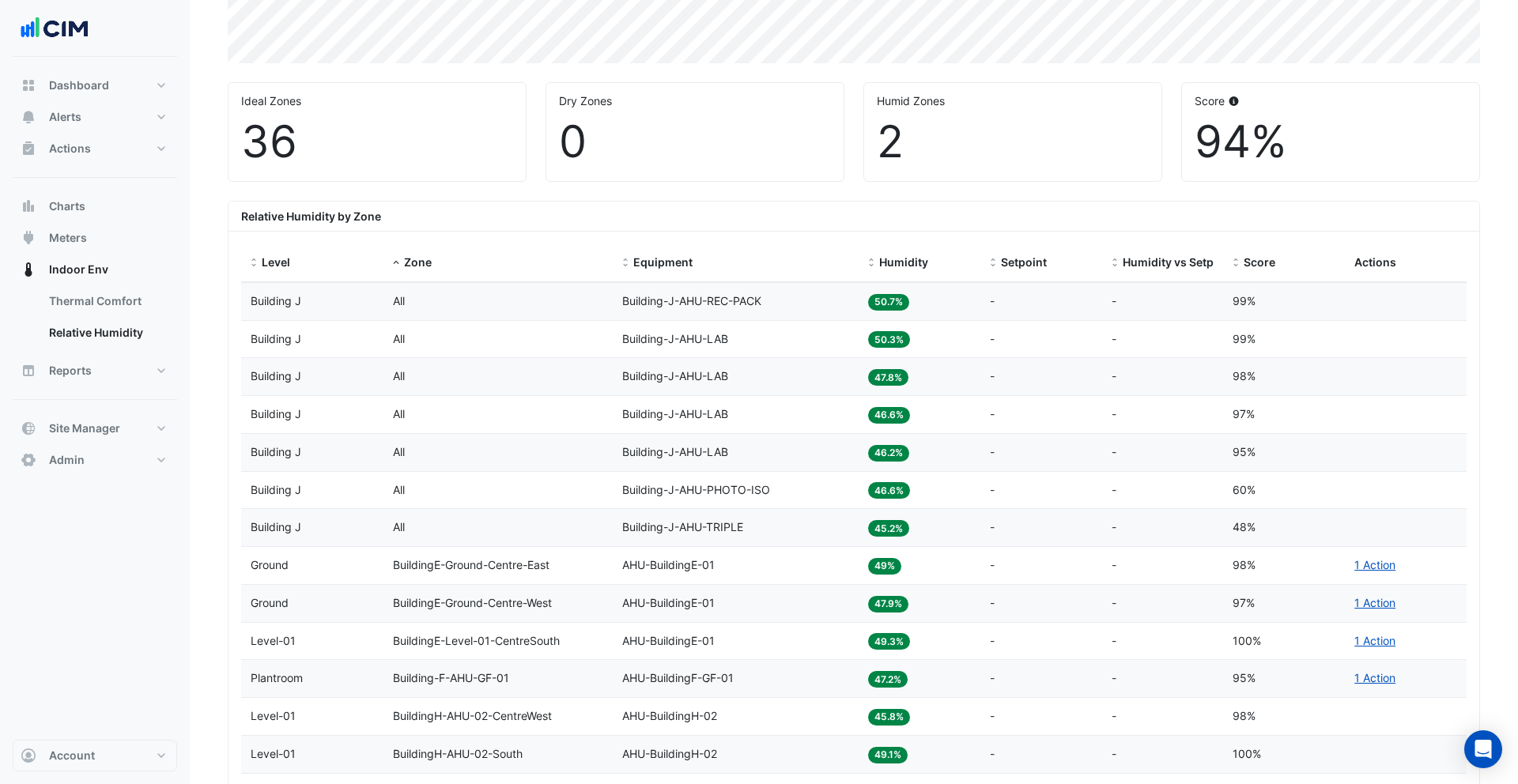 scroll, scrollTop: 266, scrollLeft: 0, axis: vertical 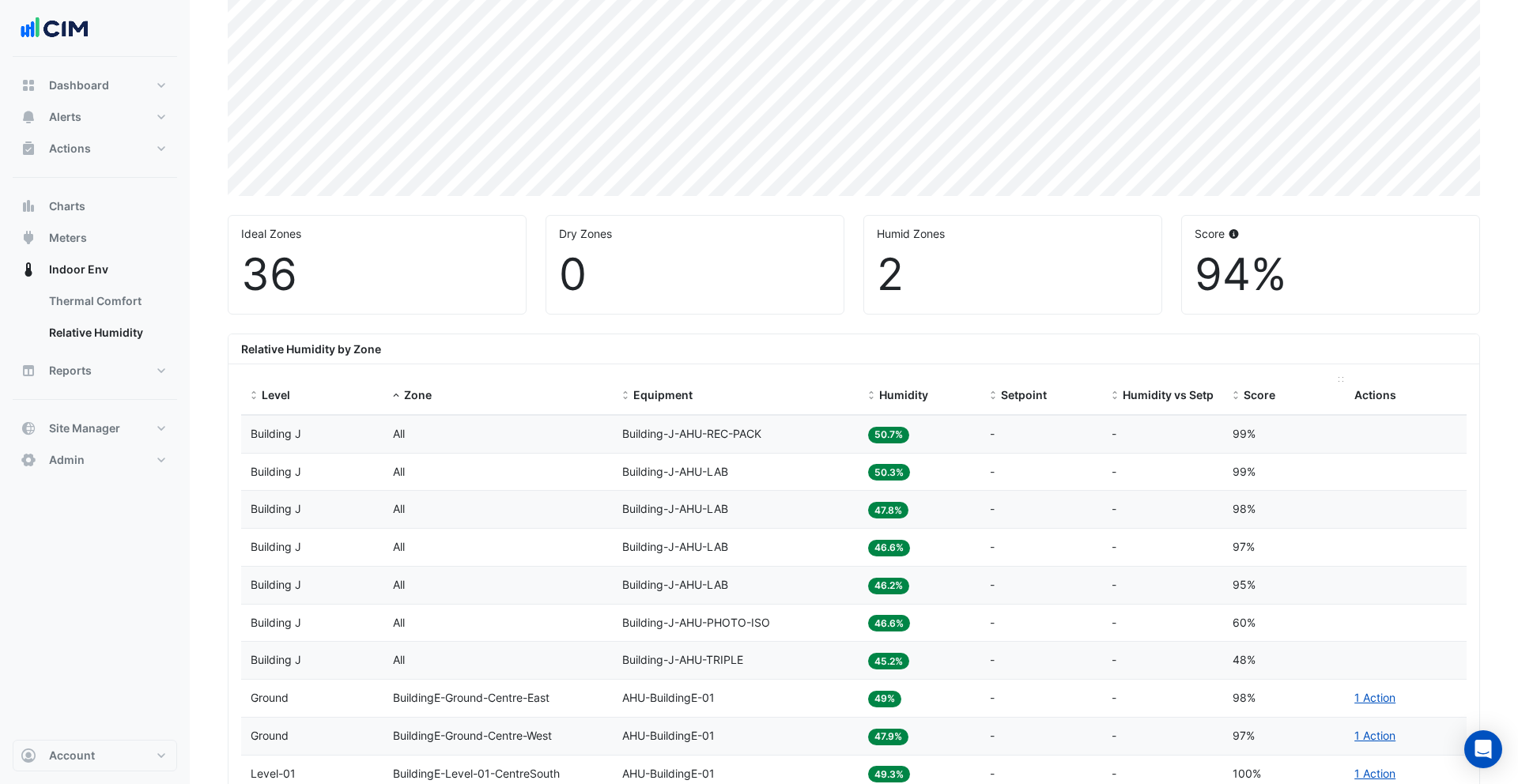 click on "Score" at bounding box center (1259, 394) 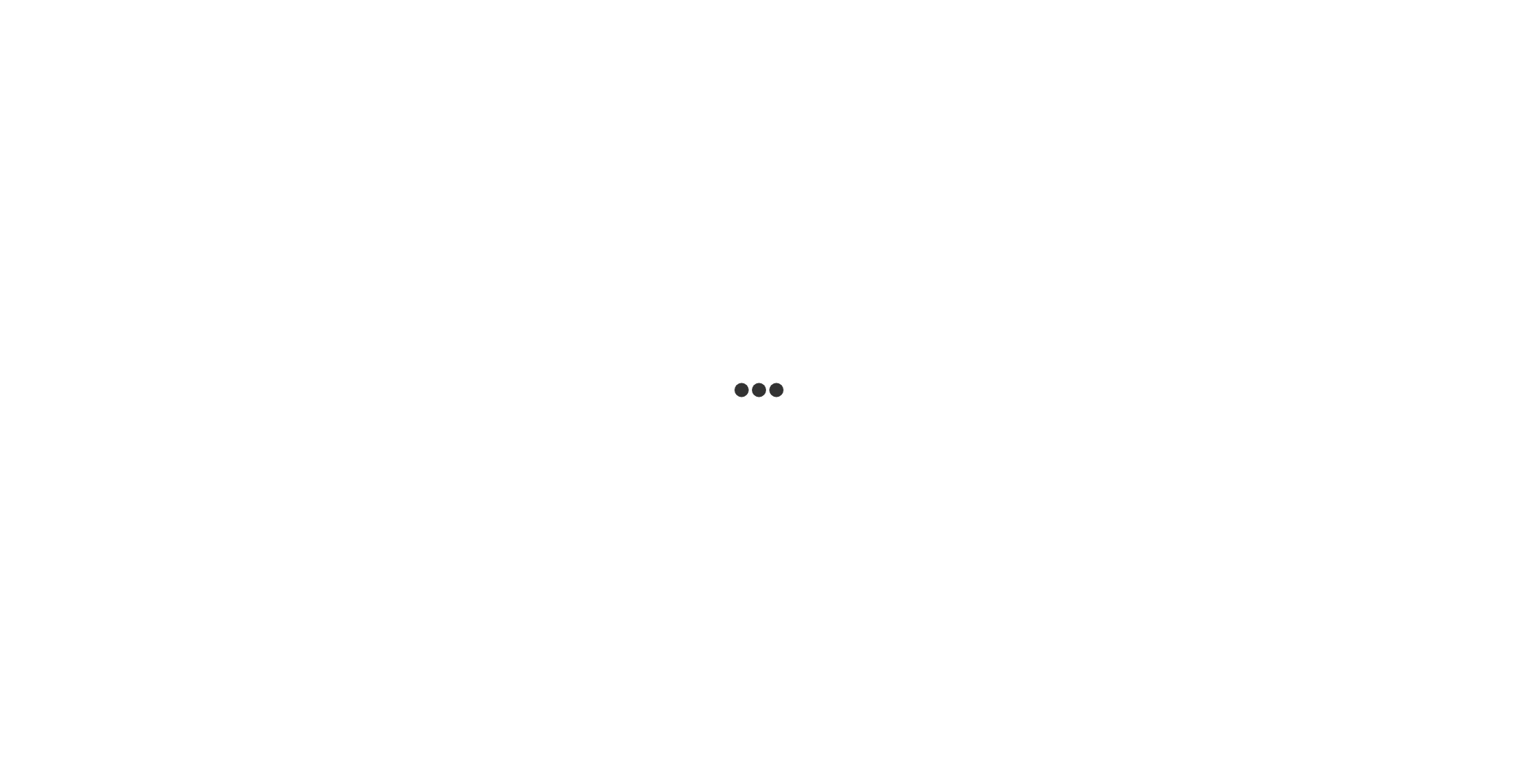 scroll, scrollTop: 0, scrollLeft: 0, axis: both 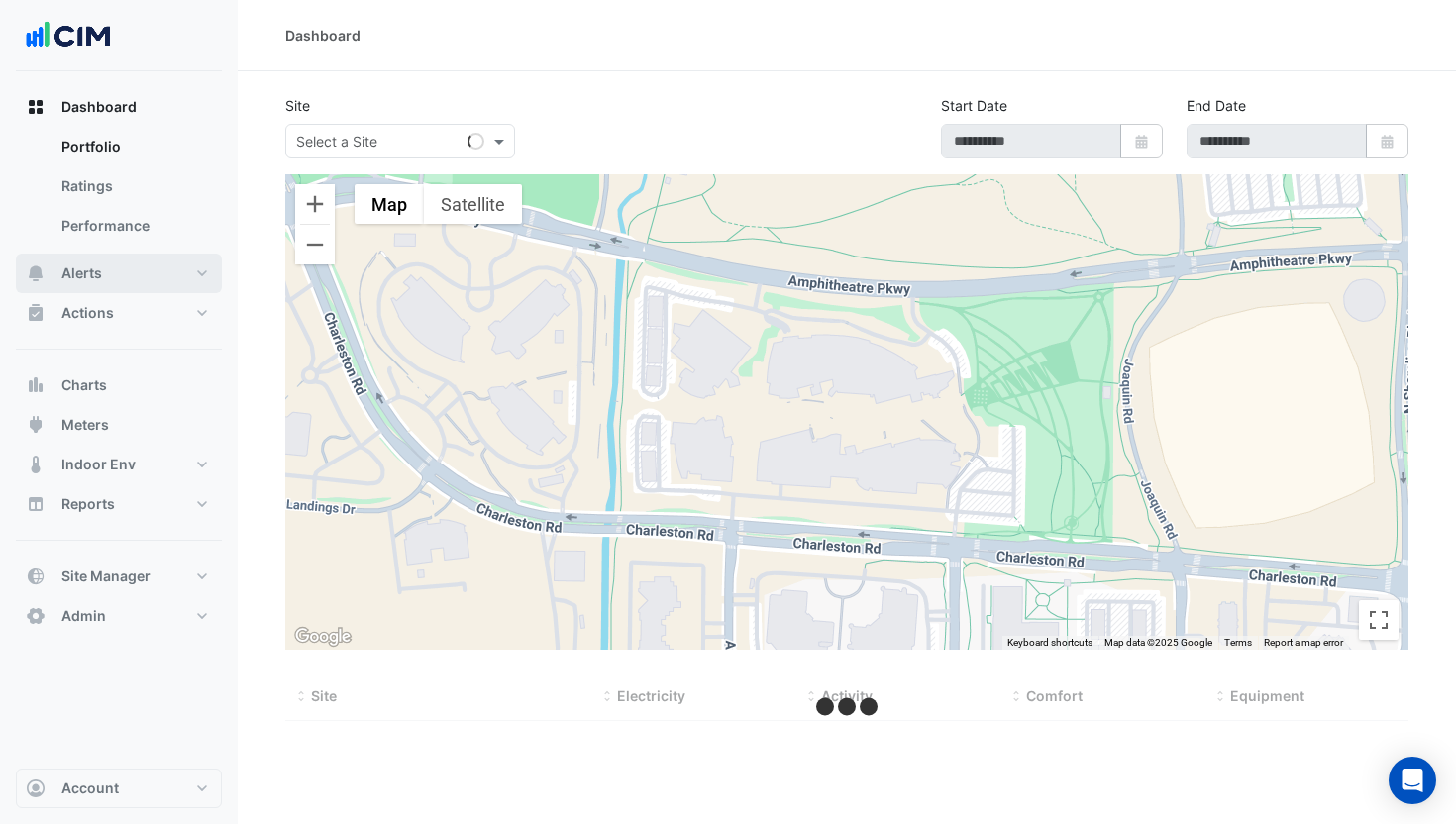 click on "Alerts" at bounding box center [119, 273] 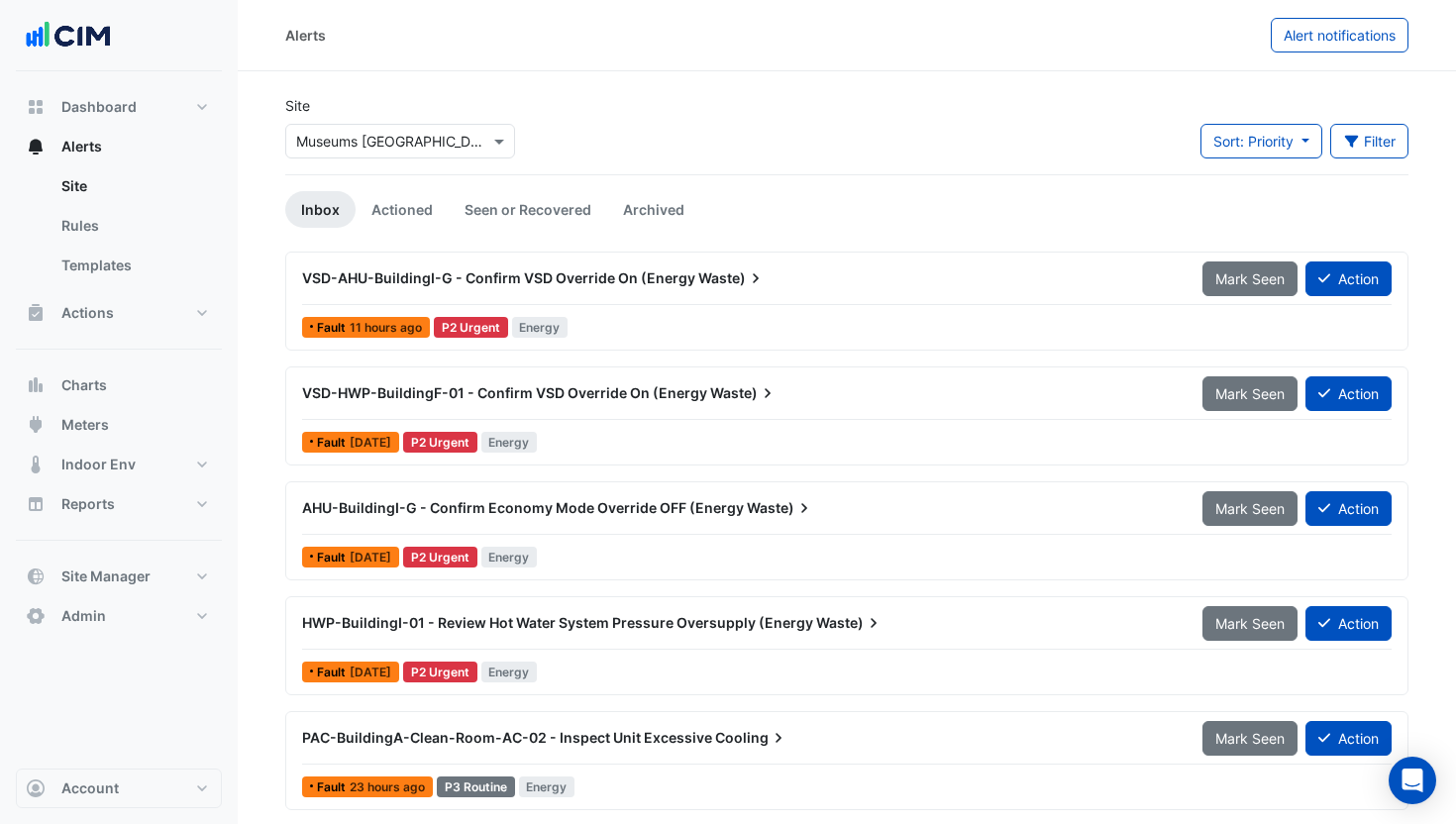 click at bounding box center [380, 142] 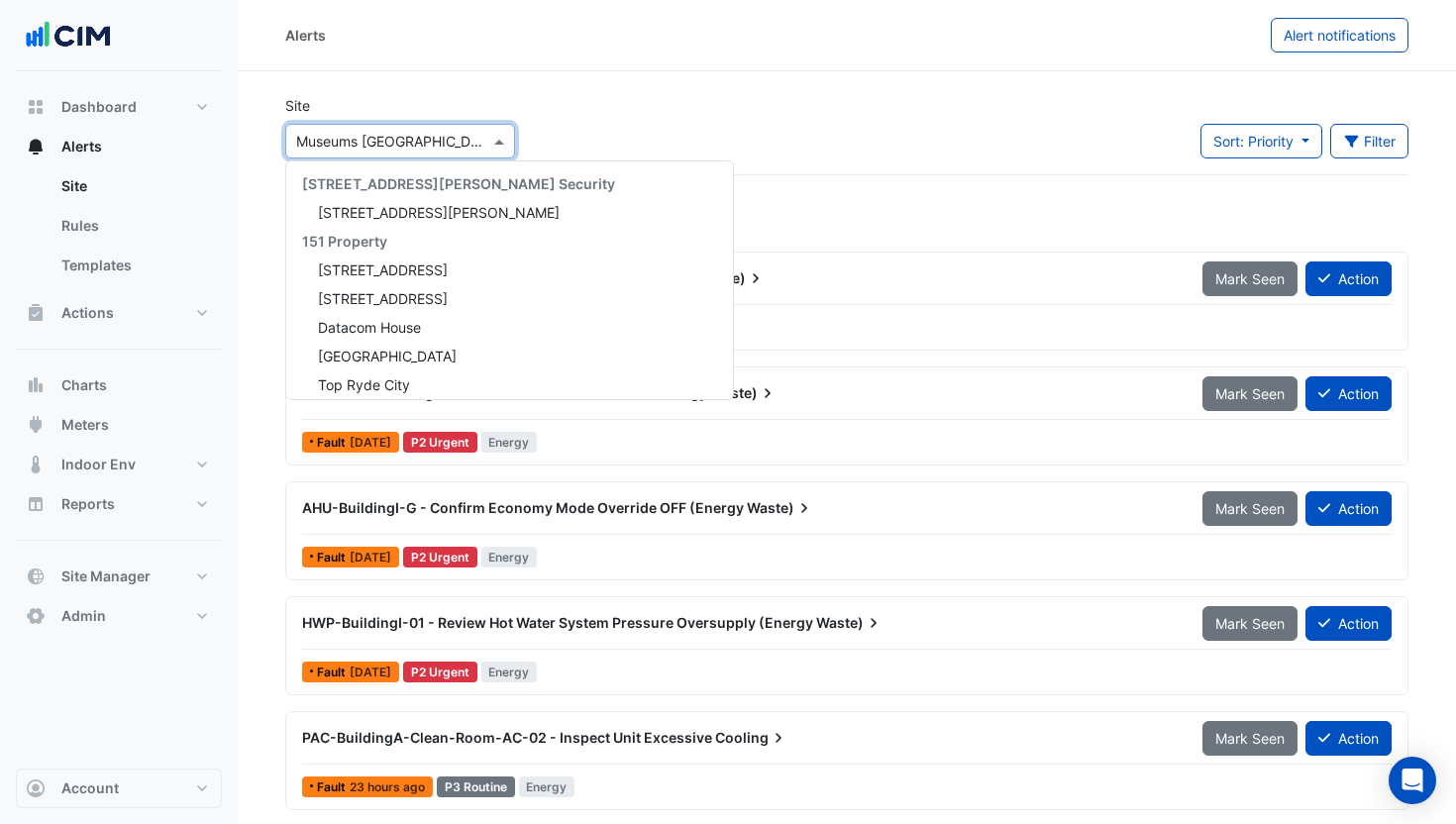 scroll, scrollTop: 726, scrollLeft: 0, axis: vertical 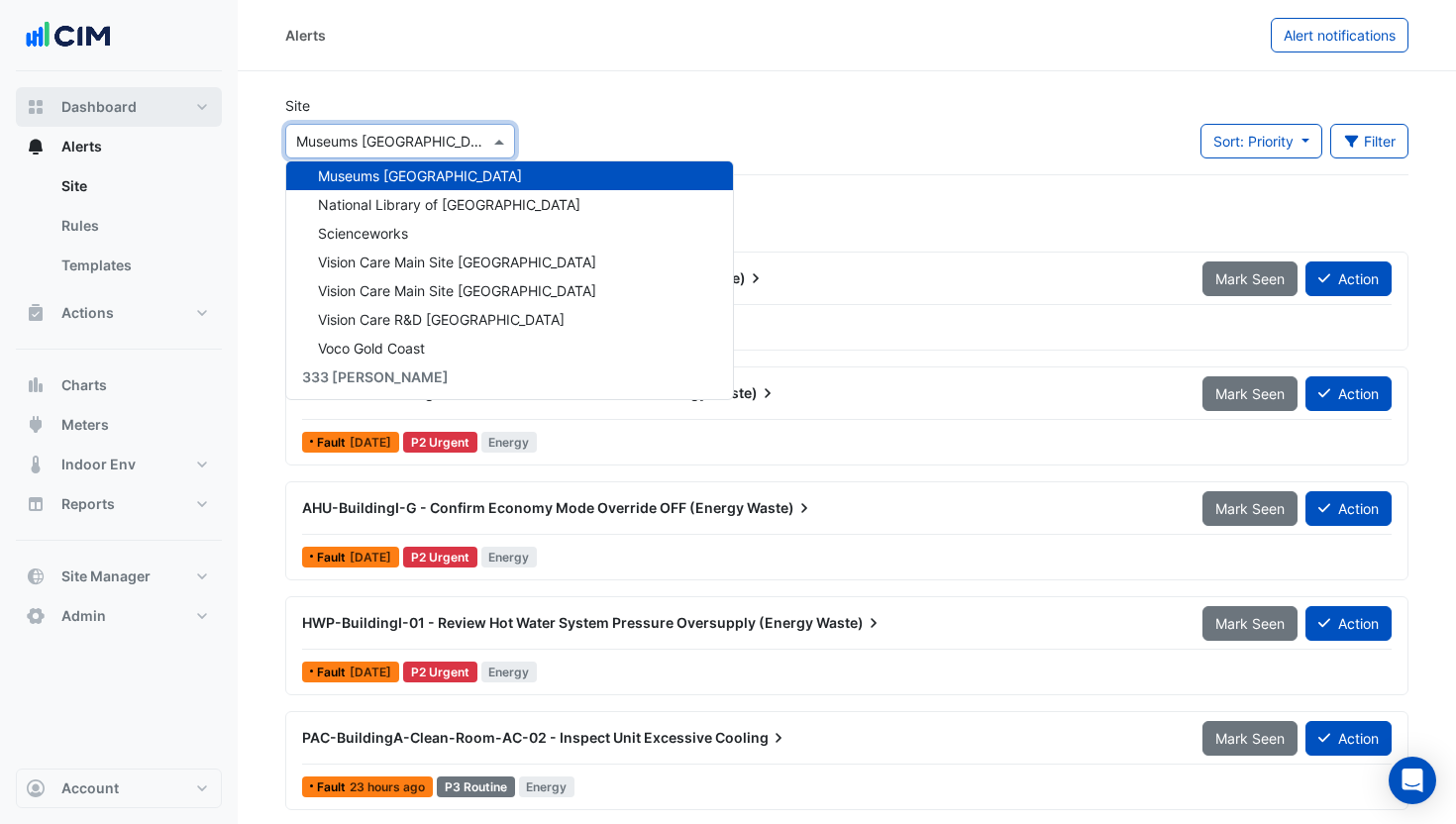 click on "Dashboard" at bounding box center [119, 107] 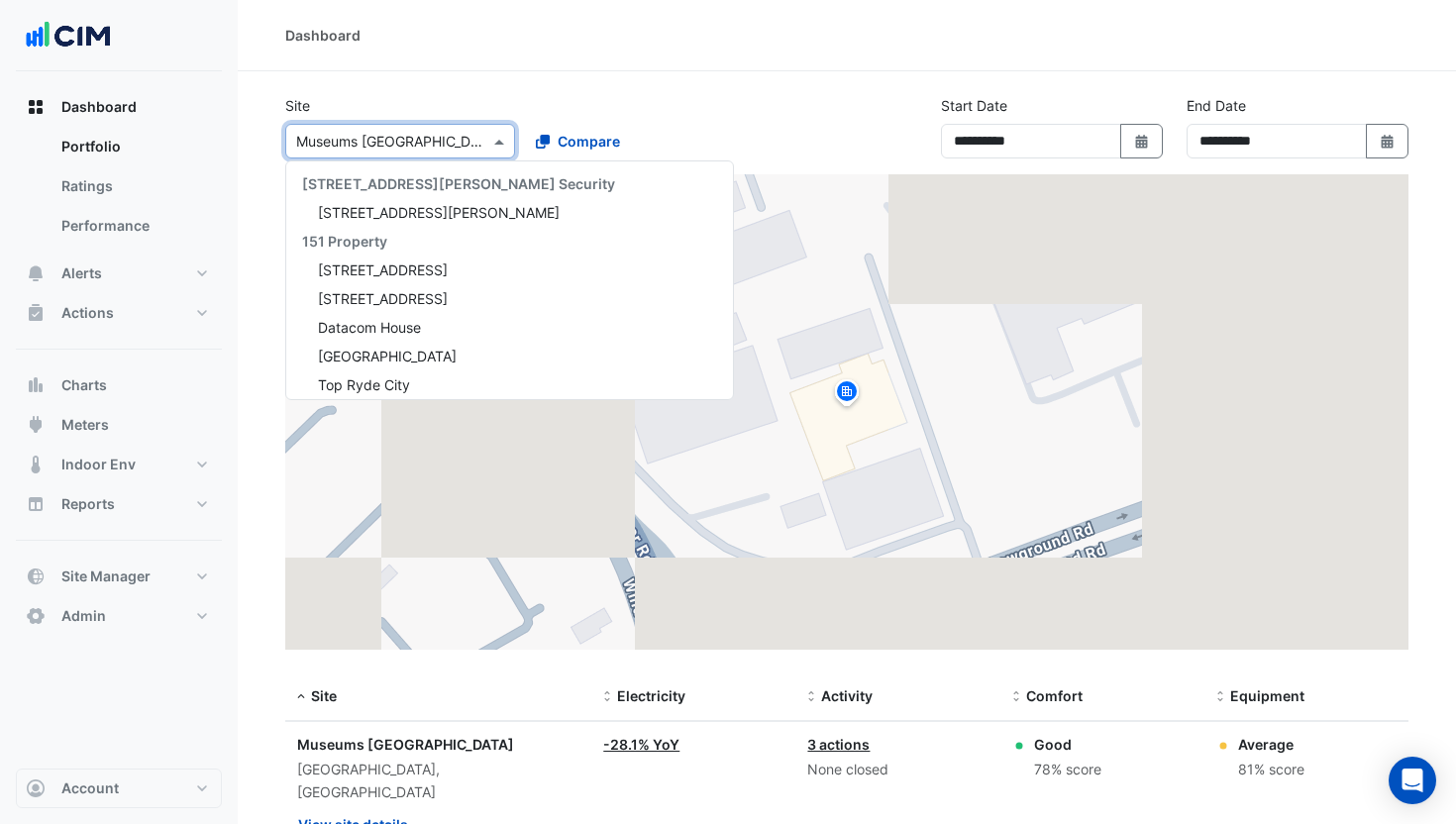 click at bounding box center [380, 142] 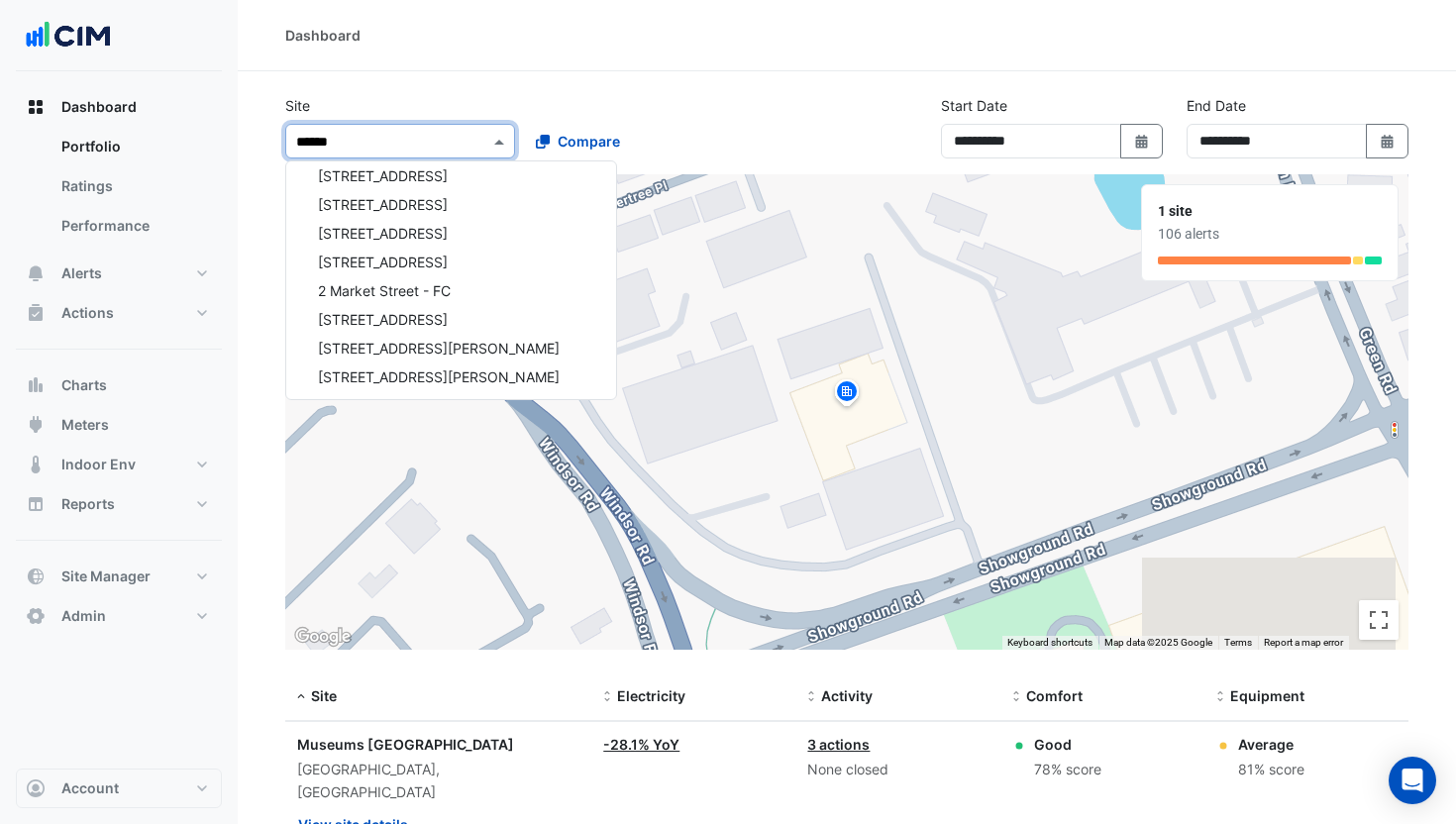 type on "*******" 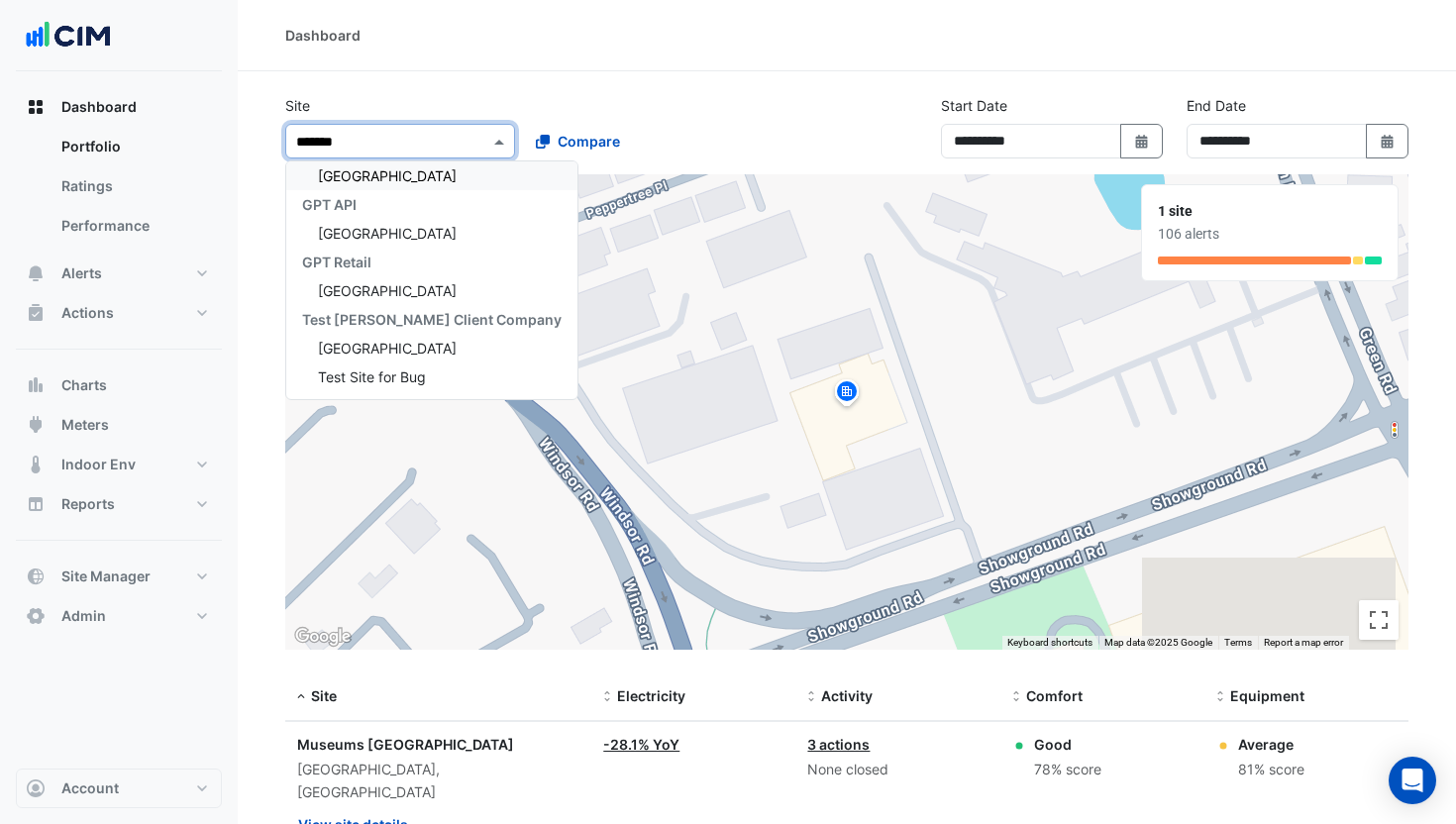 scroll, scrollTop: 37, scrollLeft: 0, axis: vertical 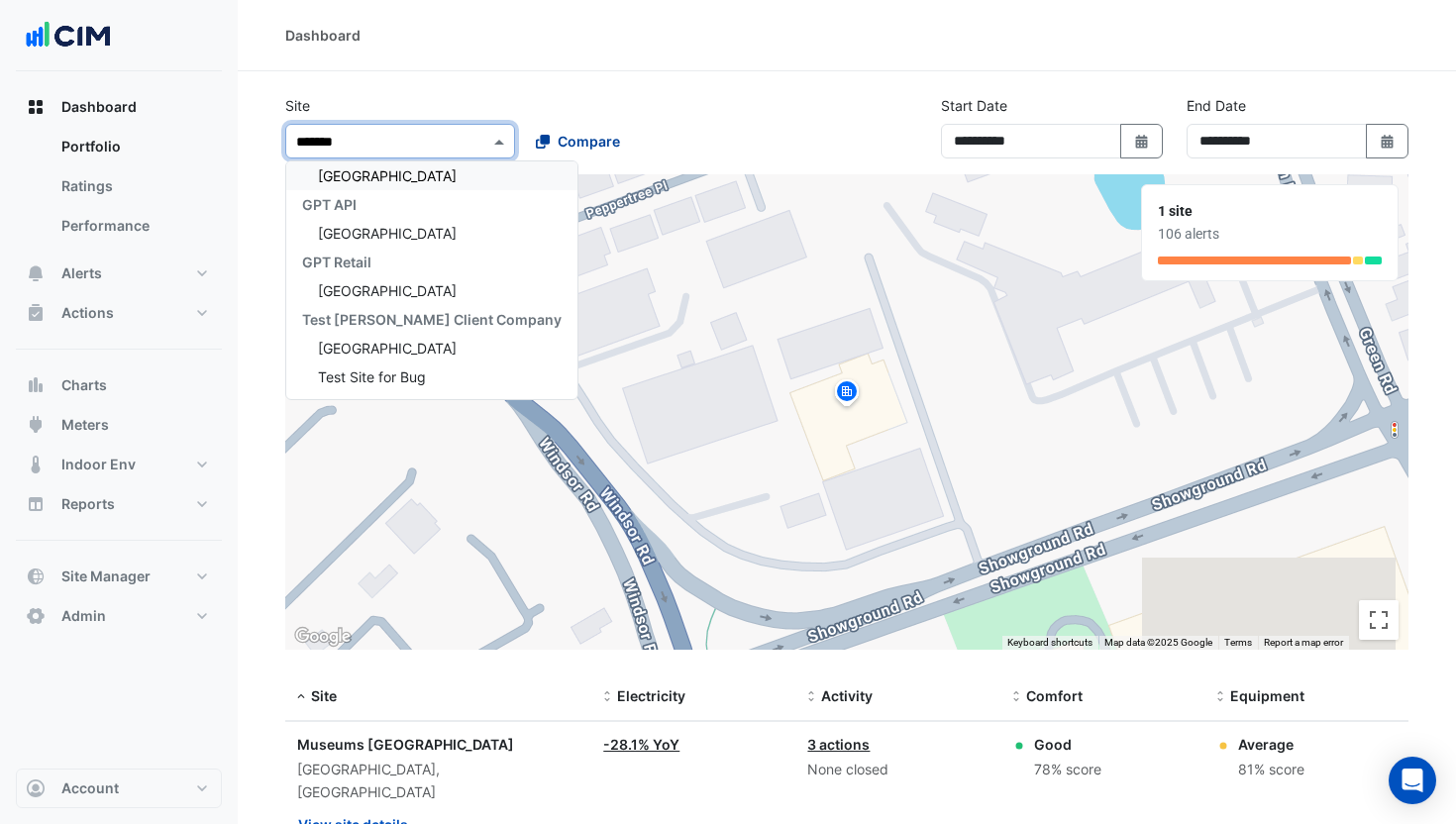 drag, startPoint x: 358, startPoint y: 179, endPoint x: 542, endPoint y: 155, distance: 185.55862 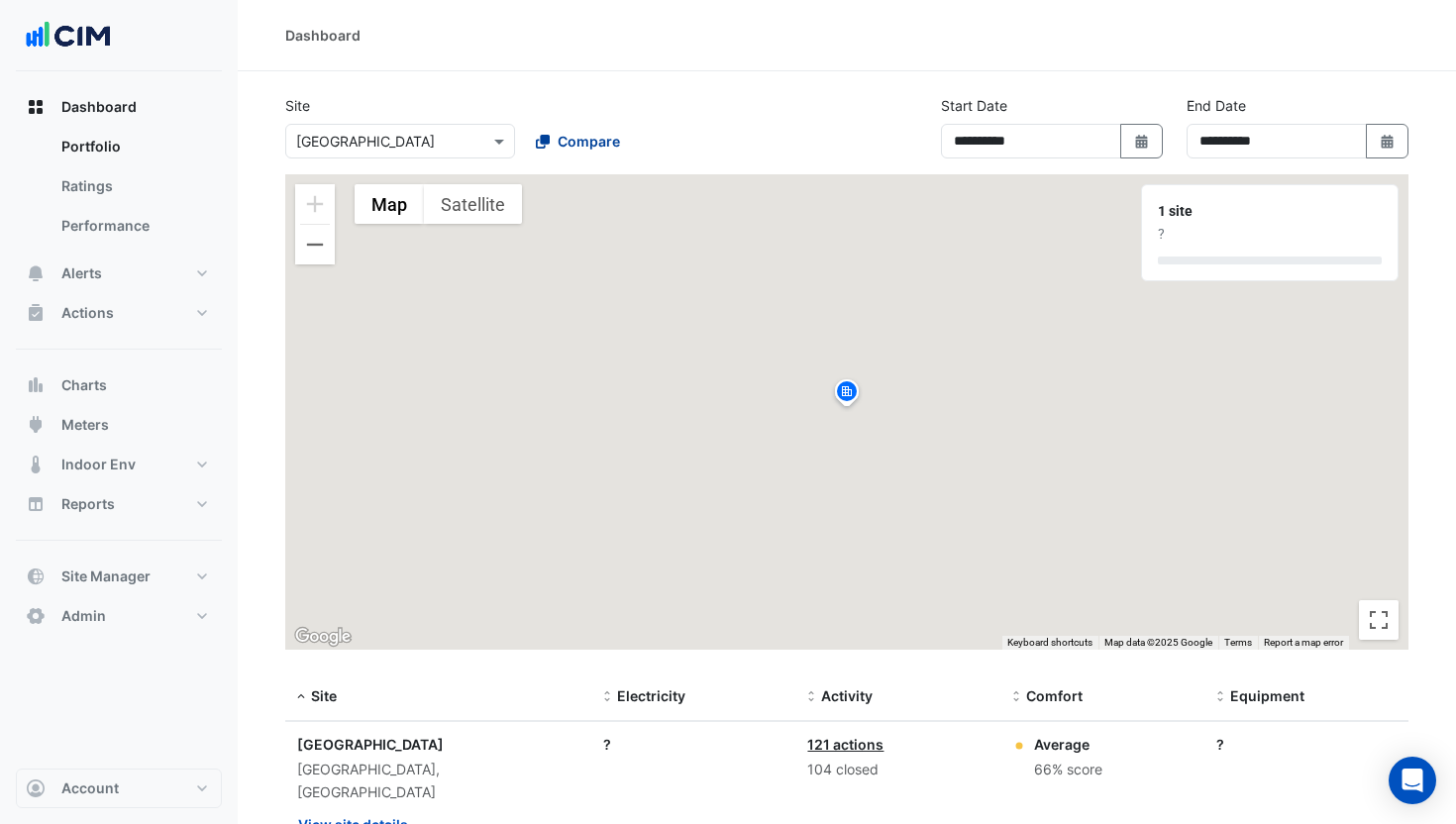 click on "Compare" at bounding box center [588, 141] 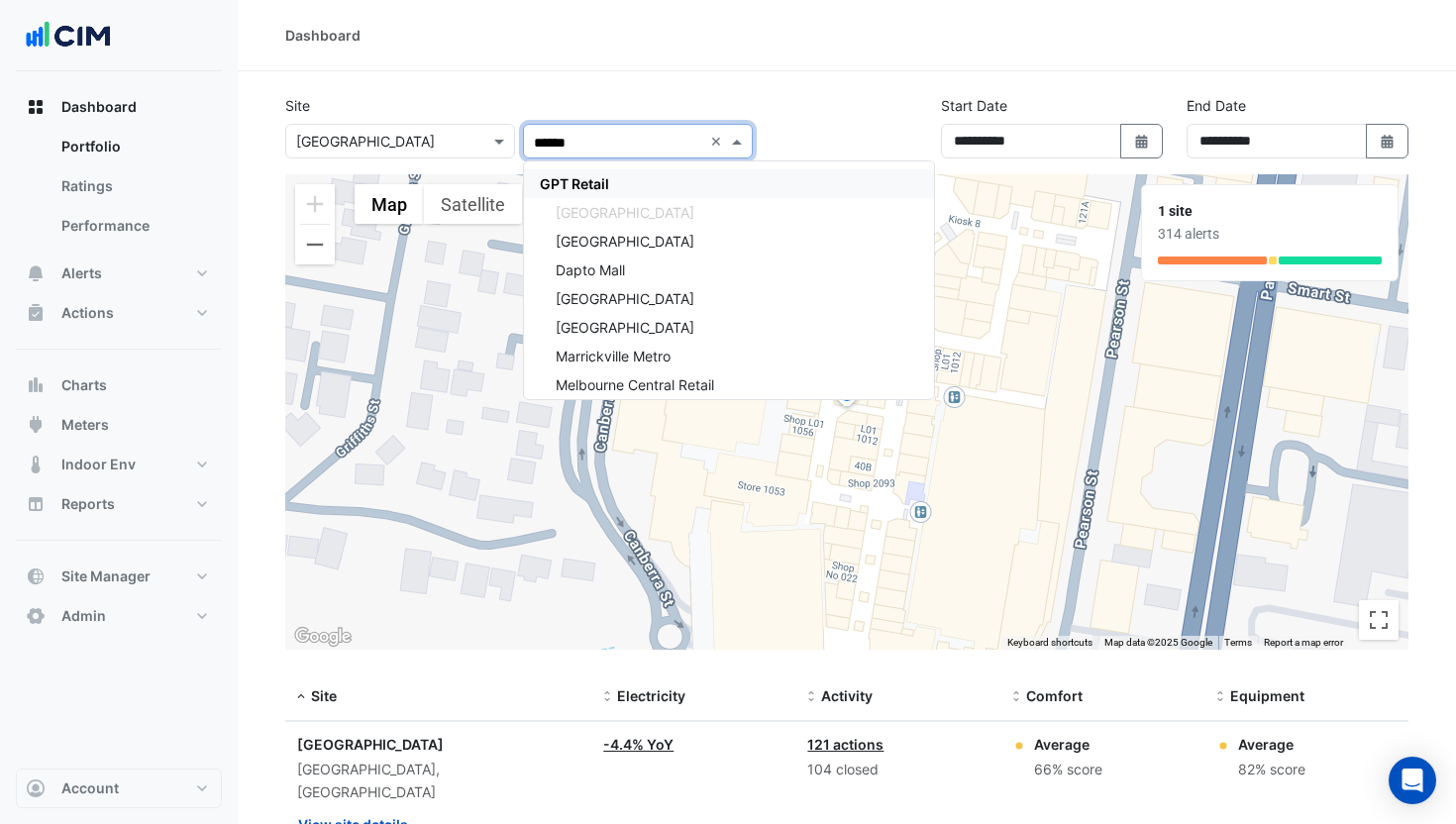 click on "GPT Retail" at bounding box center (574, 183) 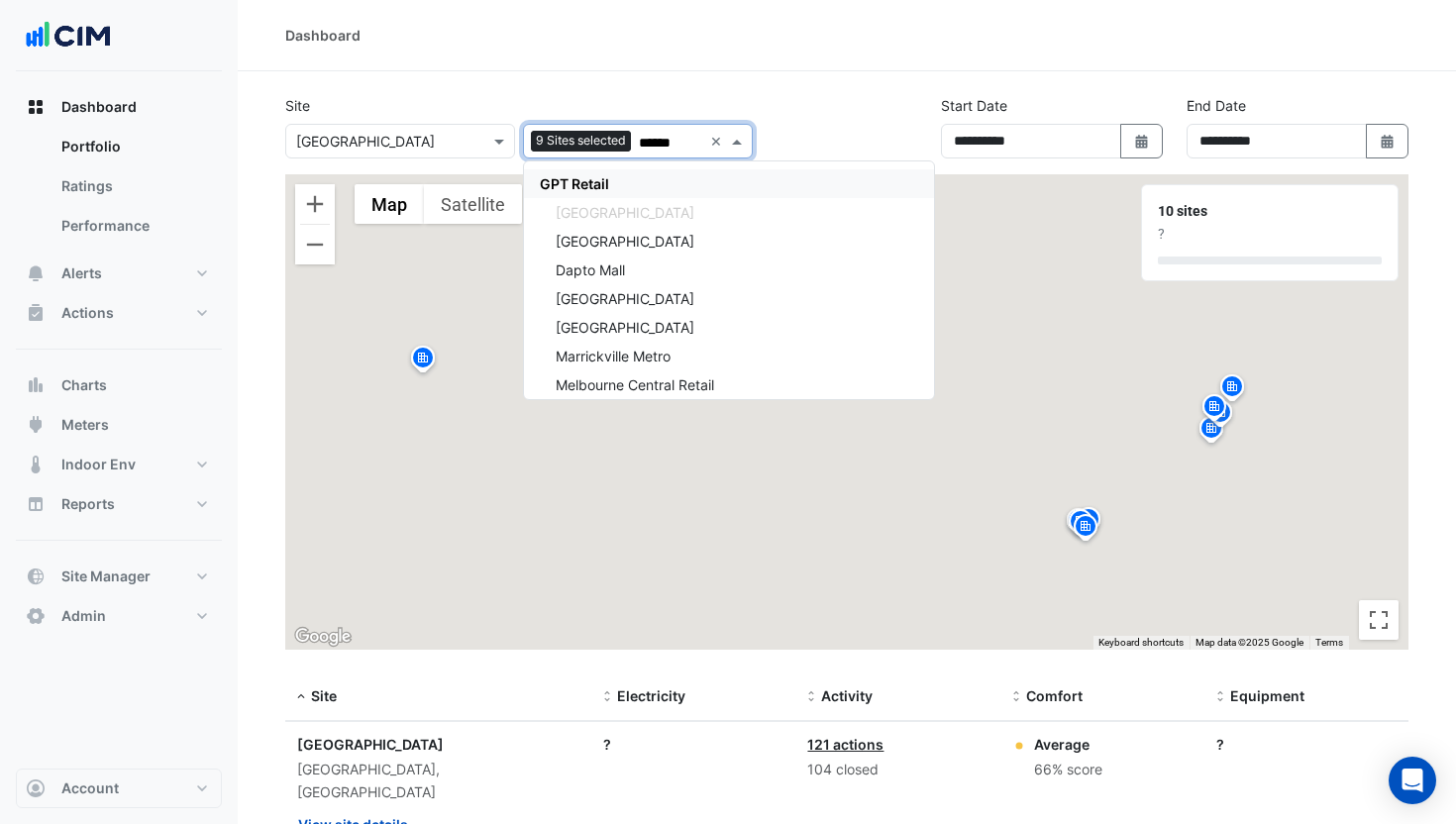 type on "******" 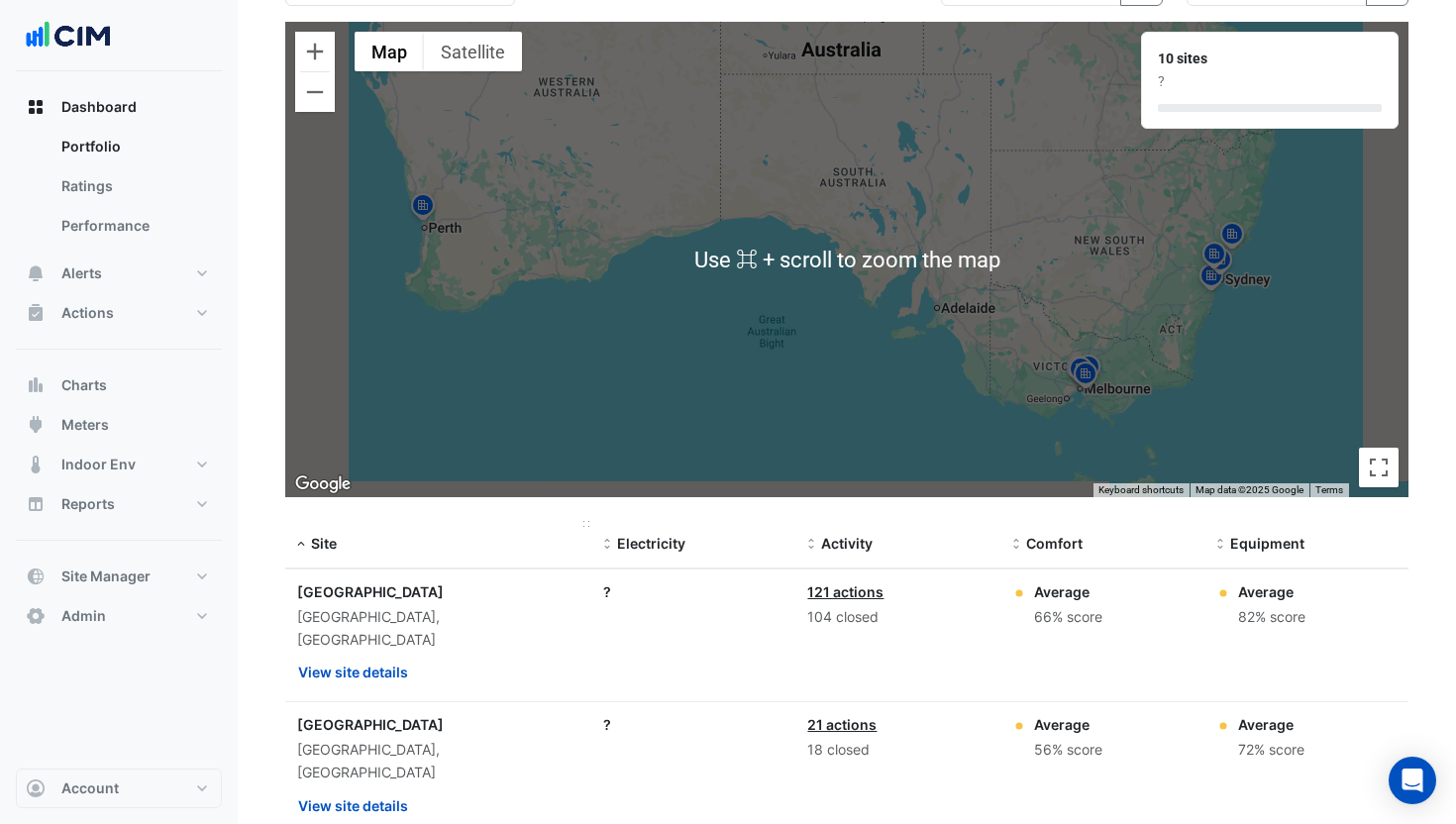 click on "Site" at bounding box center (324, 543) 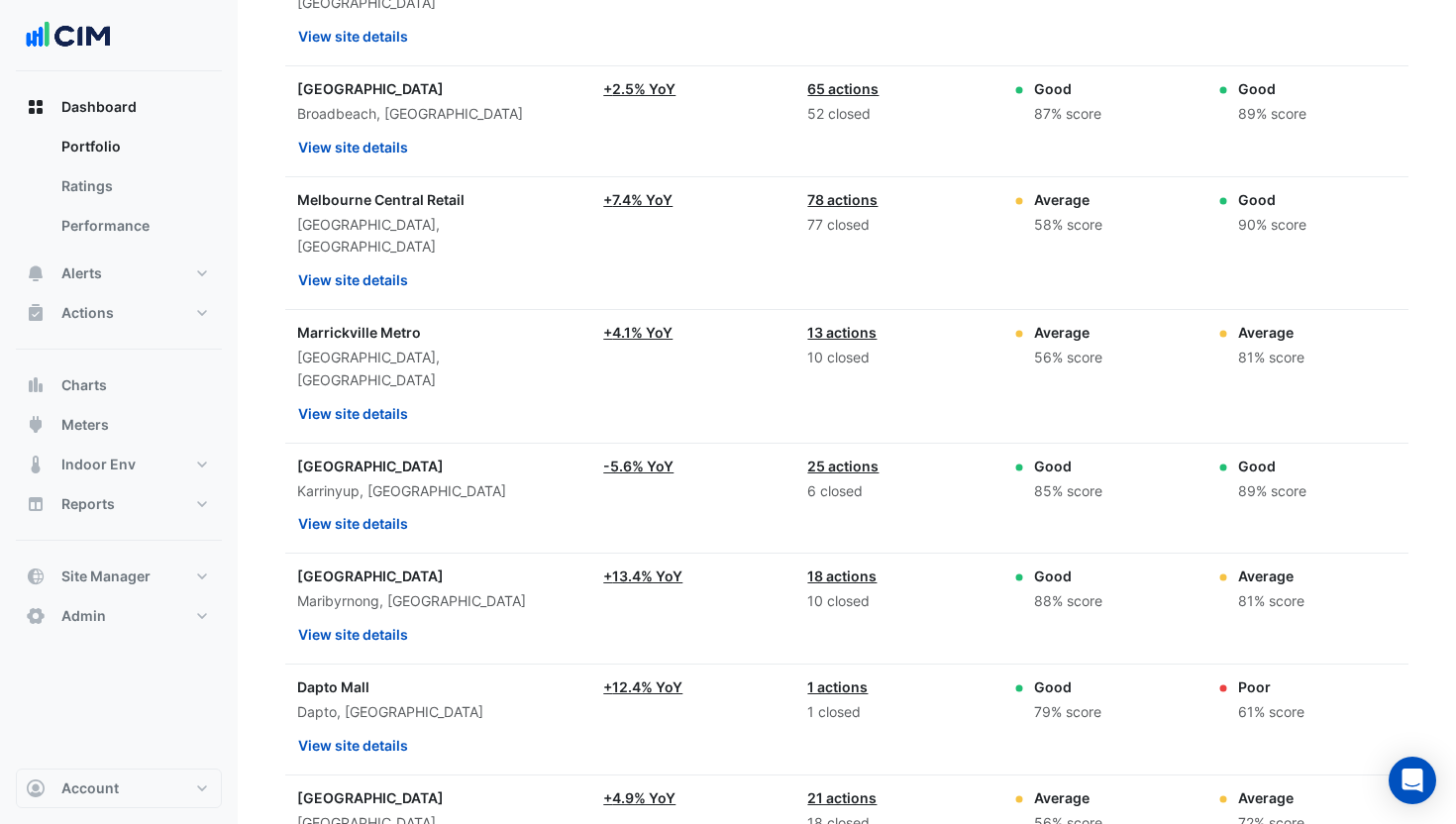 scroll, scrollTop: 869, scrollLeft: 0, axis: vertical 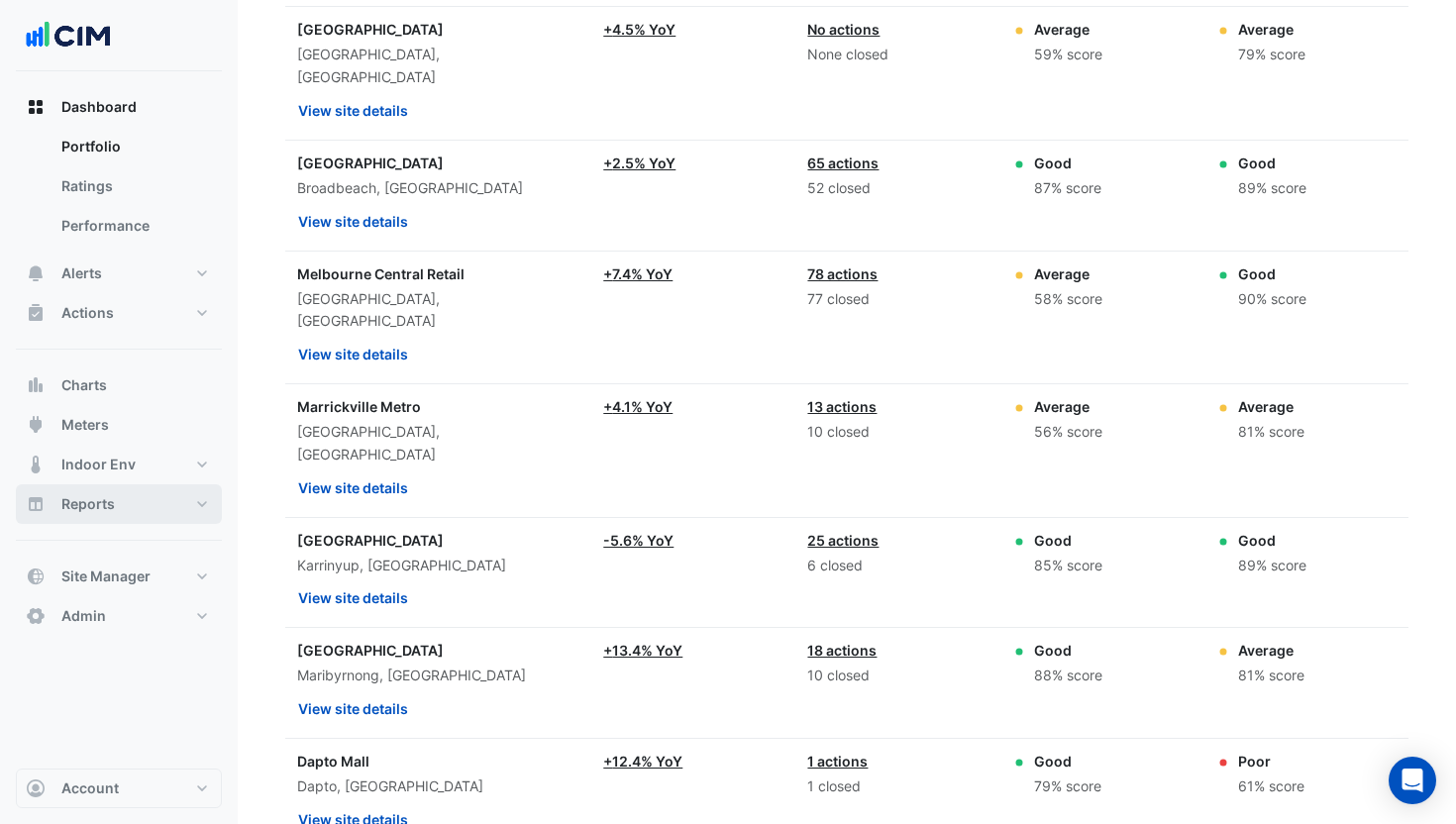 click on "Reports" at bounding box center [119, 504] 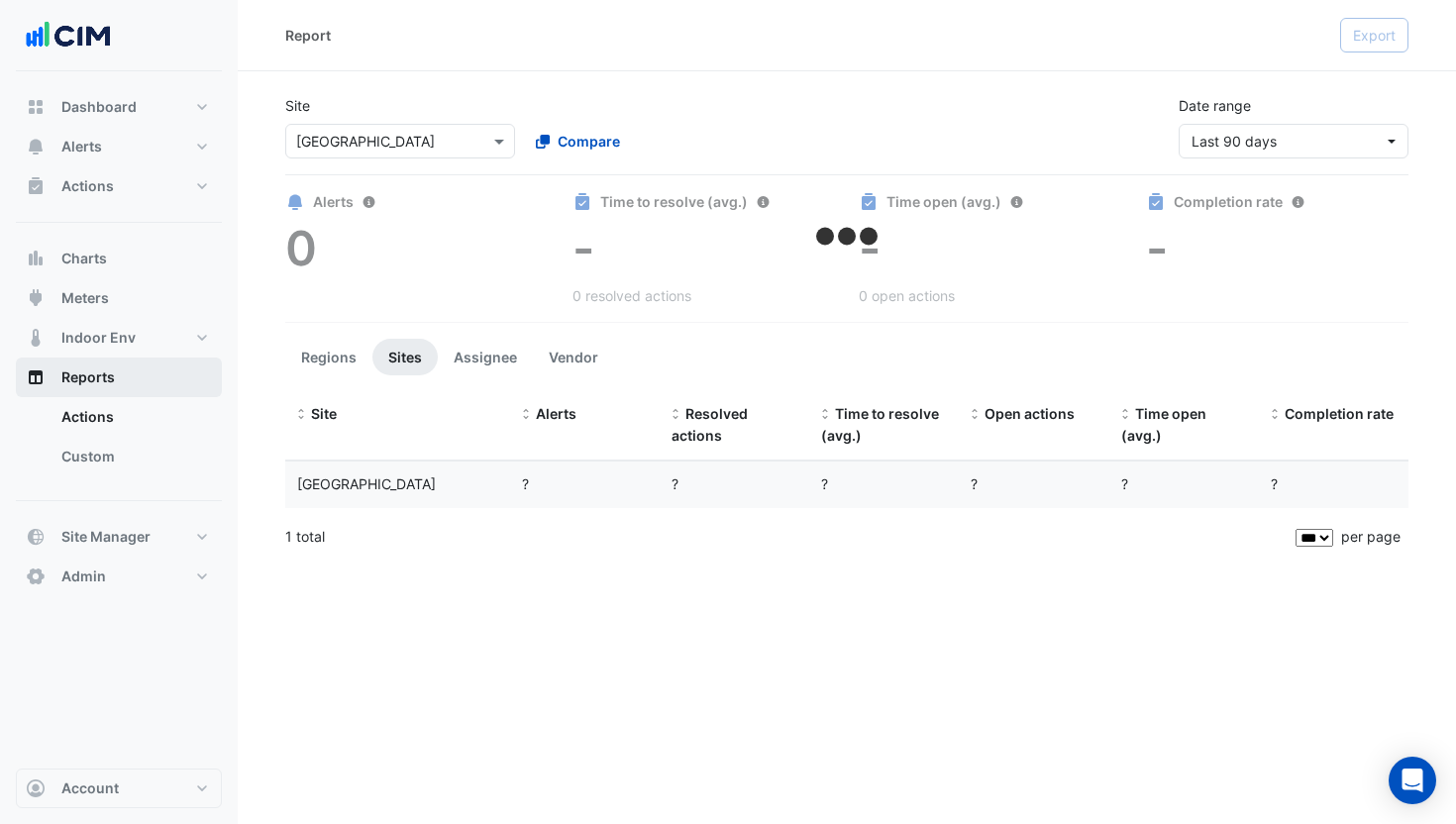 scroll, scrollTop: 0, scrollLeft: 0, axis: both 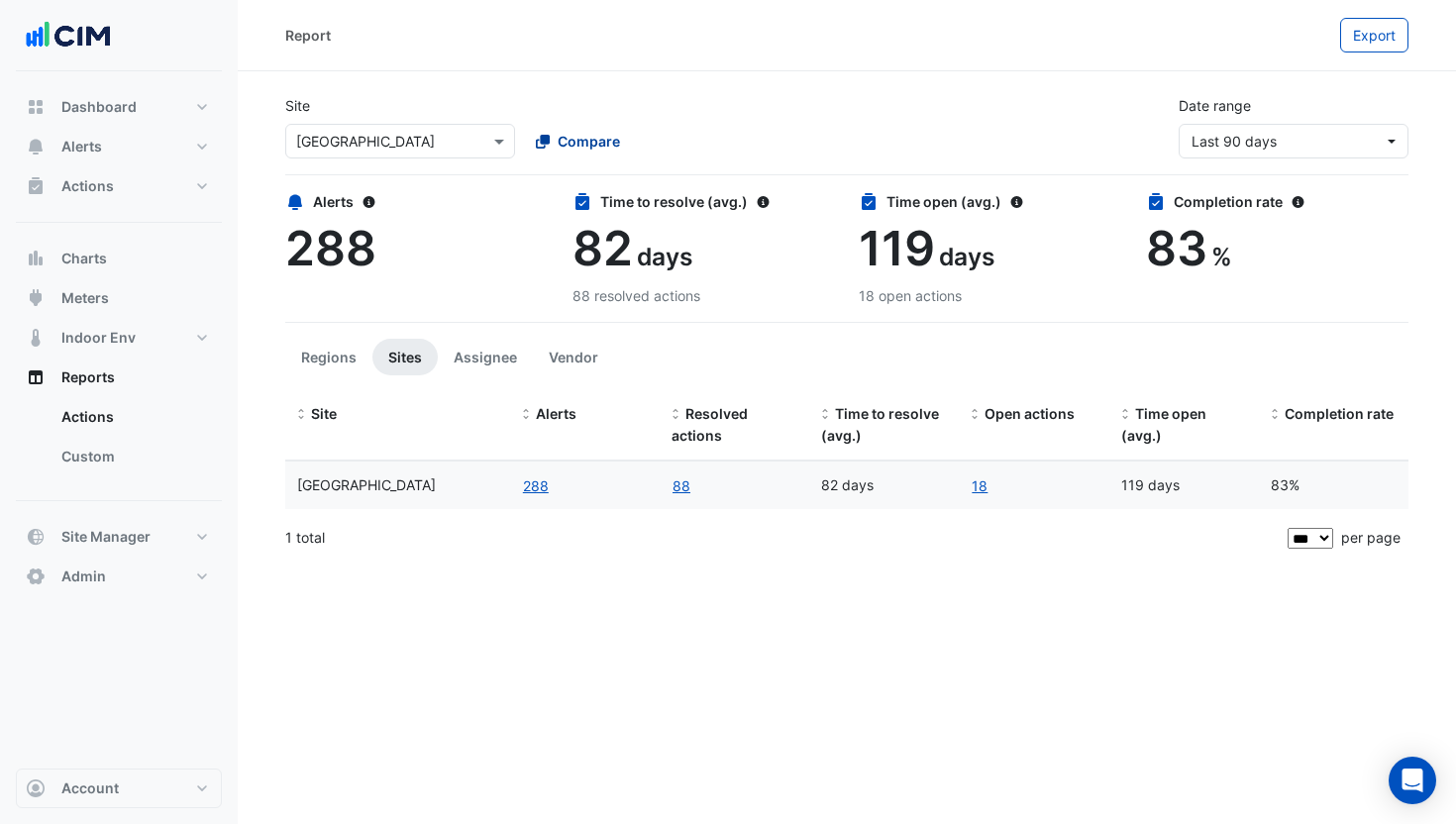 click on "Compare" at bounding box center [588, 141] 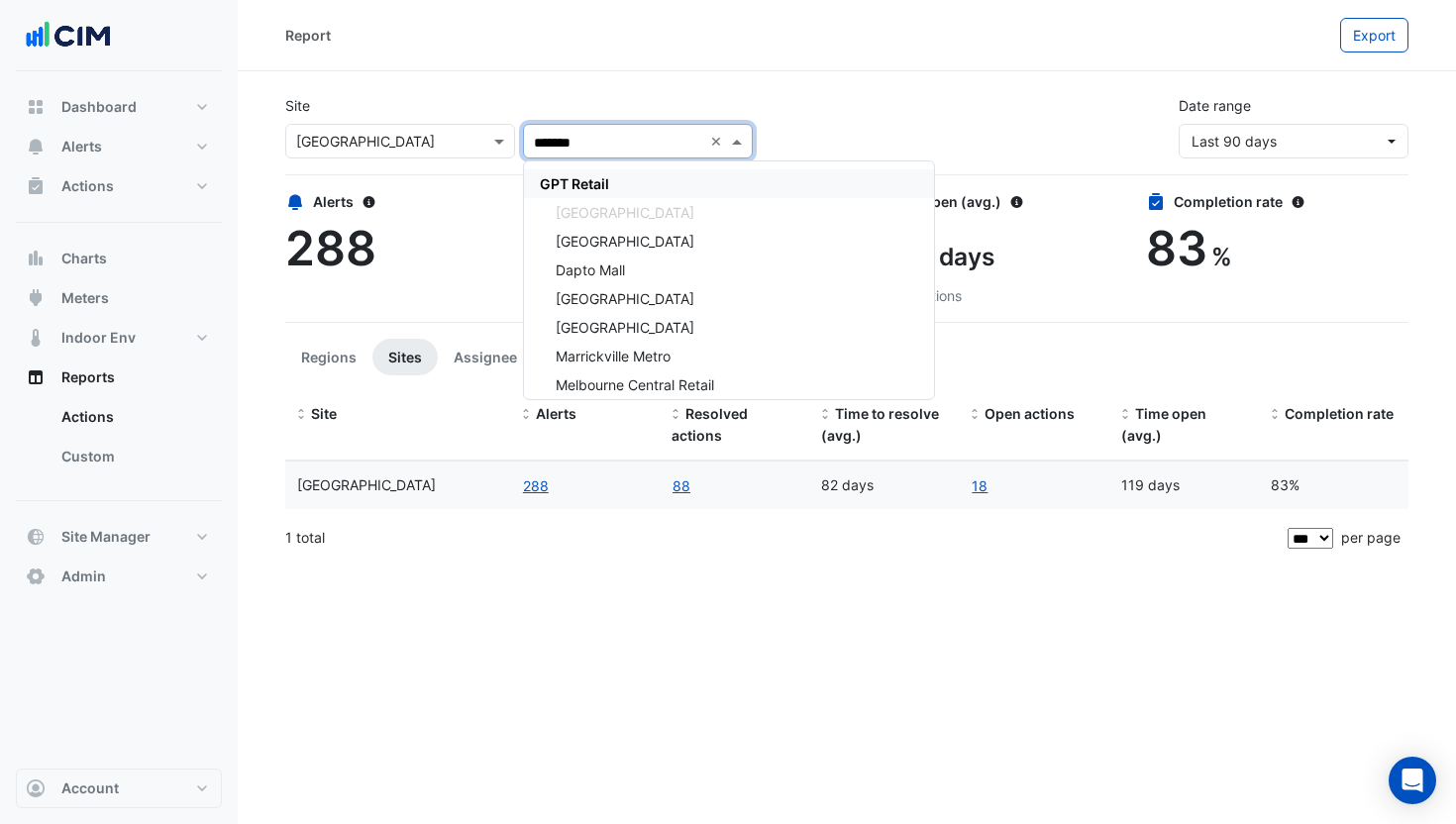 drag, startPoint x: 569, startPoint y: 185, endPoint x: 756, endPoint y: 162, distance: 188.40913 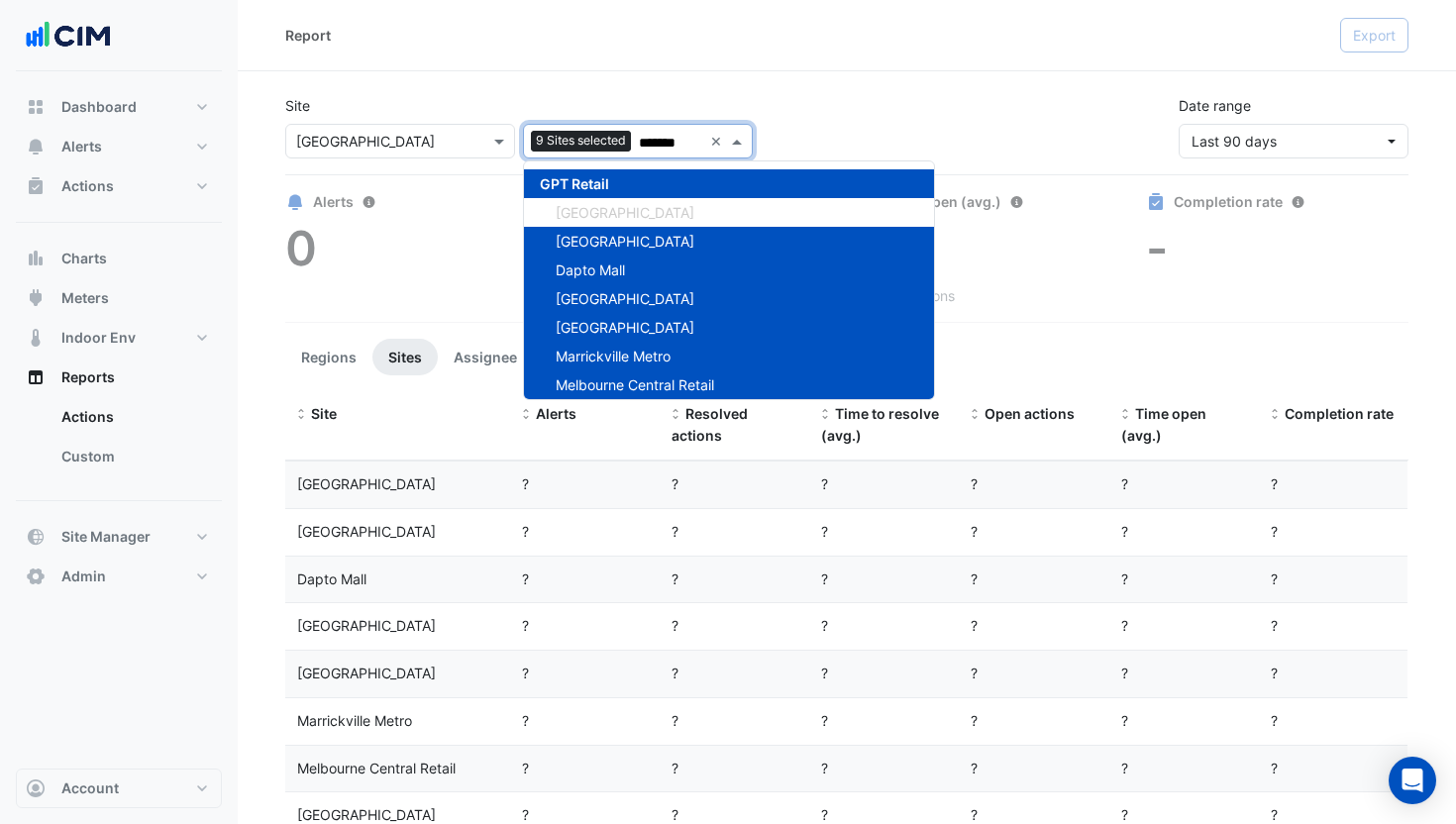 type on "*******" 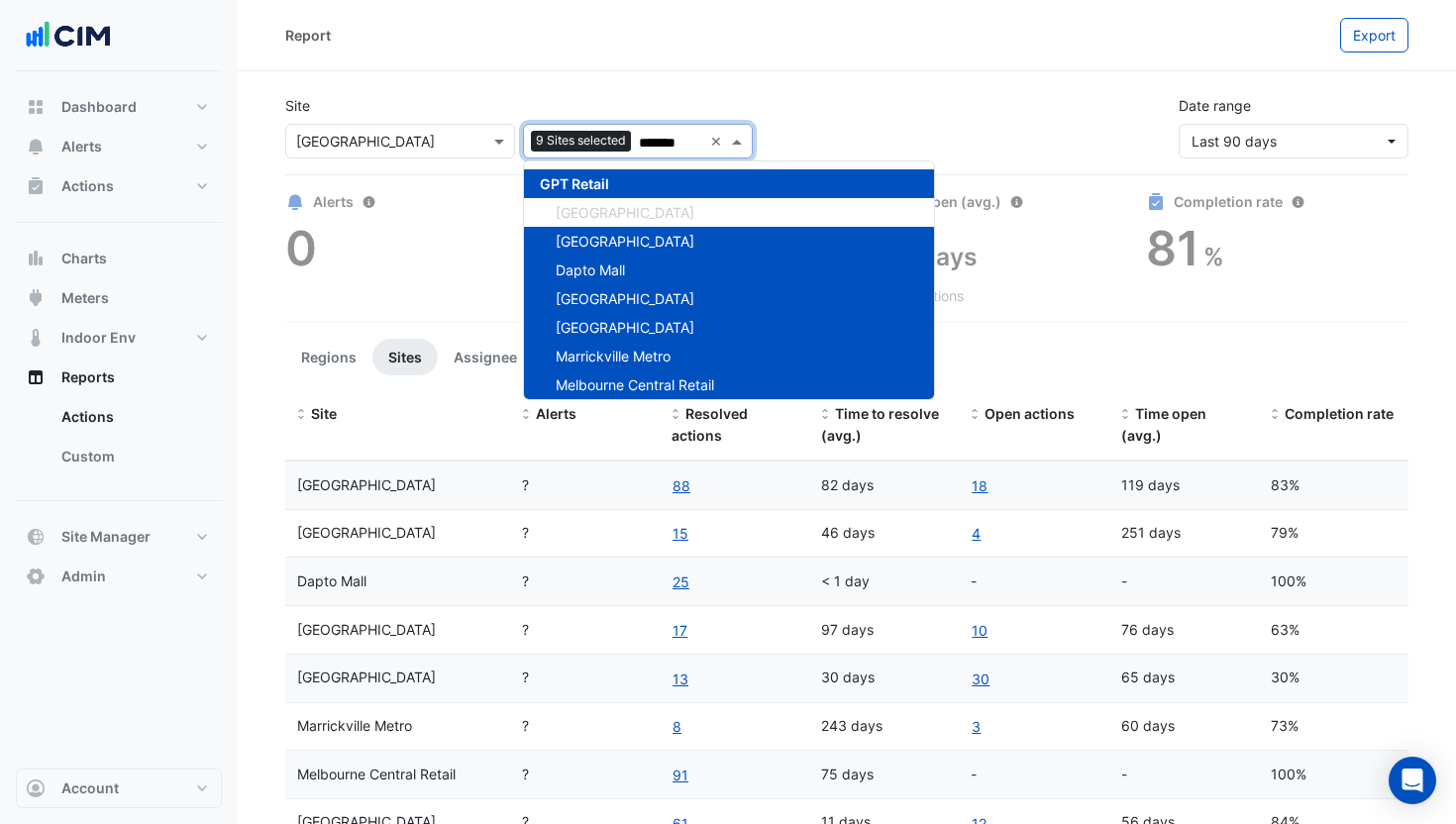 click on "Site
Select a Site × [GEOGRAPHIC_DATA]
Add sites to compare
9 Sites selected
******* × GPT Retail [GEOGRAPHIC_DATA] [GEOGRAPHIC_DATA] [GEOGRAPHIC_DATA] [GEOGRAPHIC_DATA] [GEOGRAPHIC_DATA] [PERSON_NAME][GEOGRAPHIC_DATA][PERSON_NAME]
Date range
Last 90 days" 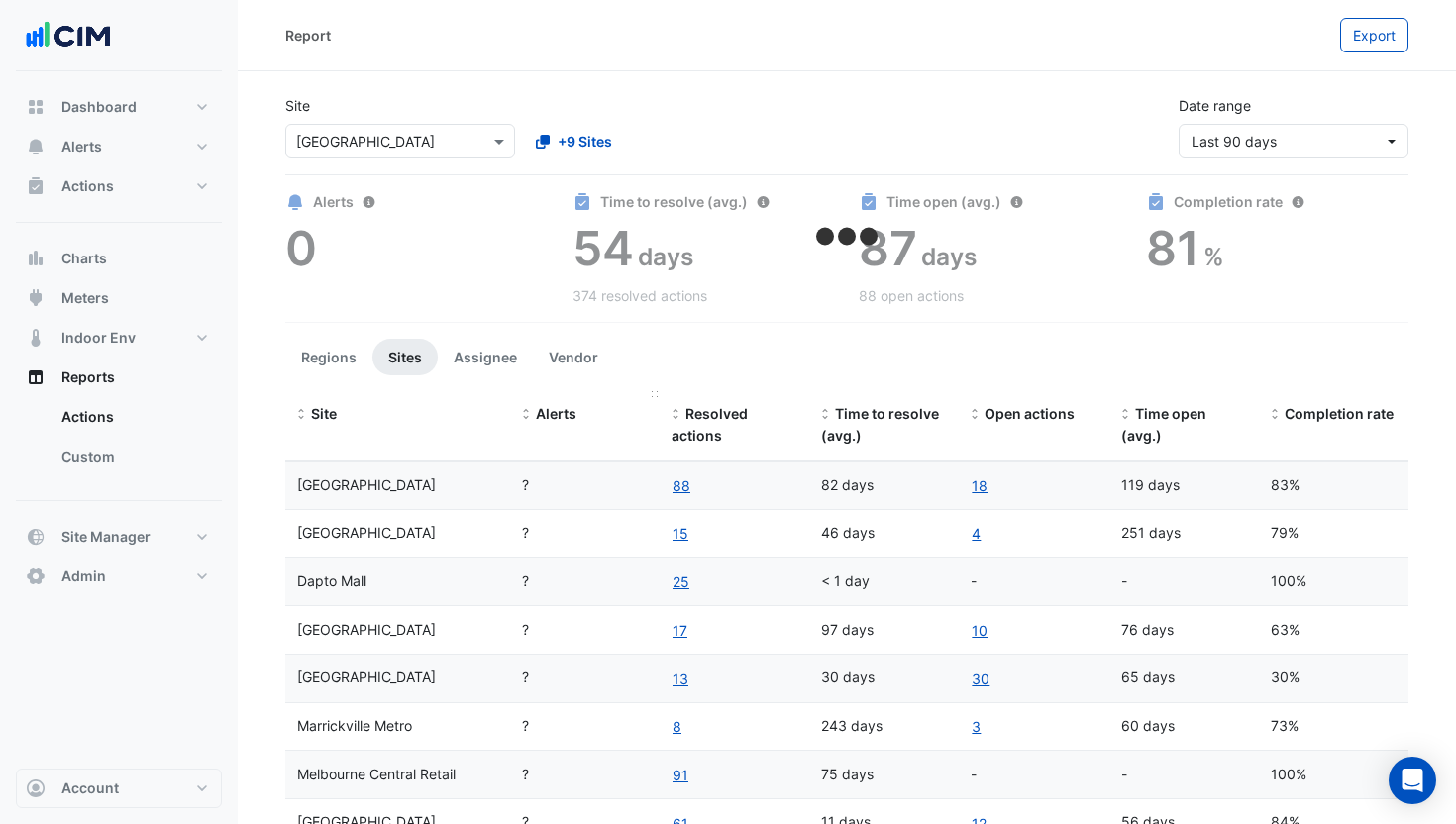 click on "Alerts" at bounding box center [556, 413] 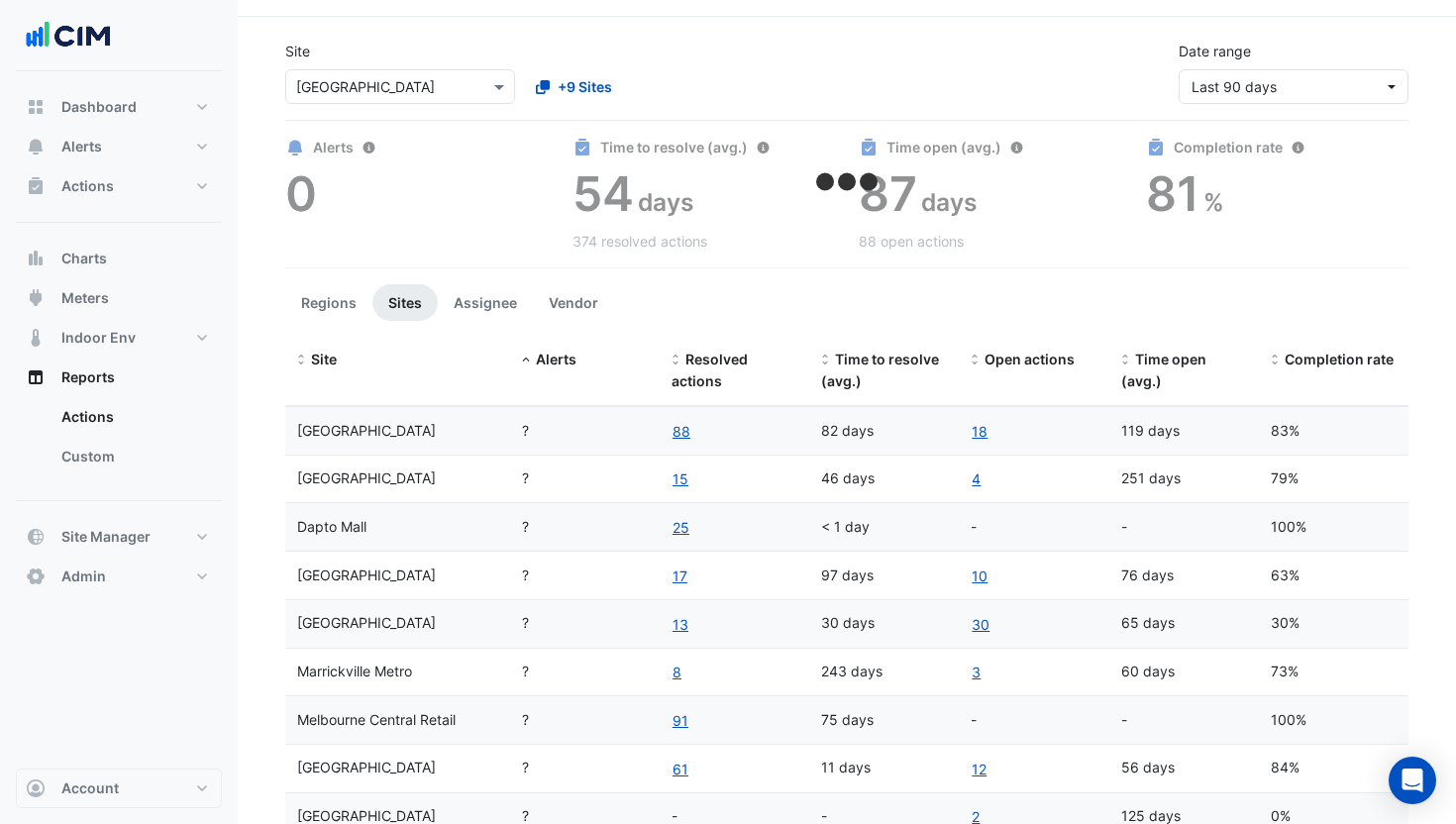 scroll, scrollTop: 111, scrollLeft: 0, axis: vertical 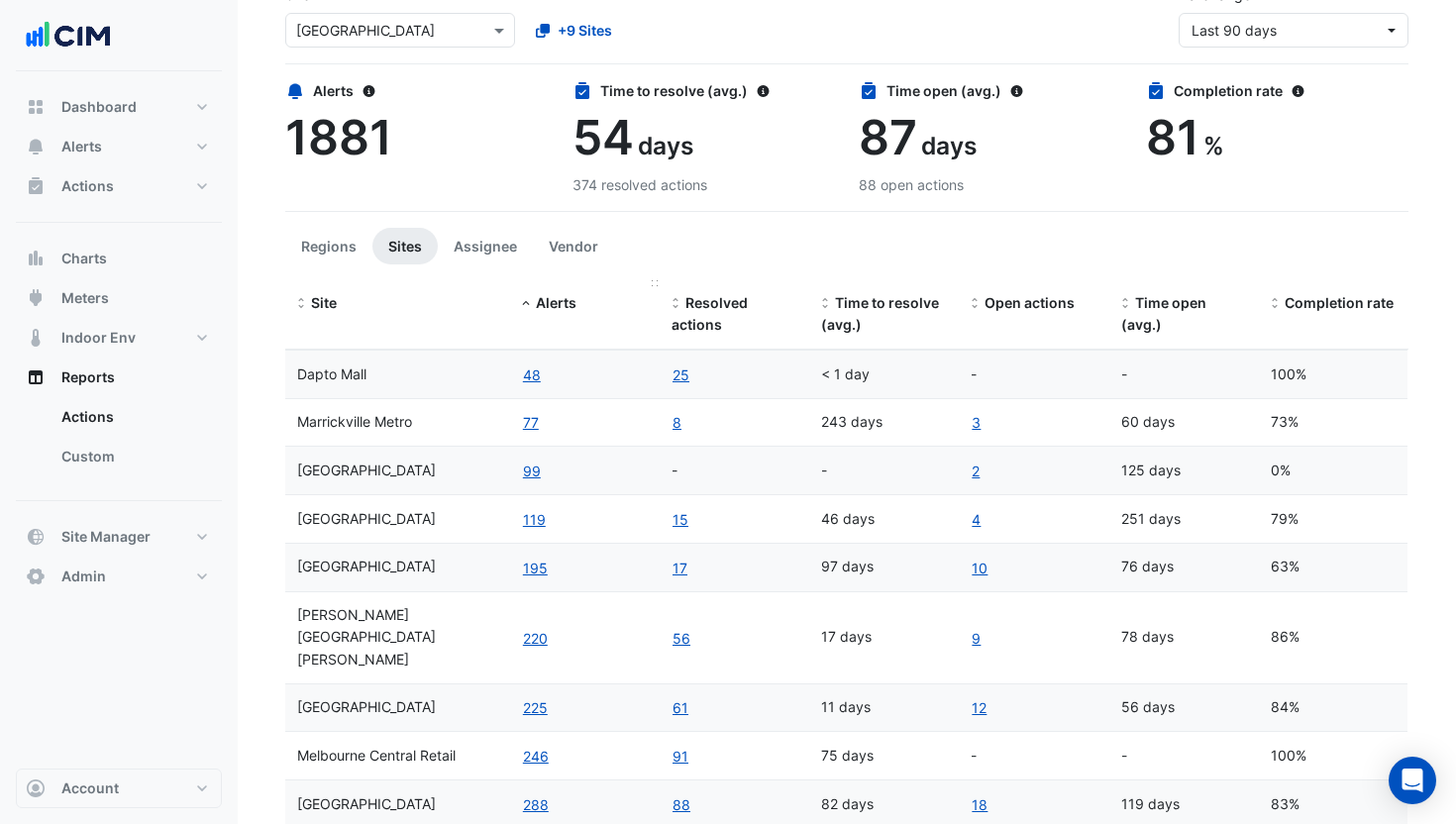 click on "Alerts" at bounding box center [584, 303] 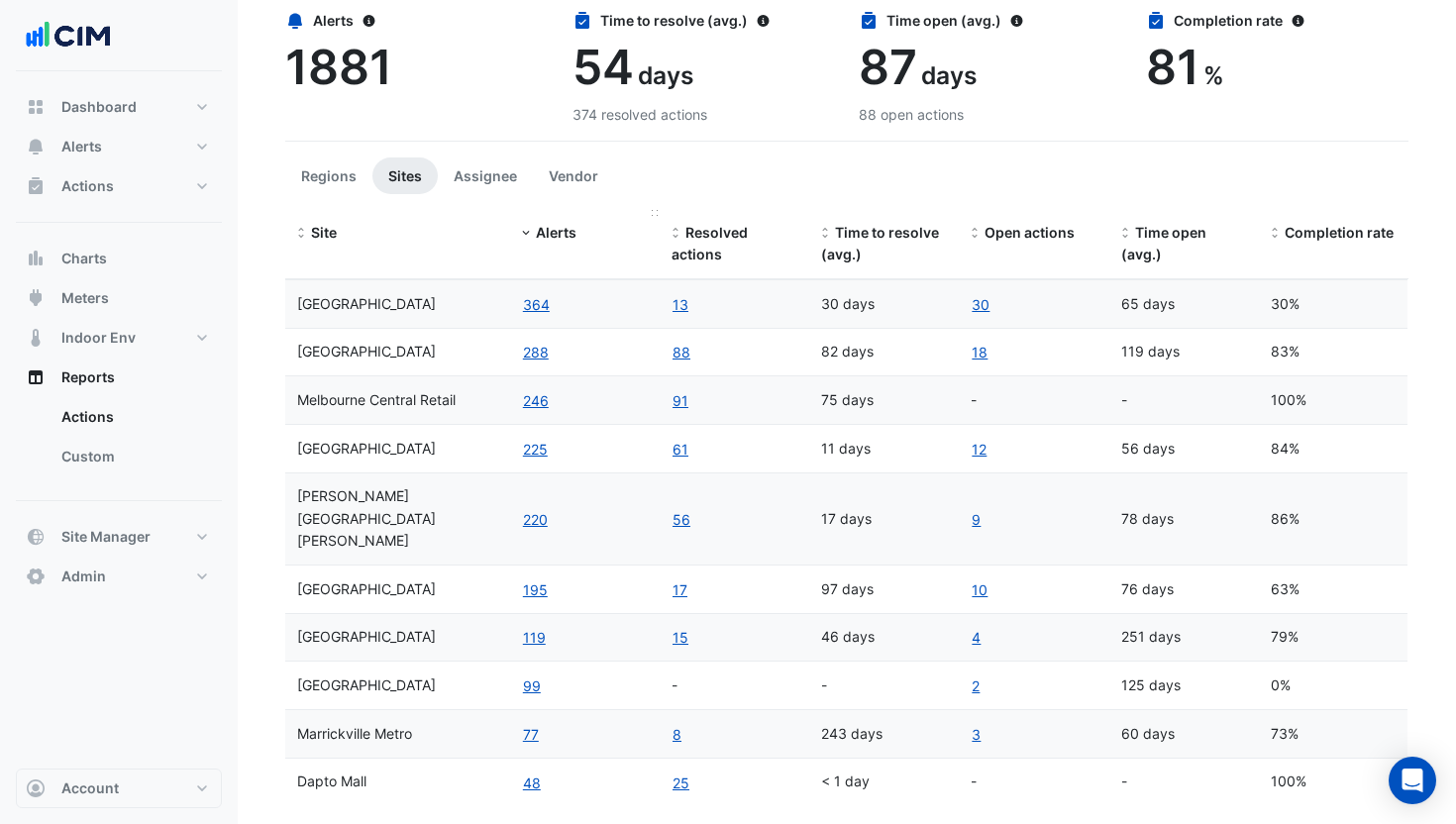 scroll, scrollTop: 194, scrollLeft: 0, axis: vertical 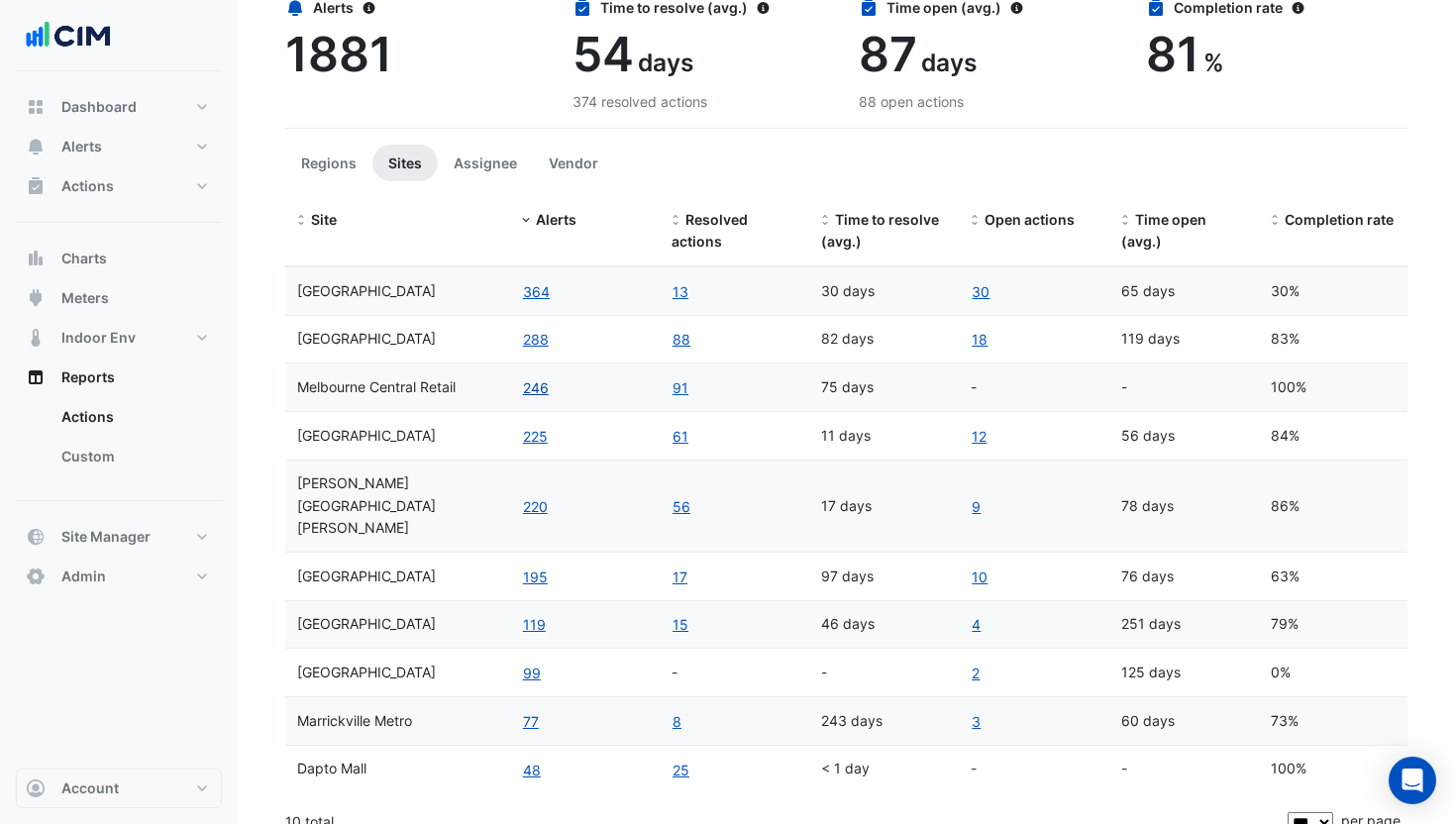 click on "246" 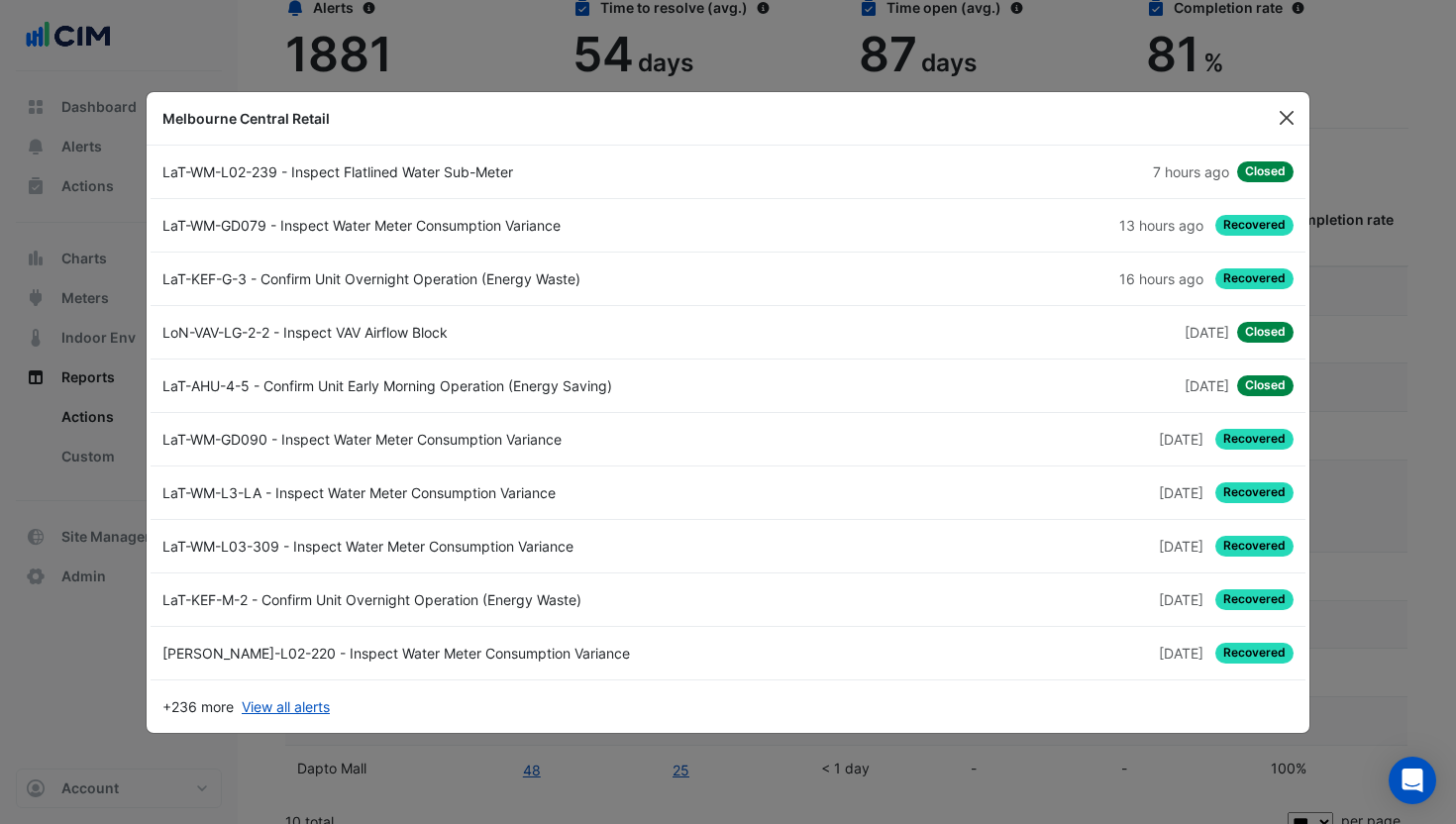 click 